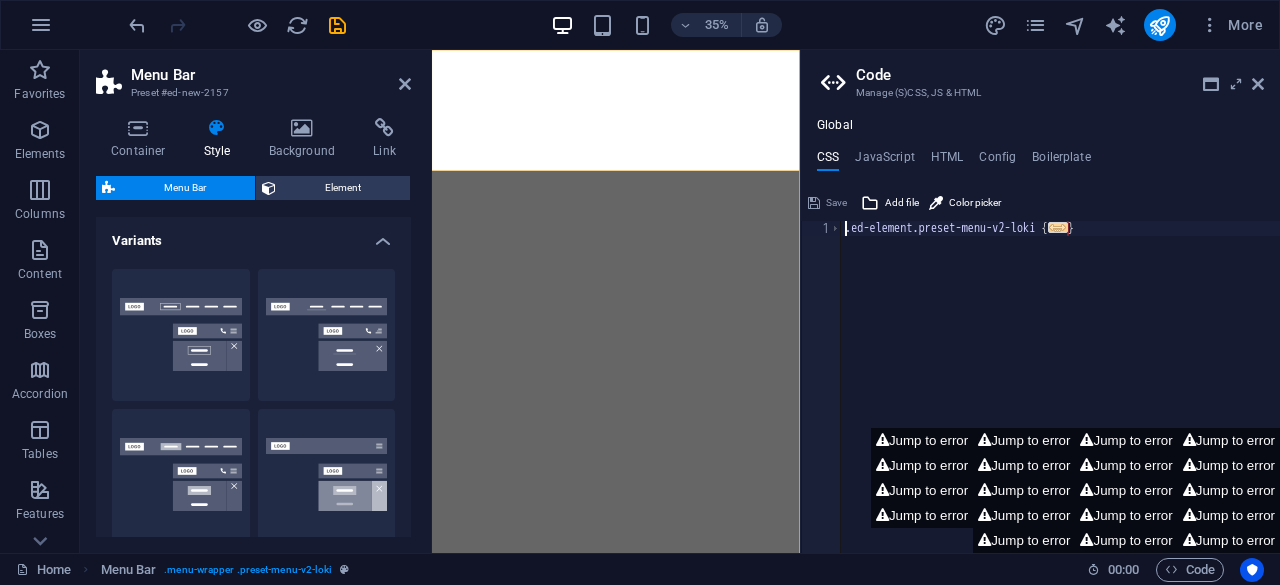 select on "rem" 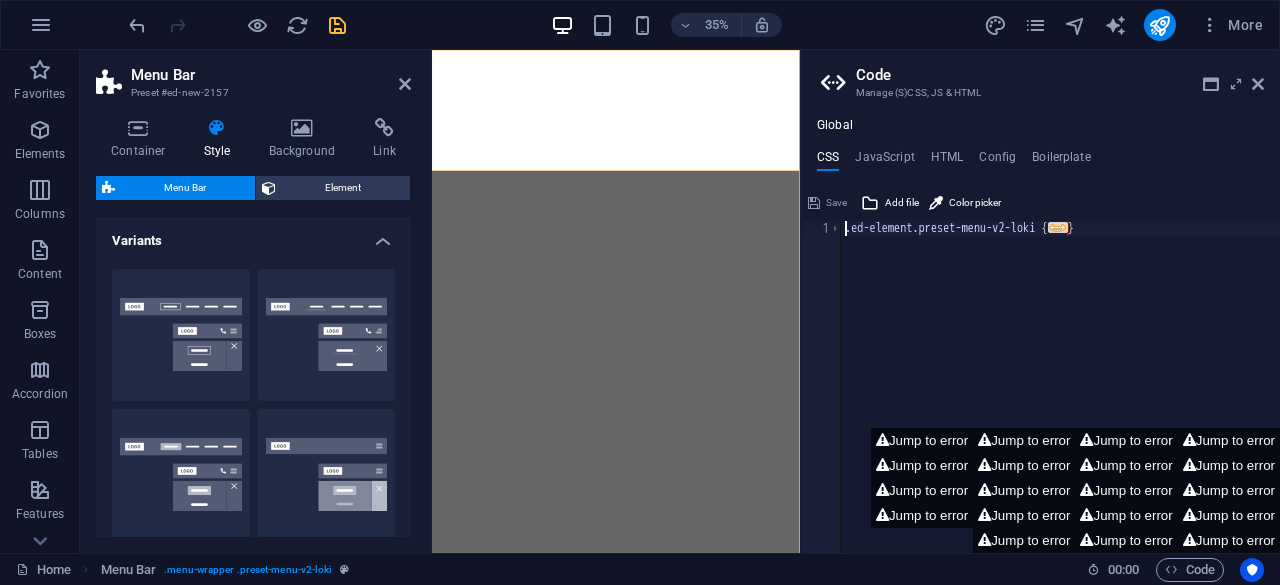 scroll, scrollTop: 0, scrollLeft: 0, axis: both 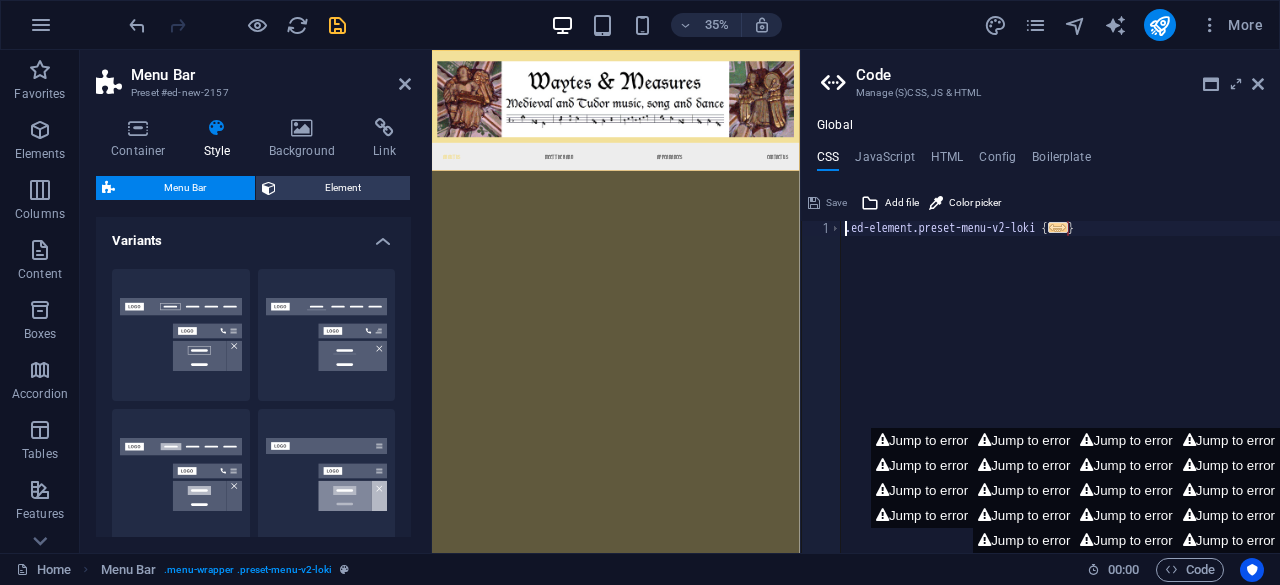 click at bounding box center (337, 25) 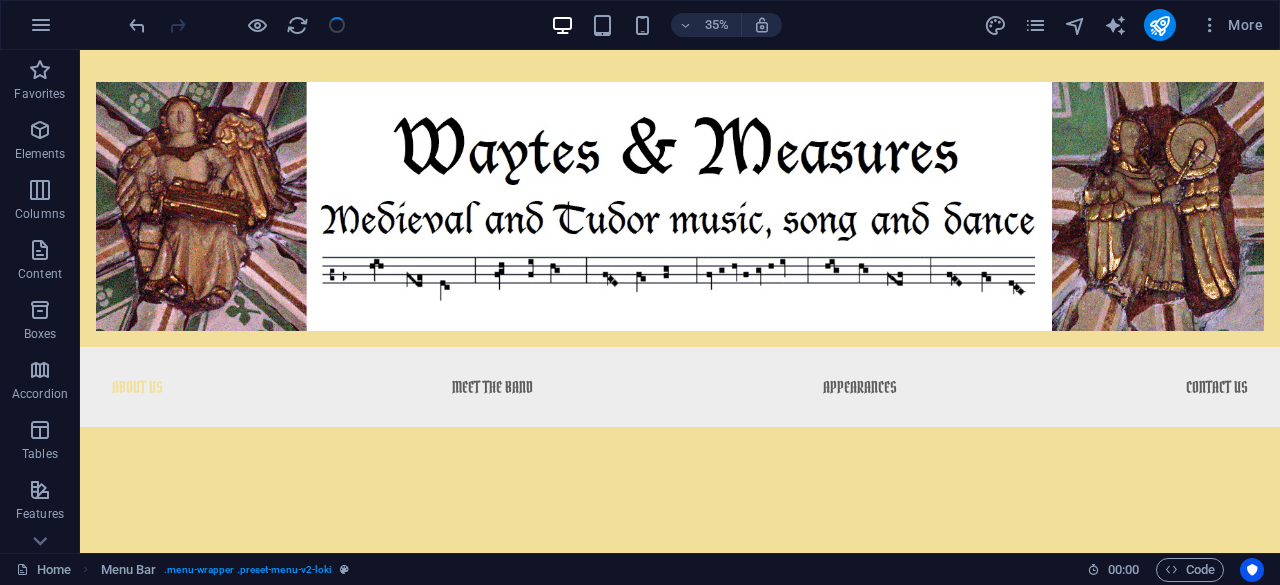 scroll, scrollTop: 0, scrollLeft: 0, axis: both 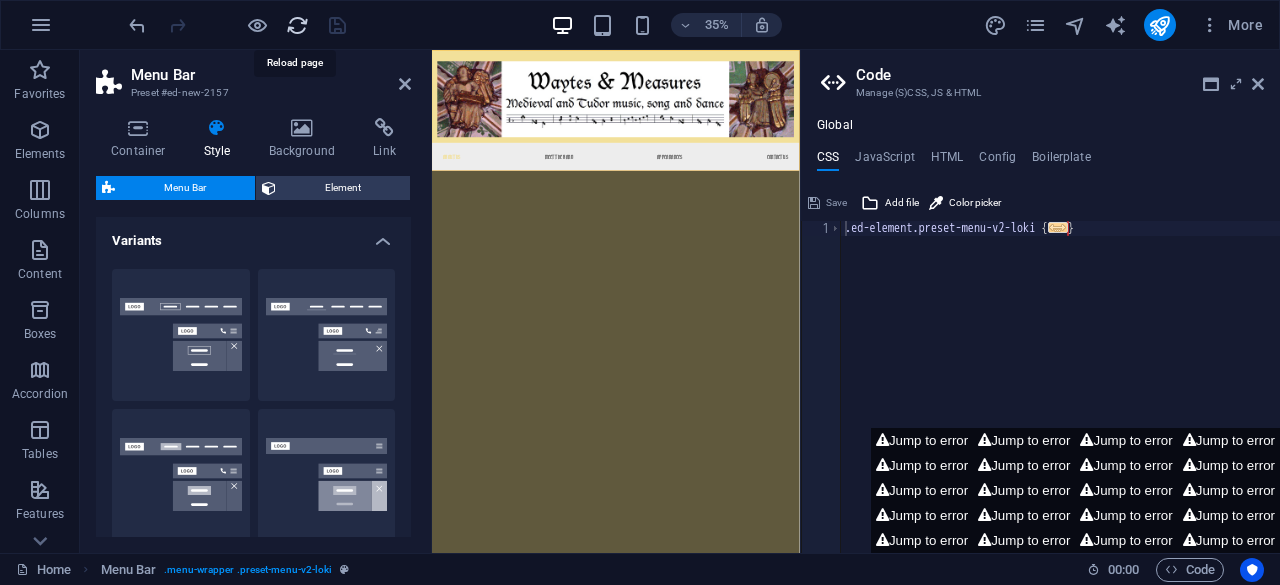 click at bounding box center (297, 25) 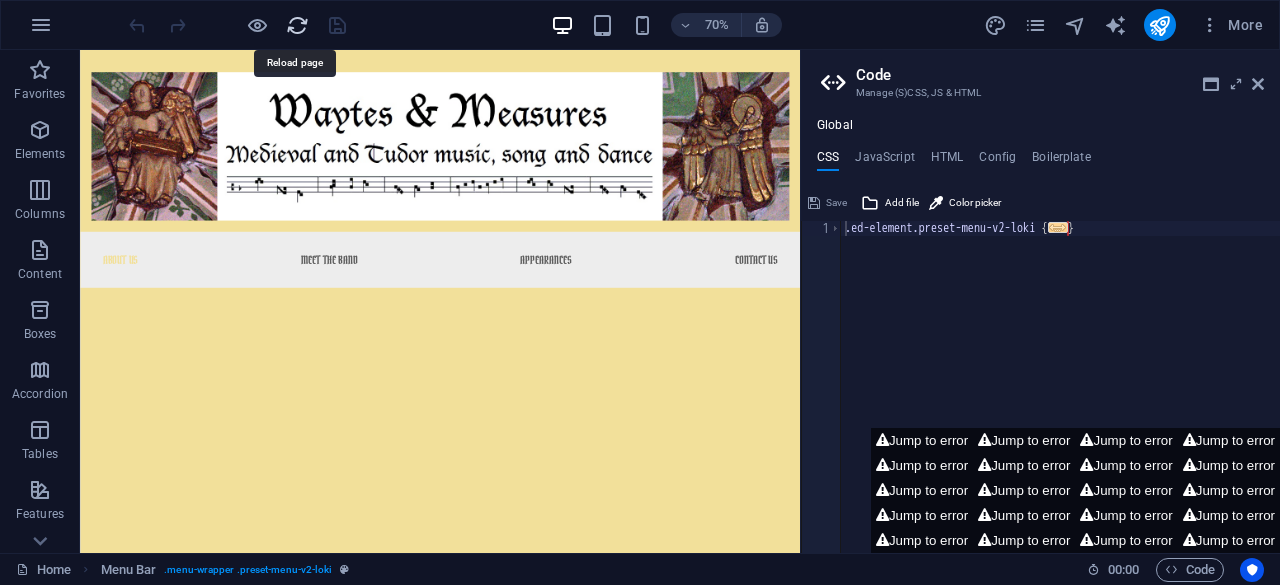 click at bounding box center [297, 25] 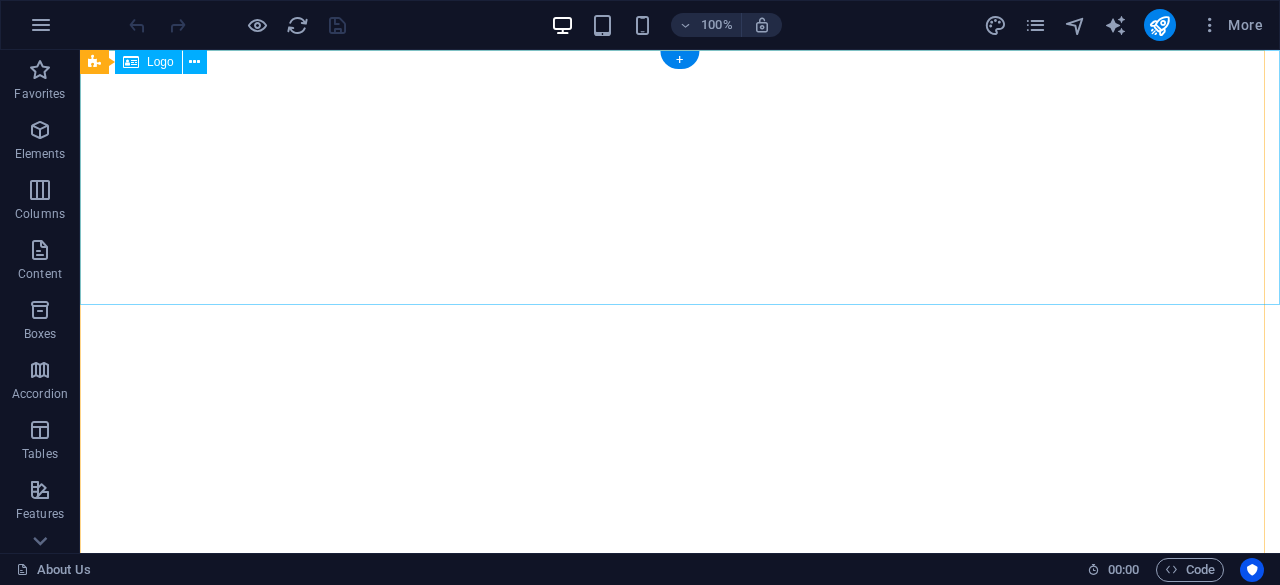 scroll, scrollTop: 0, scrollLeft: 0, axis: both 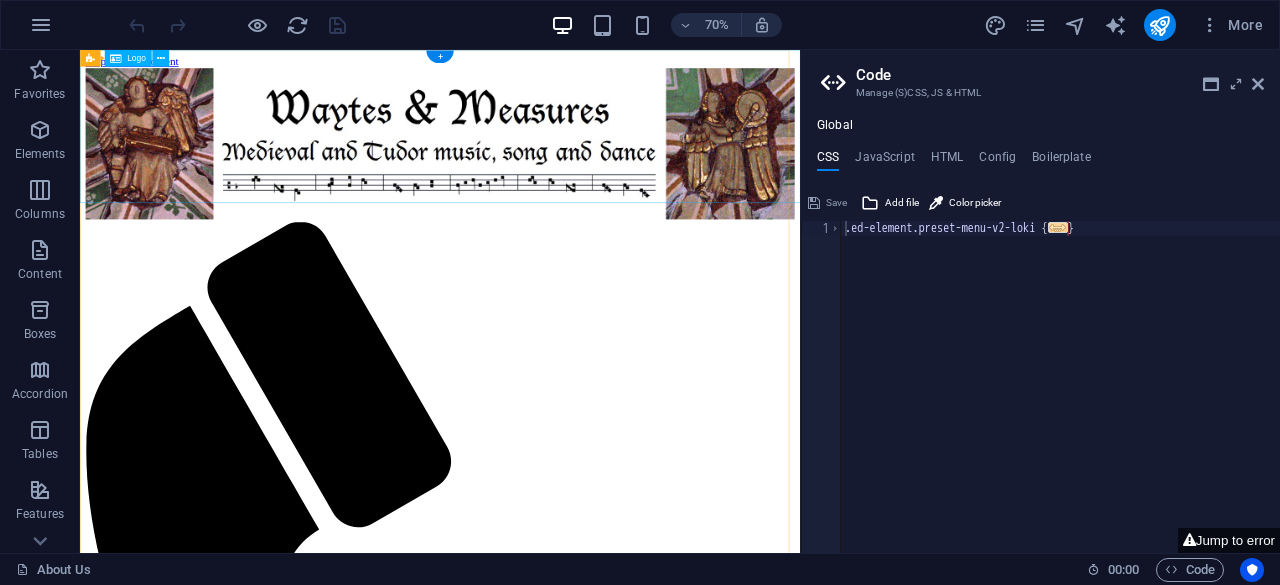 click at bounding box center [594, 186] 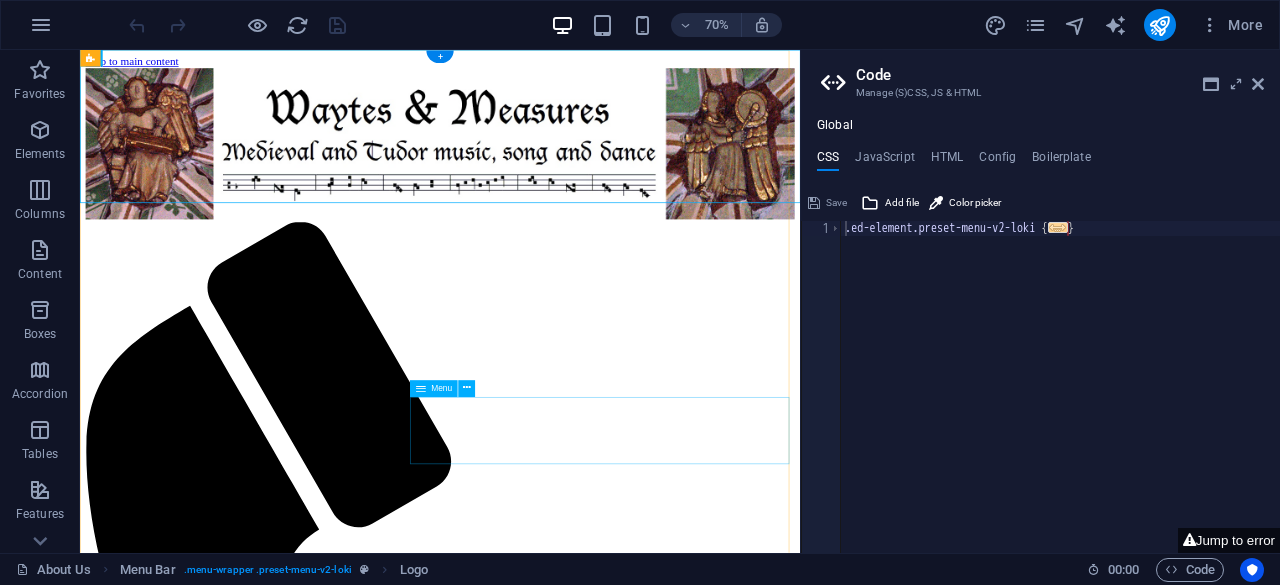 click on "Menu About Us Meet the Band Appearances Contact Us" at bounding box center [594, 1696] 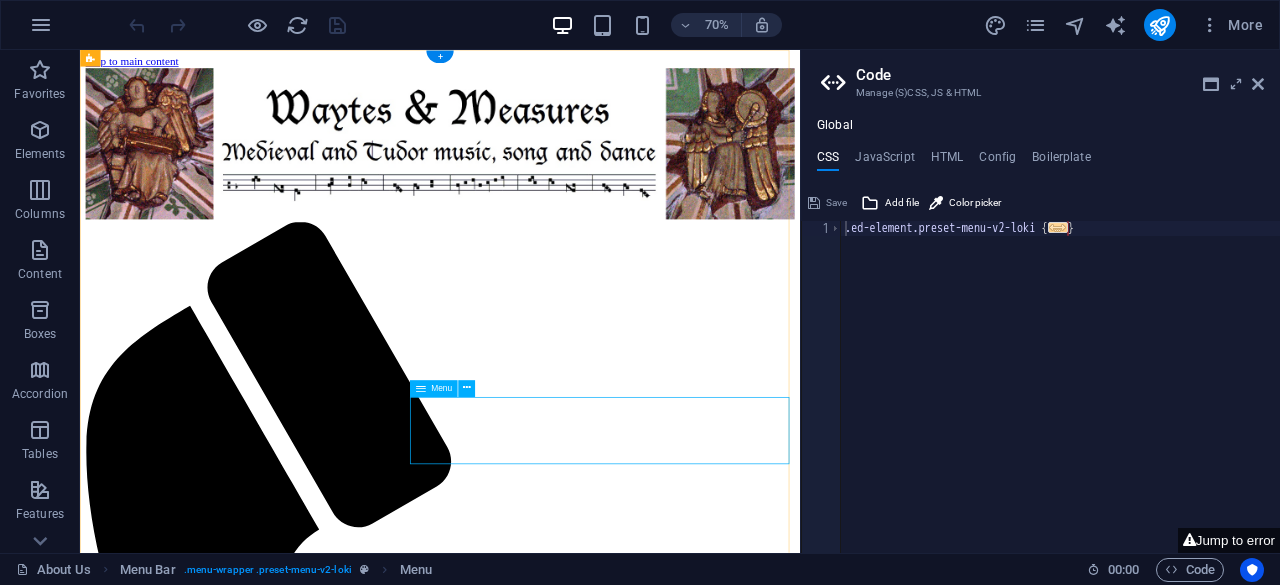 click on "Menu About Us Meet the Band Appearances Contact Us" at bounding box center [594, 1696] 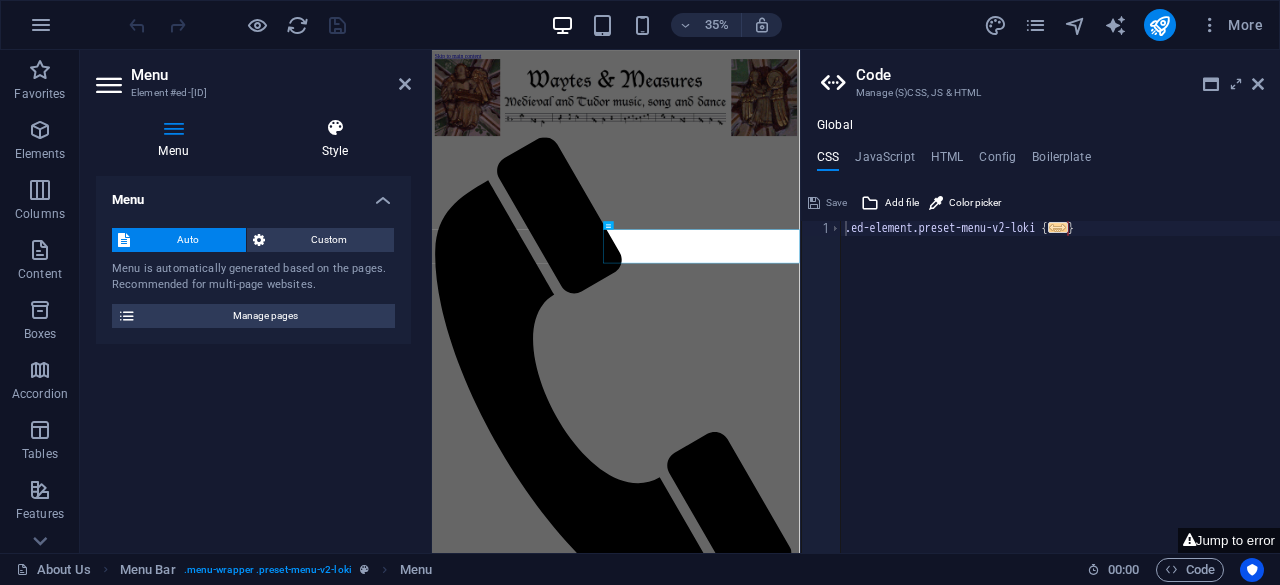 click on "Style" at bounding box center (335, 139) 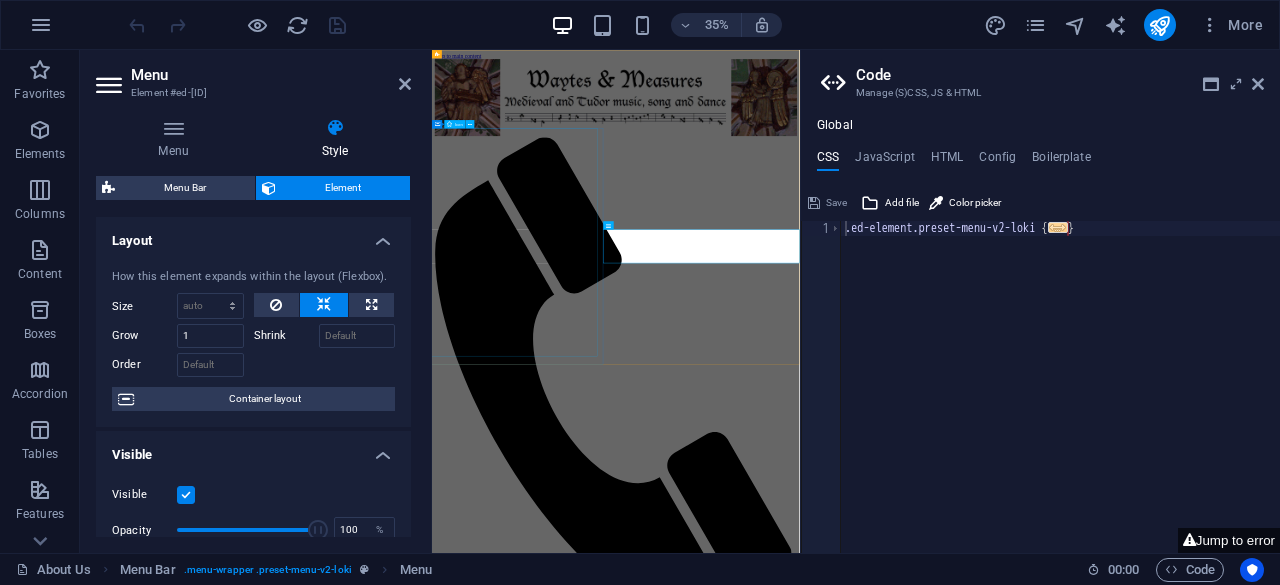 click at bounding box center [949, 978] 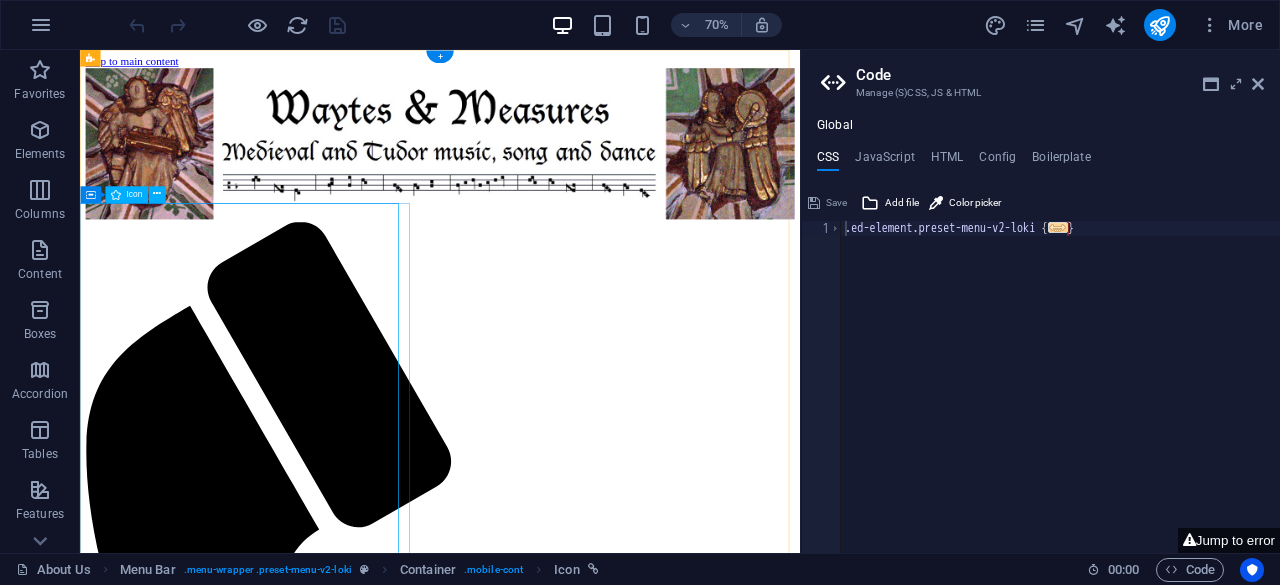click at bounding box center (586, 960) 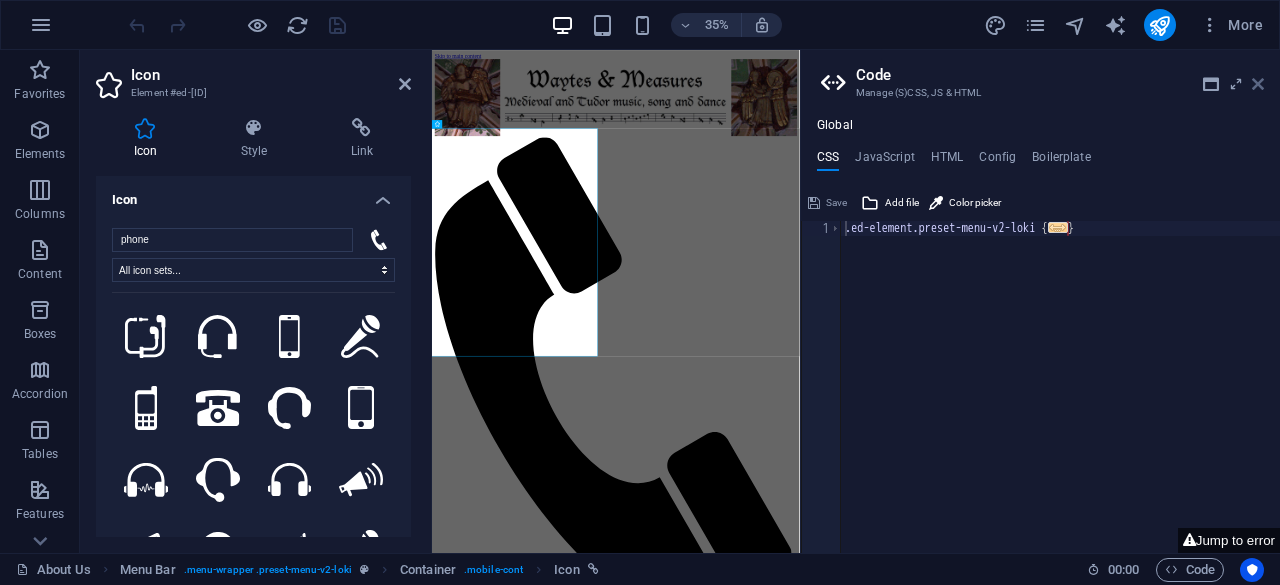 click at bounding box center [1258, 84] 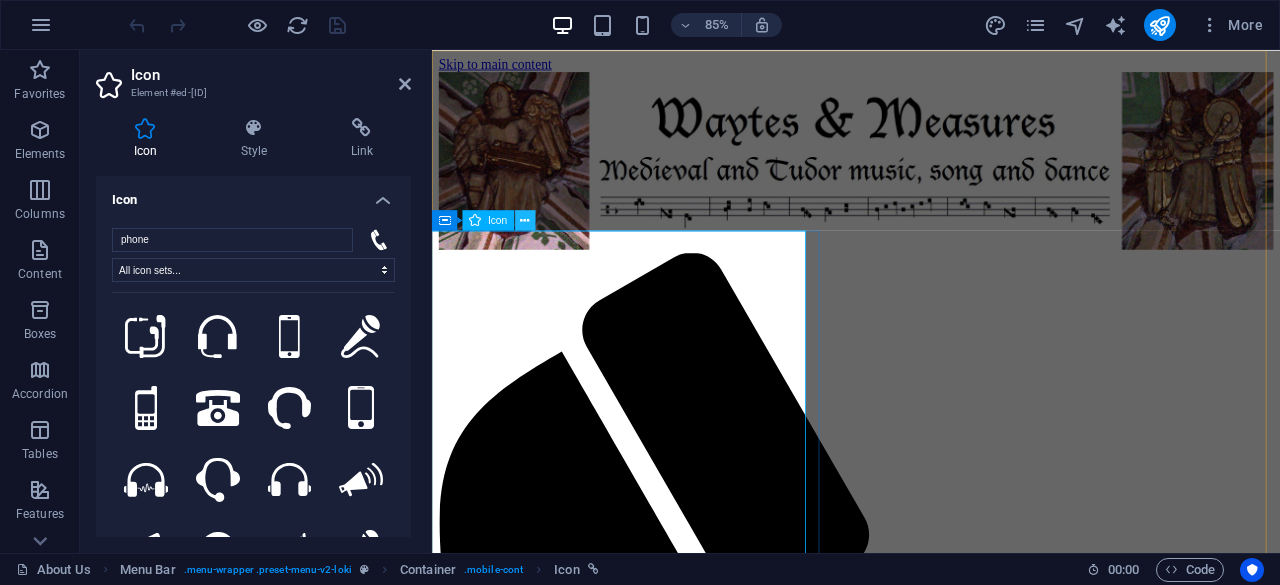 click at bounding box center (525, 220) 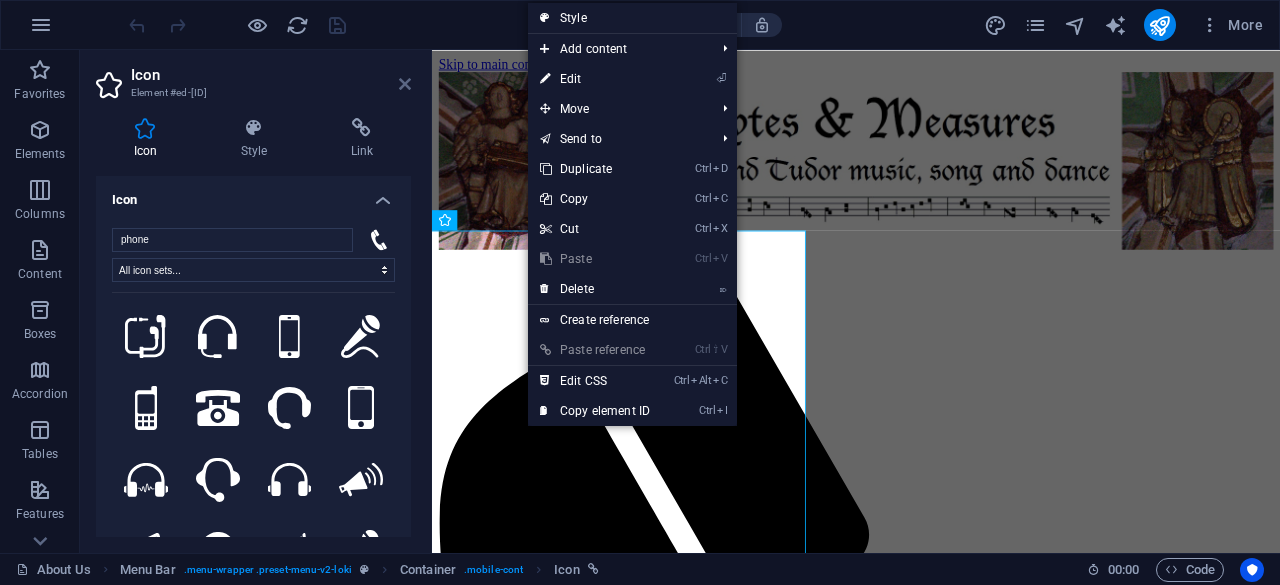 click at bounding box center [405, 84] 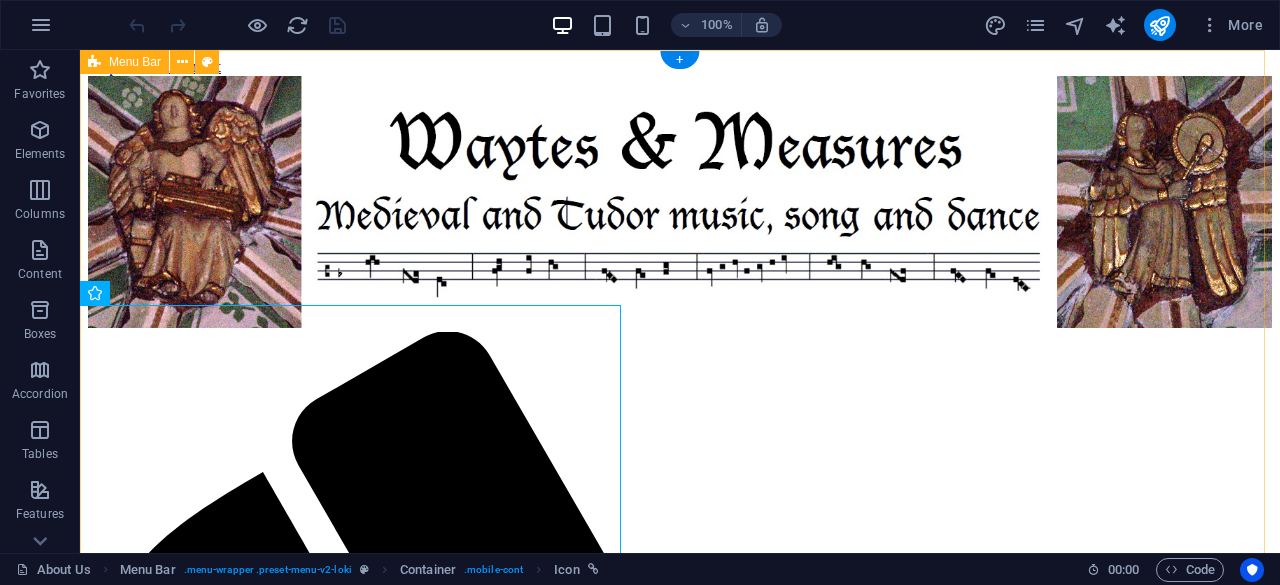 click on "Menu About Us Meet the Band Appearances Contact Us" at bounding box center [680, 1036] 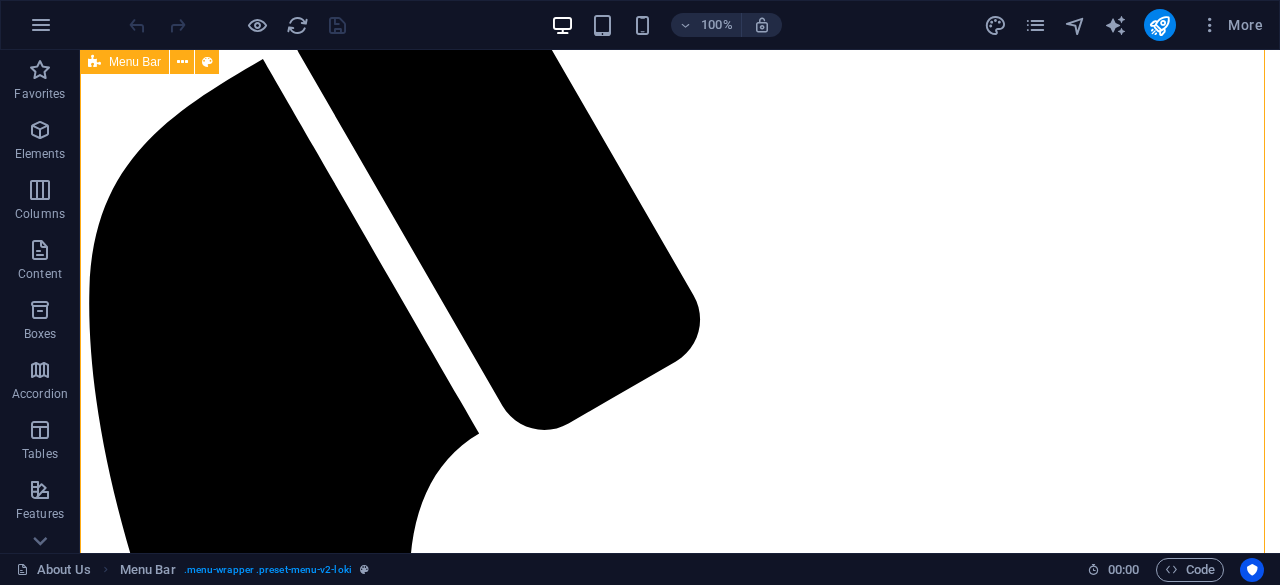 scroll, scrollTop: 403, scrollLeft: 0, axis: vertical 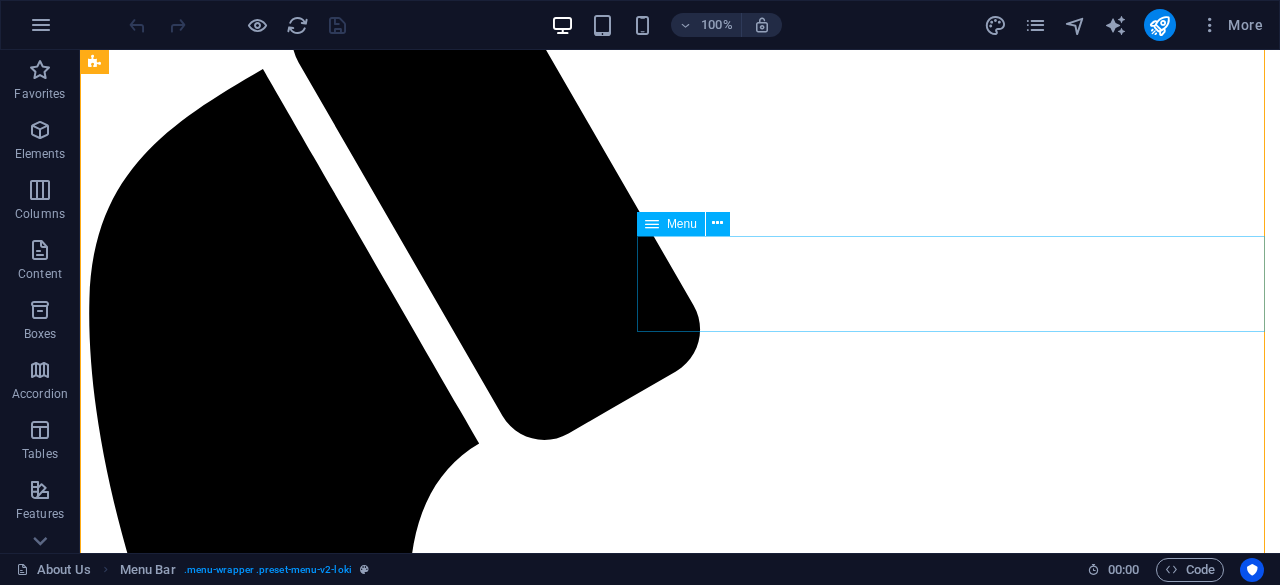 click on "Menu About Us Meet the Band Appearances Contact Us" at bounding box center [680, 1557] 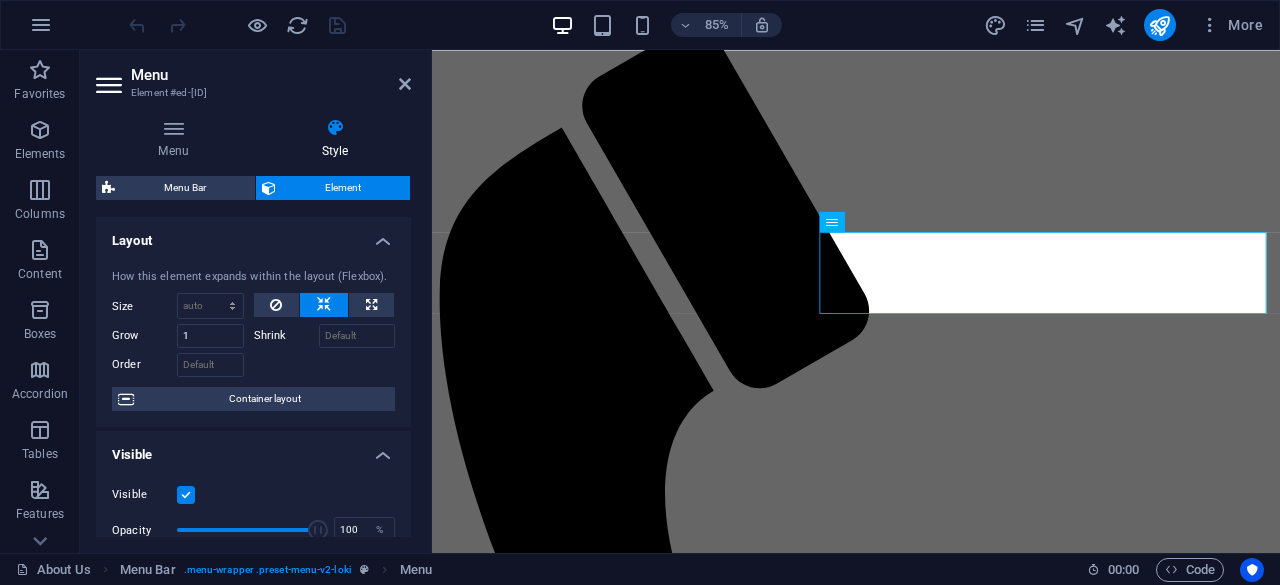 click on "Style" at bounding box center [335, 139] 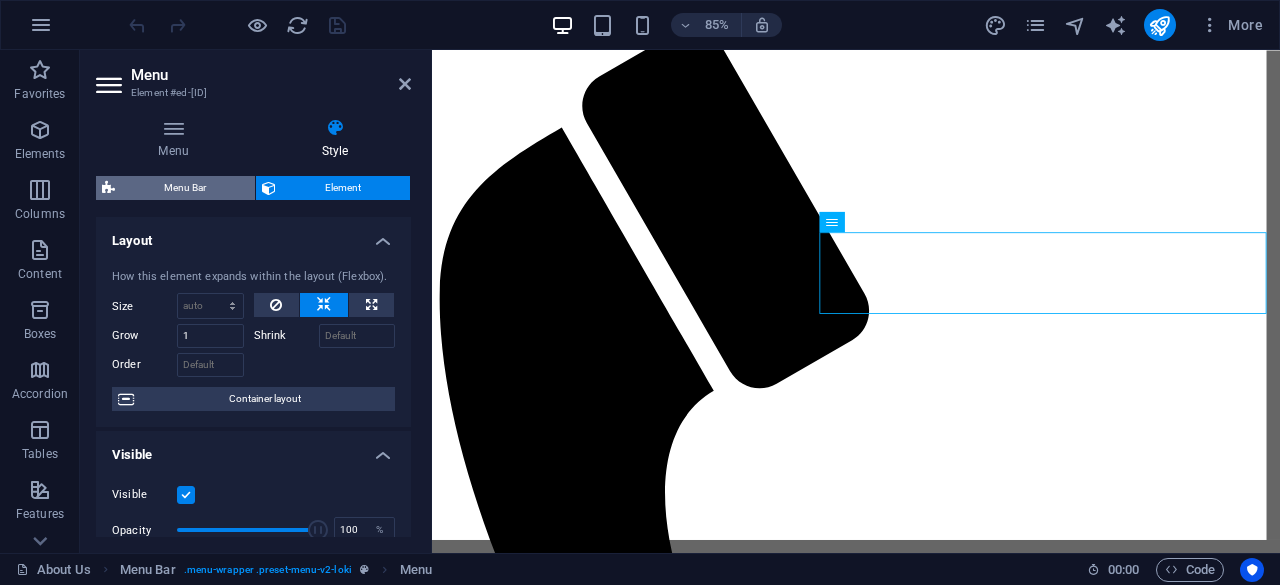 click on "Menu Bar" at bounding box center [185, 188] 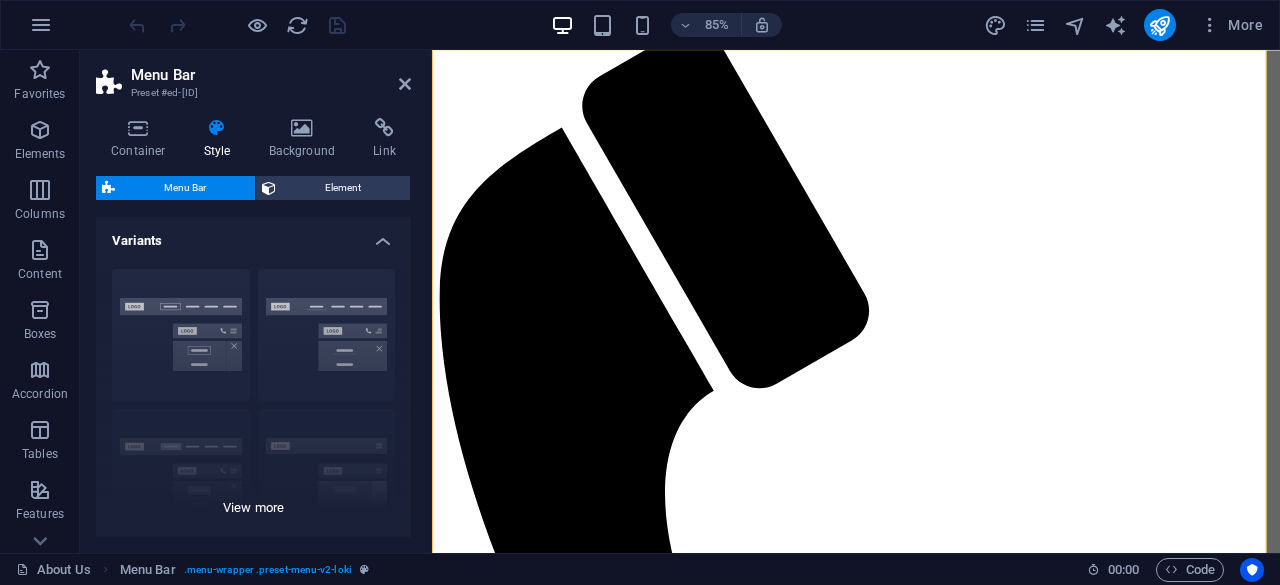 scroll, scrollTop: 0, scrollLeft: 0, axis: both 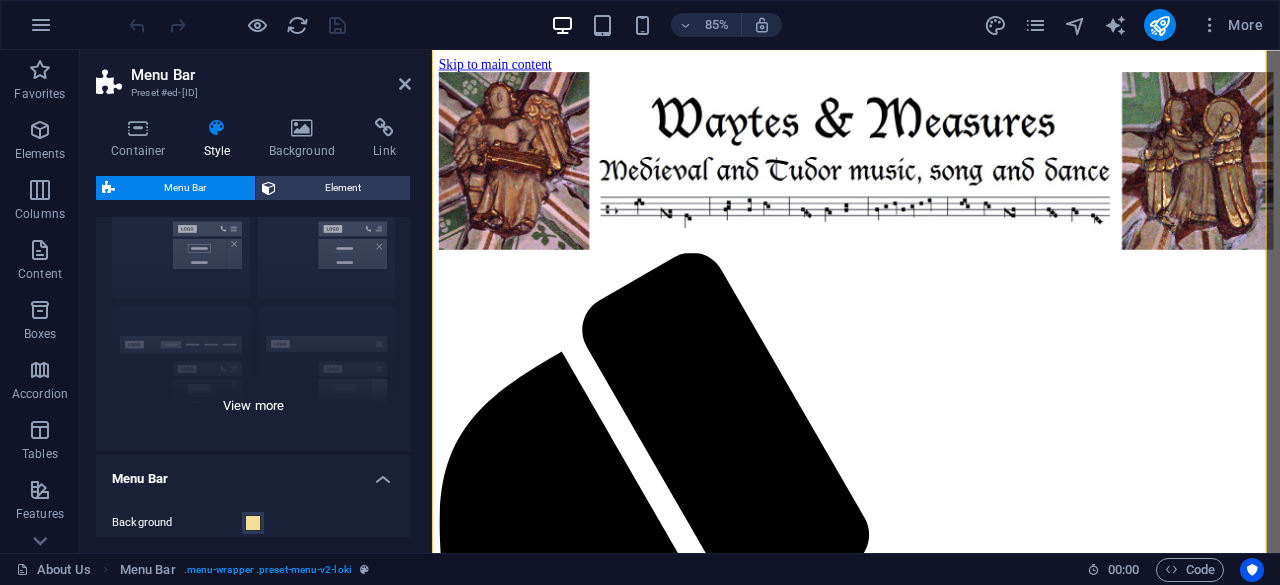 click on "Border Centered Default Fixed Loki Trigger Wide XXL" at bounding box center (253, 301) 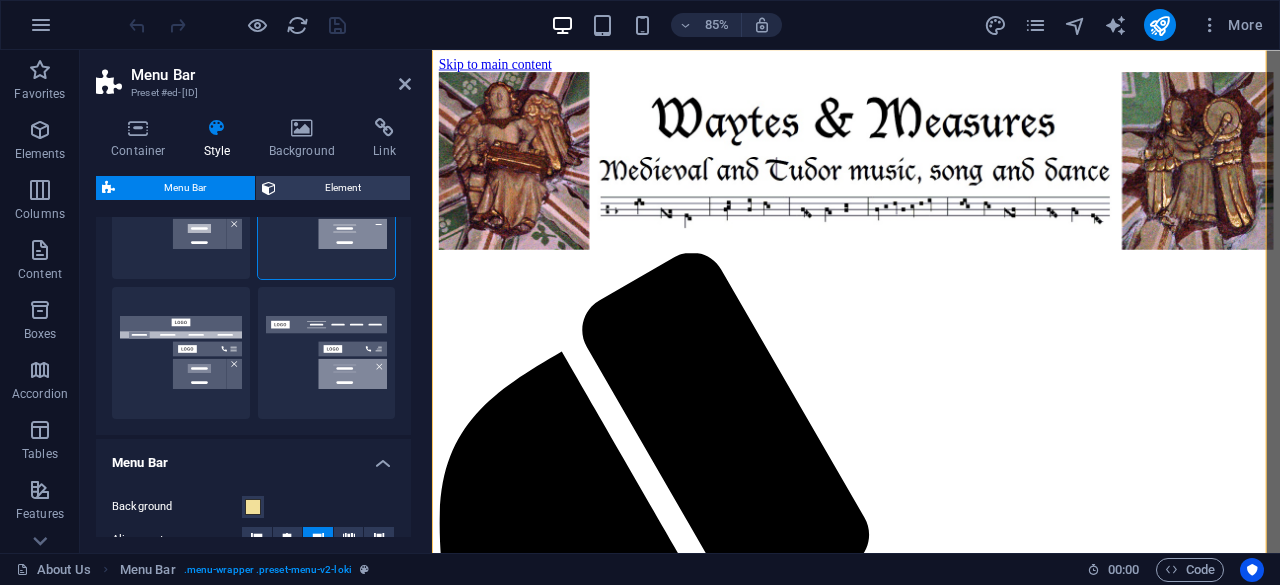 scroll, scrollTop: 422, scrollLeft: 0, axis: vertical 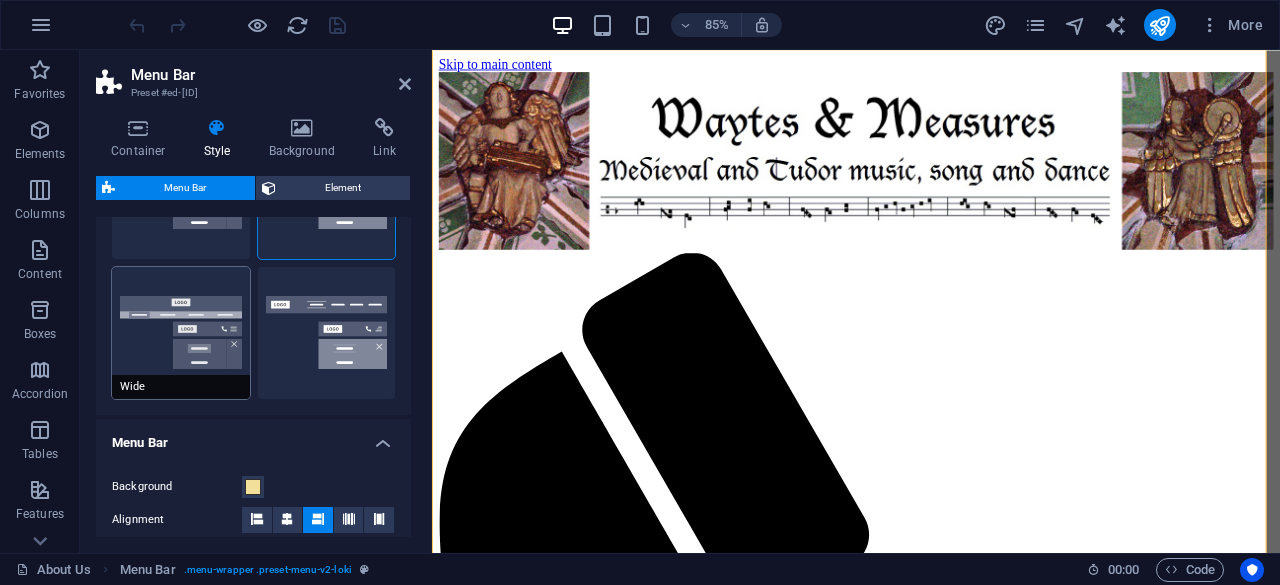 click on "Wide" at bounding box center [181, 333] 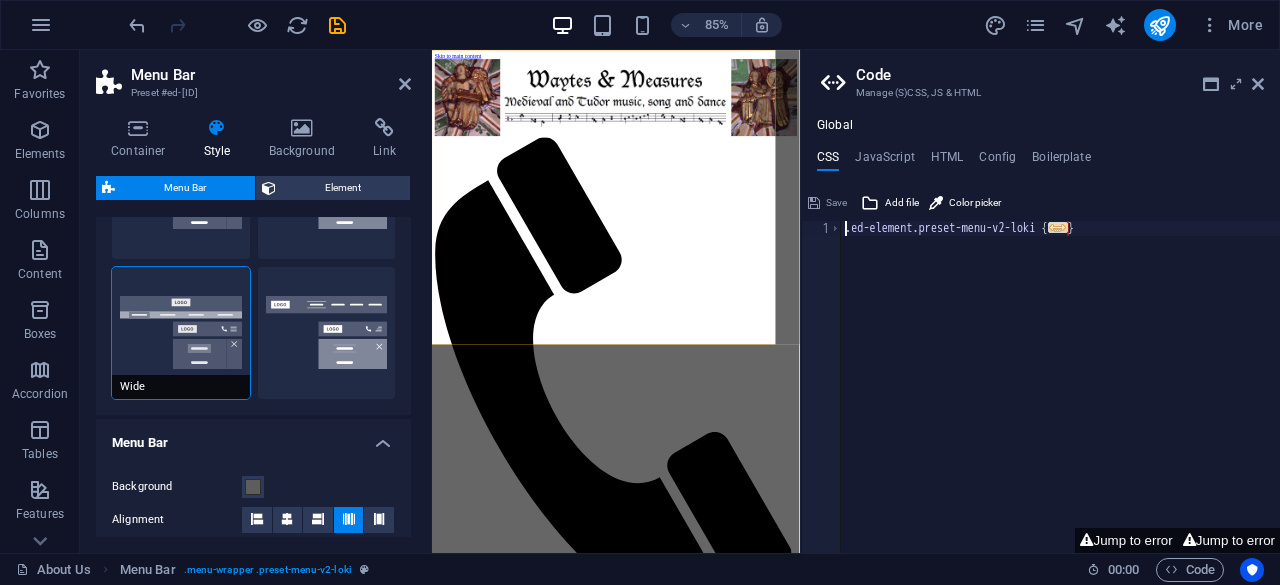scroll, scrollTop: 0, scrollLeft: 0, axis: both 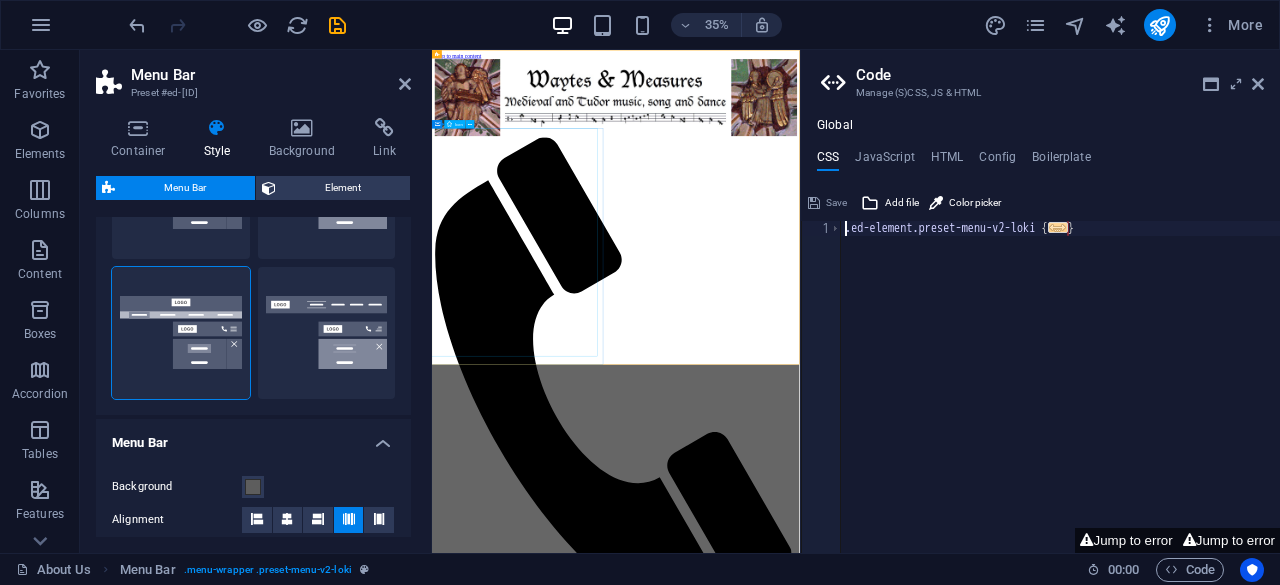 click at bounding box center (949, 978) 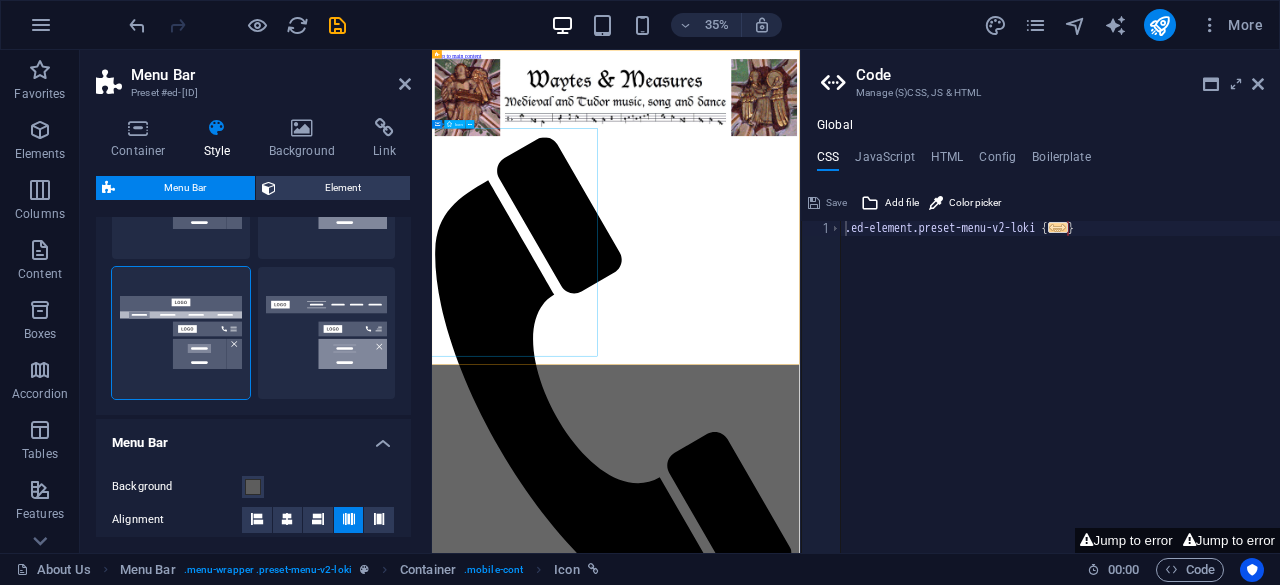click at bounding box center (949, 978) 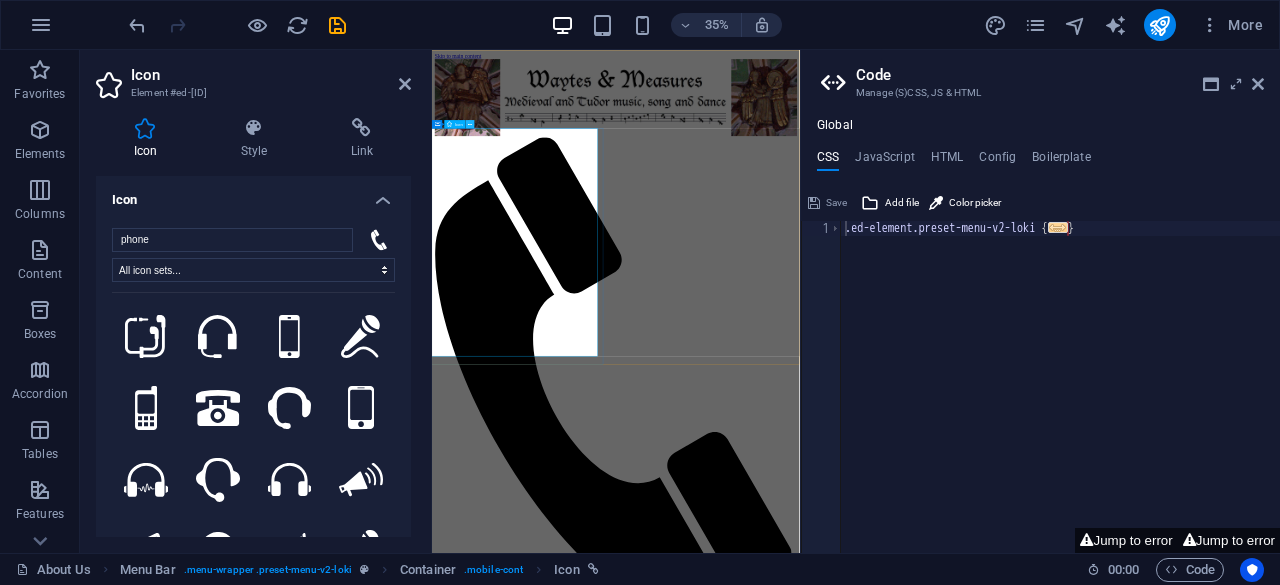 click at bounding box center [470, 123] 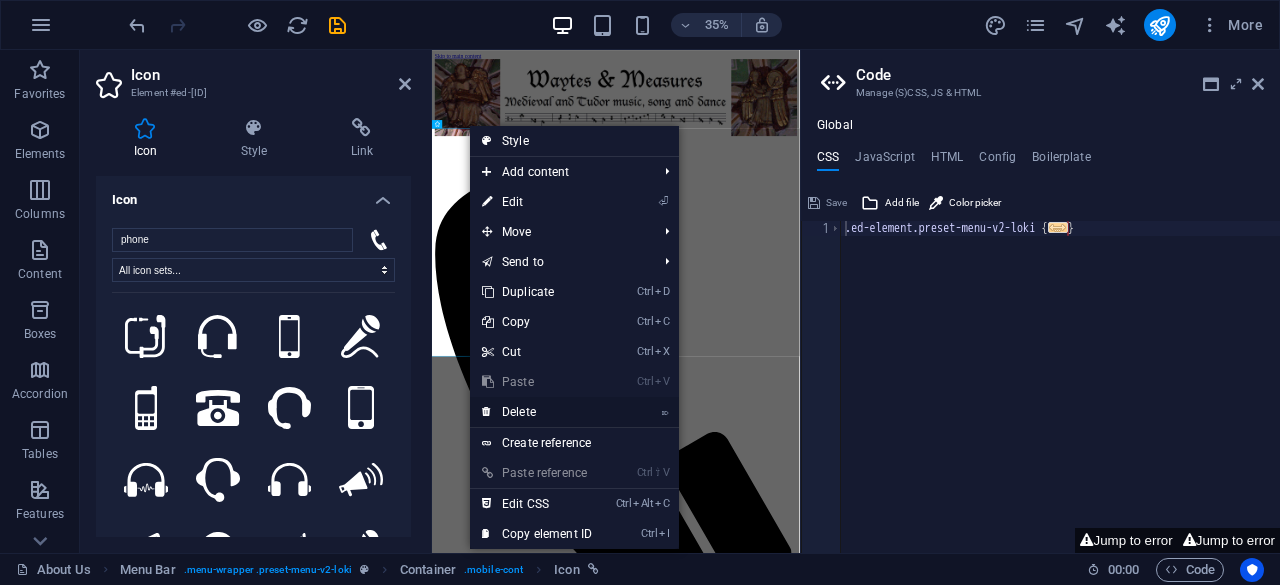 drag, startPoint x: 540, startPoint y: 405, endPoint x: 657, endPoint y: 506, distance: 154.5639 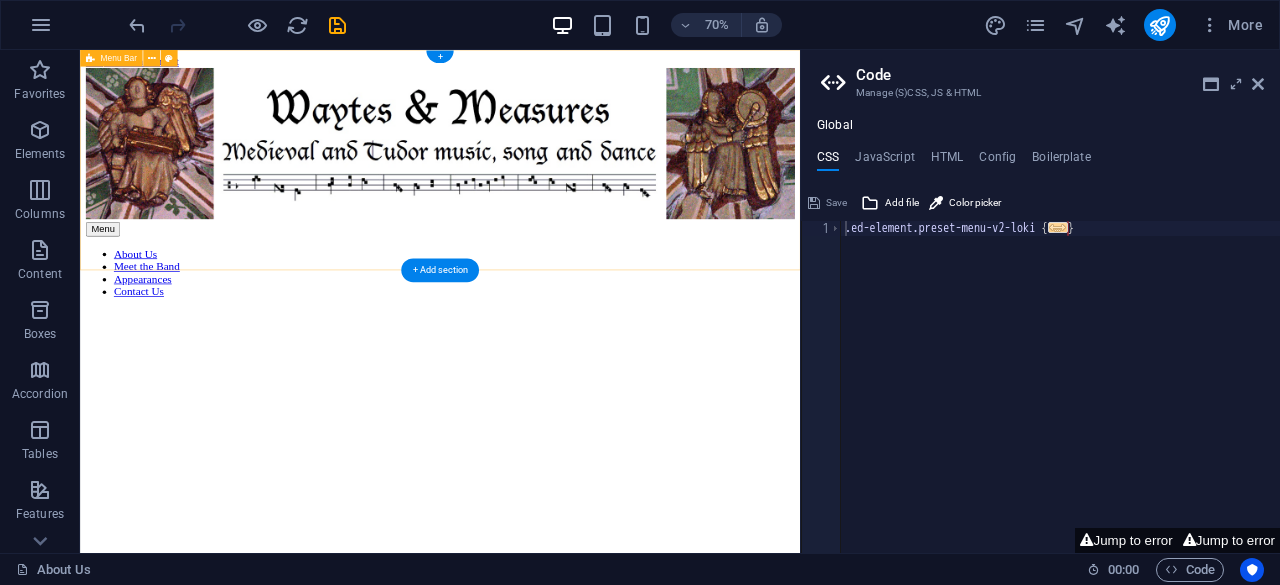 click on "Menu About Us Meet the Band Appearances Contact Us" at bounding box center [594, 240] 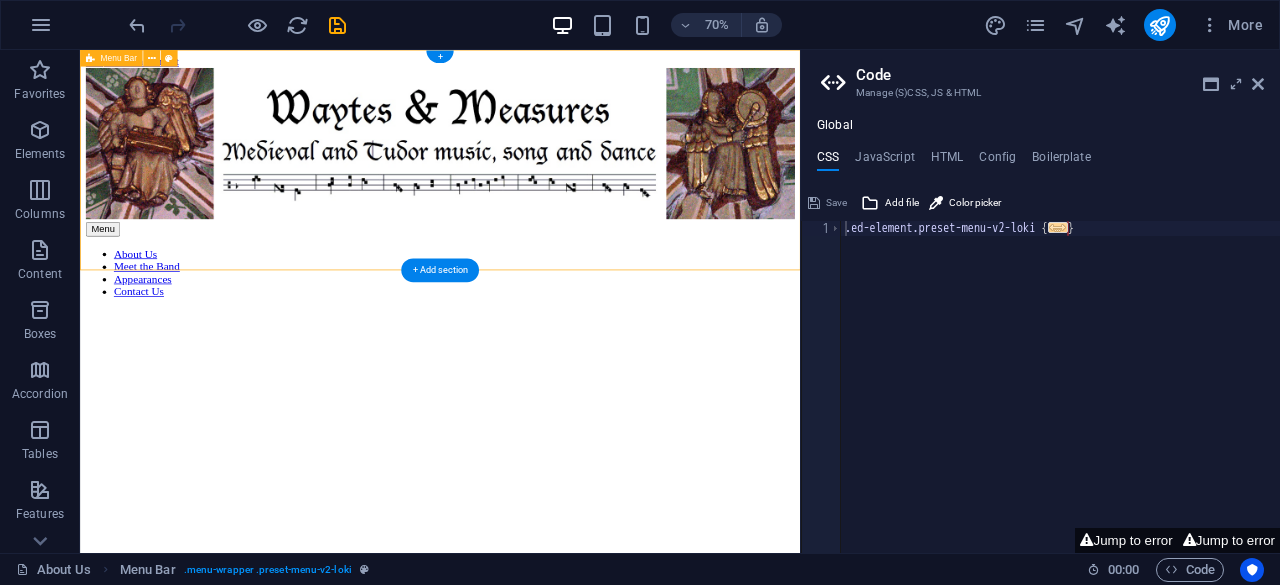 click on "Menu About Us Meet the Band Appearances Contact Us" at bounding box center (594, 240) 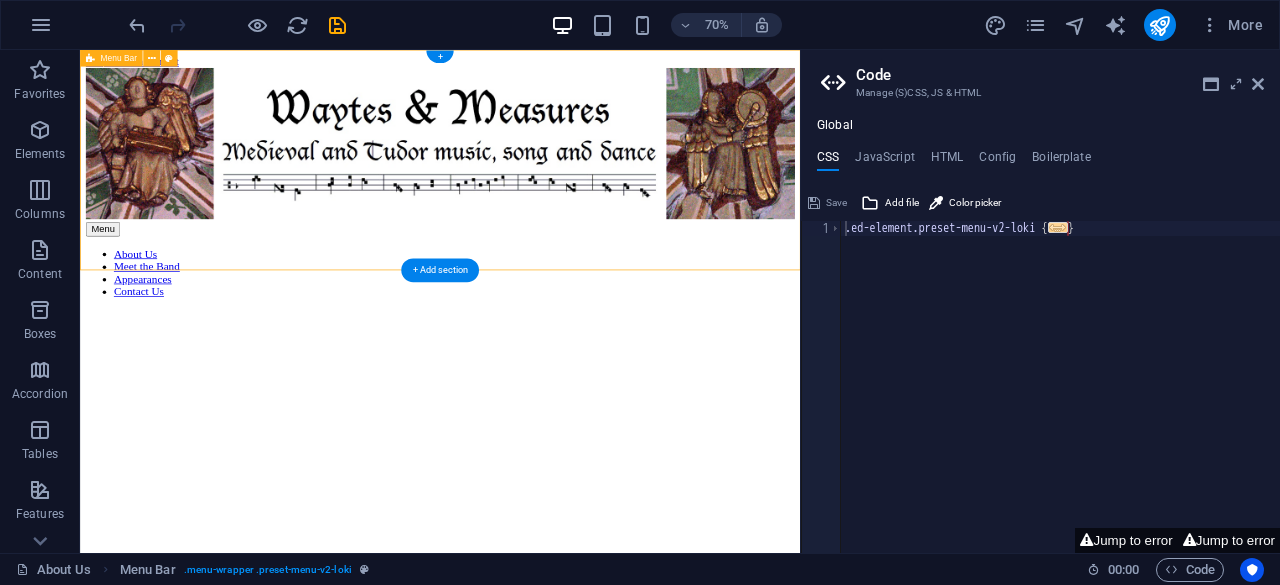 click on "Menu About Us Meet the Band Appearances Contact Us" at bounding box center (594, 240) 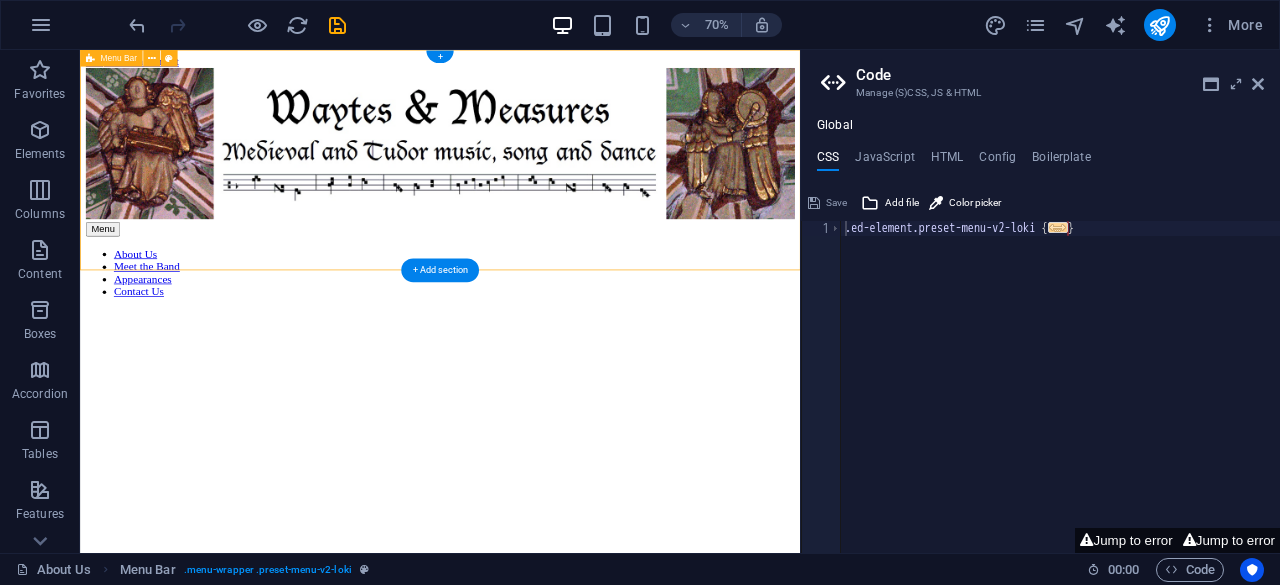 select on "rem" 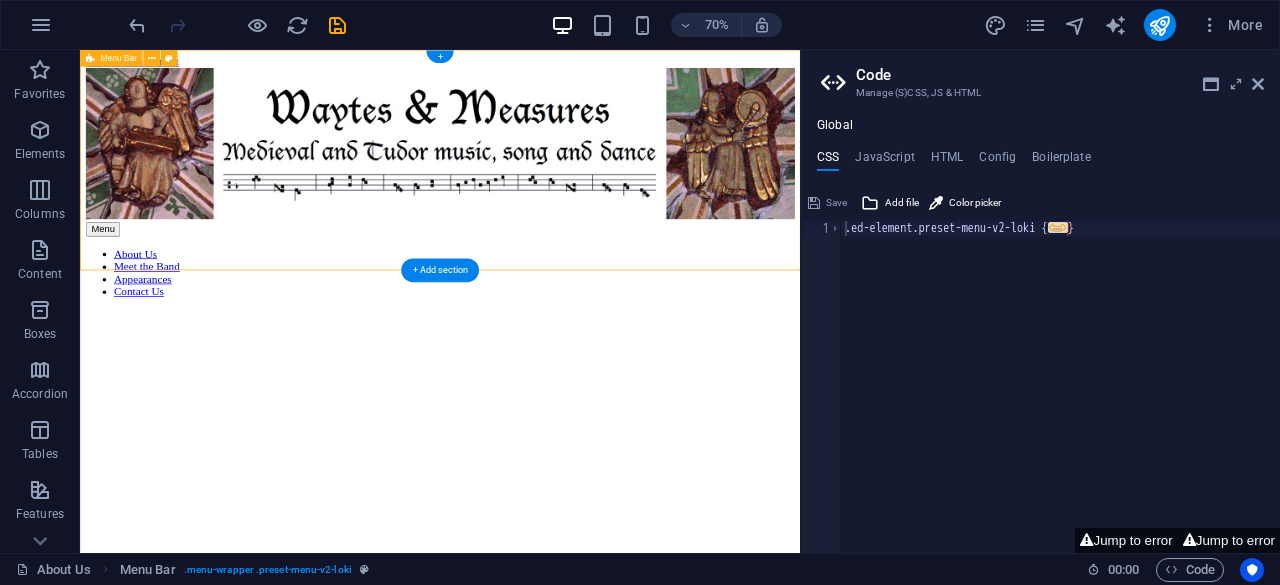 select on "rem" 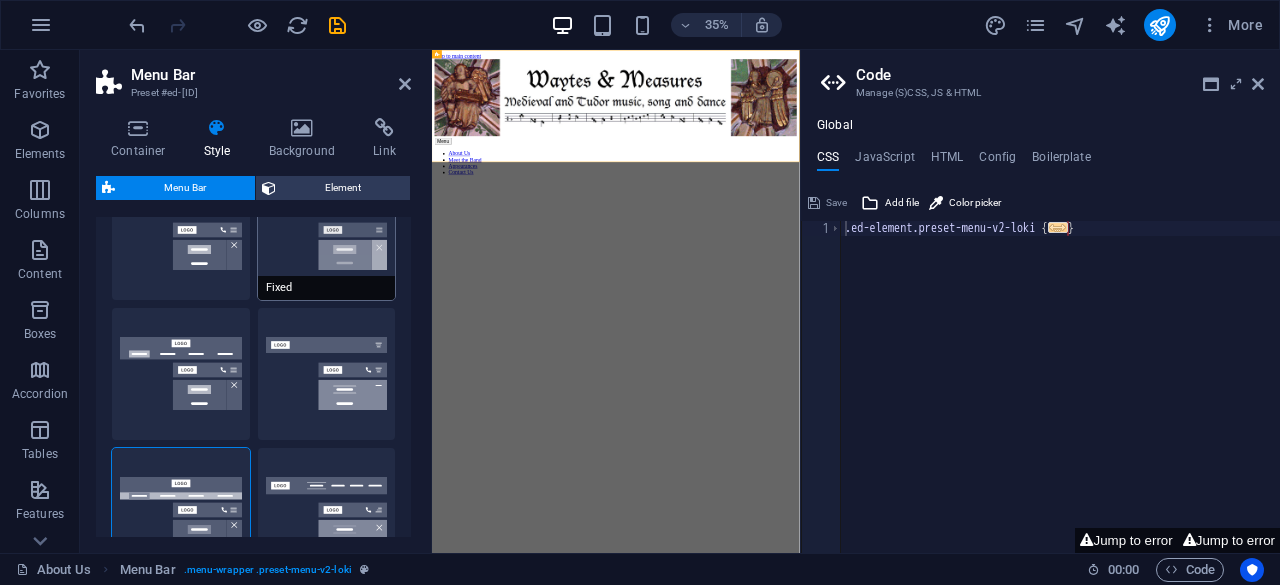 scroll, scrollTop: 146, scrollLeft: 0, axis: vertical 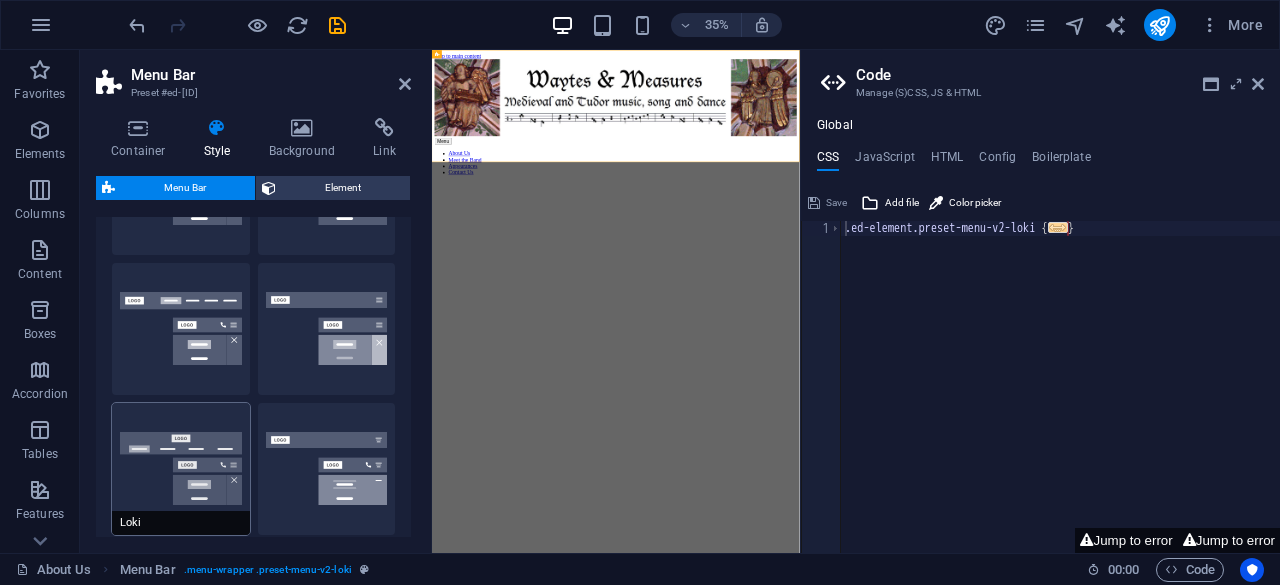 click on "Loki" at bounding box center (181, 469) 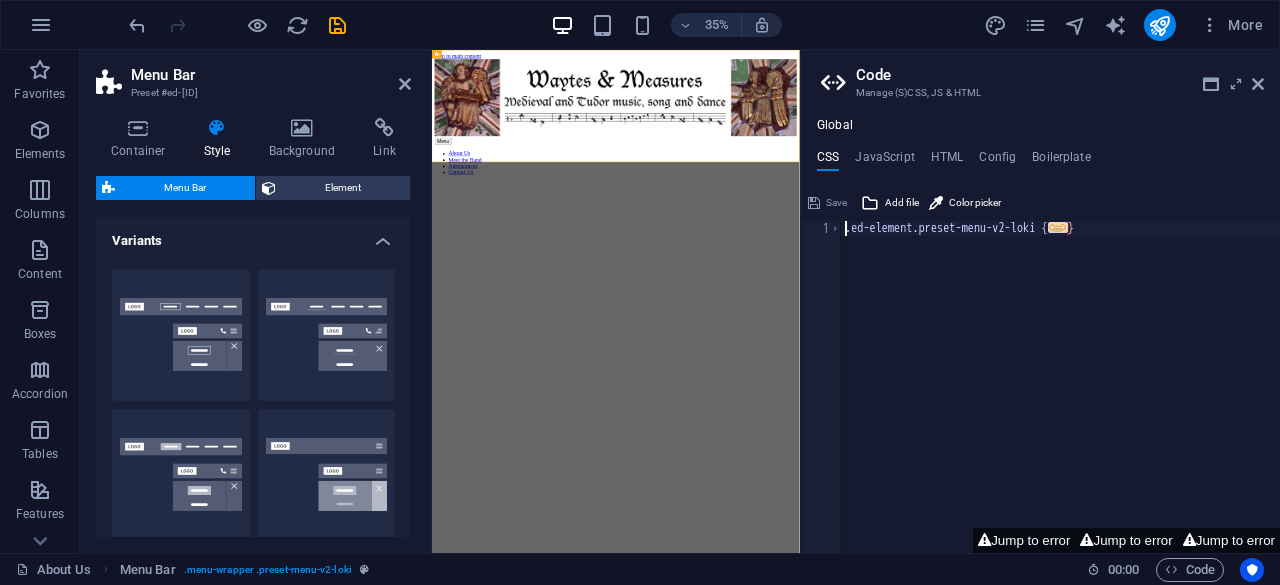 scroll, scrollTop: 199, scrollLeft: 0, axis: vertical 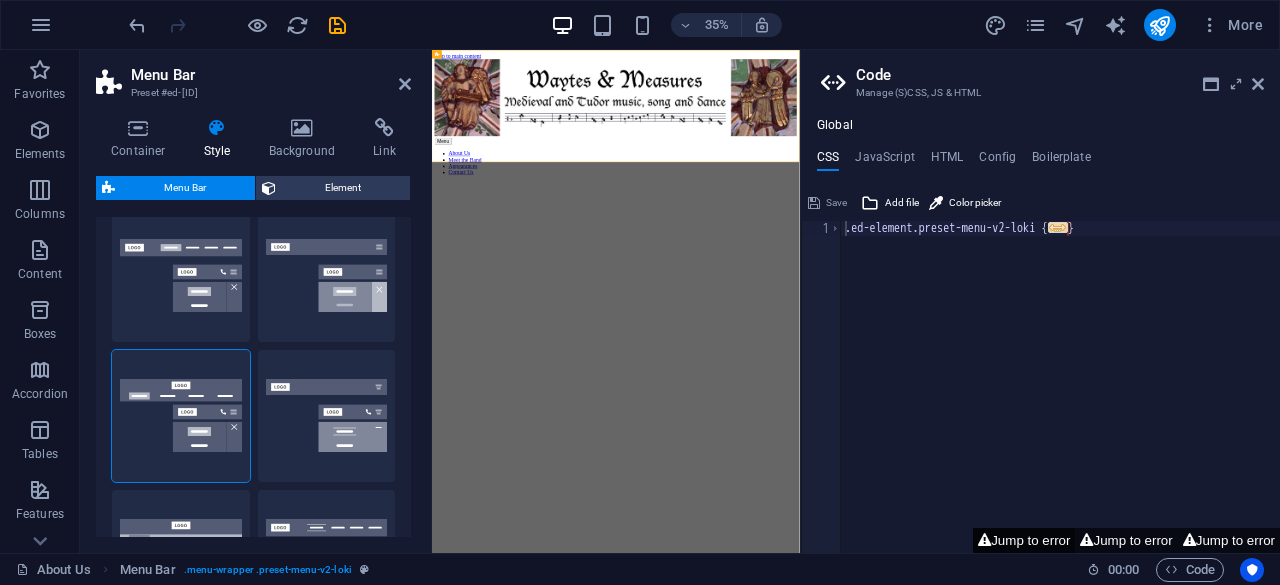 click on "Jump to error" at bounding box center (1024, 540) 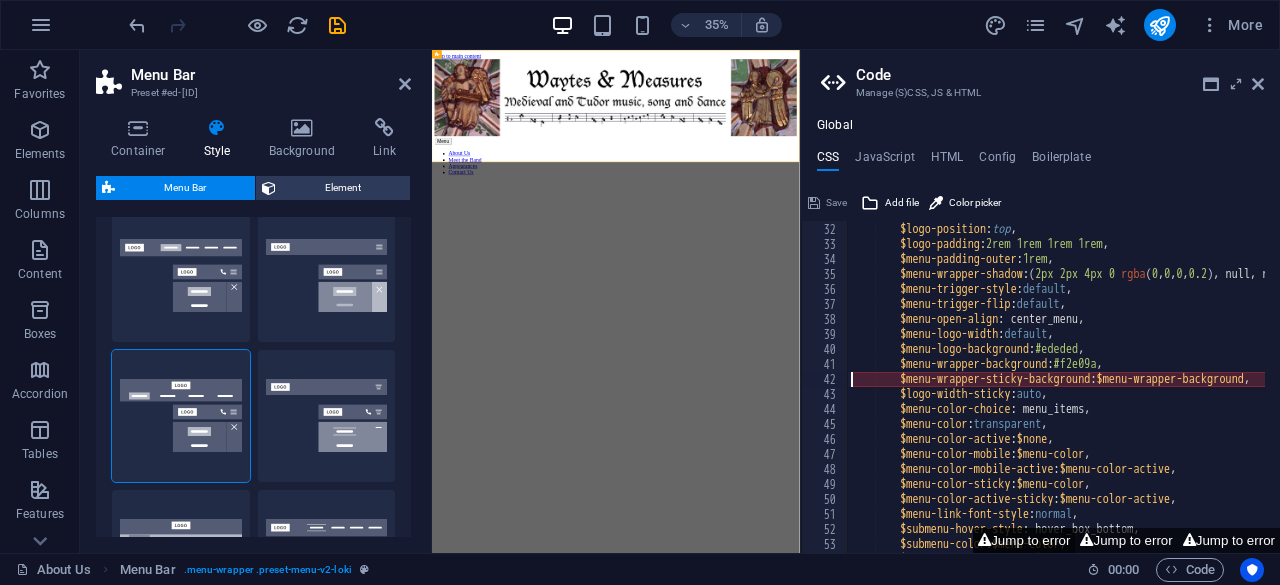 scroll, scrollTop: 464, scrollLeft: 0, axis: vertical 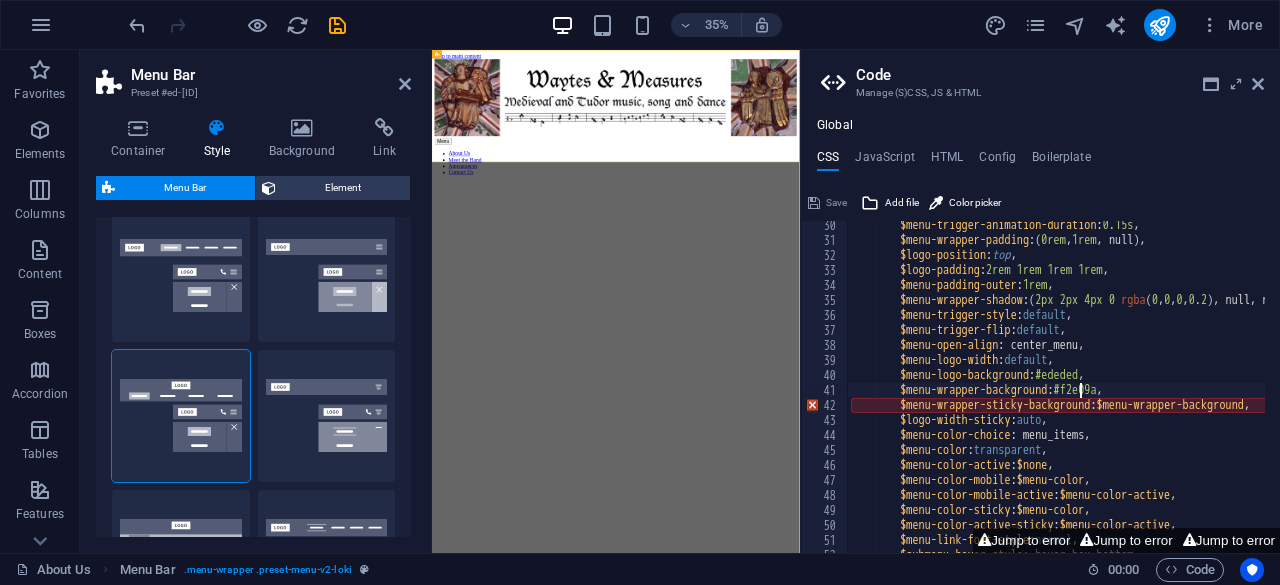click on "$menu-trigger-animation-duration :  0.15s ,            $menu-wrapper-padding :  ( 0rem ,  1rem , null ) ,            $logo-position :  top ,            $logo-padding :  2rem   1rem   1rem   1rem ,            $menu-padding-outer :  1rem ,            $menu-wrapper-shadow :  ( 2px   2px   4px   0   rgba ( 0 , 0 , 0 , 0.2 ) , null, null ) ,            $menu-trigger-style :  default ,            $menu-trigger-flip :  default ,            $menu-open-align : center_menu,            $menu-logo-width :  default ,            $menu-logo-background :  #ededed ,            $menu-wrapper-background :  #f2e09a ,            $menu-wrapper-sticky-background :  $menu-wrapper-background ,            $logo-width-sticky :  auto ,            $menu-color-choice : menu_items,            $menu-color :  transparent ,            $menu-color-active :  $none ,            $menu-color-mobile :  $menu-color ,            $menu-color-mobile-active :  $menu-color-active ,            $menu-color-sticky :  $menu-color ,            :  ," at bounding box center [1103, 391] 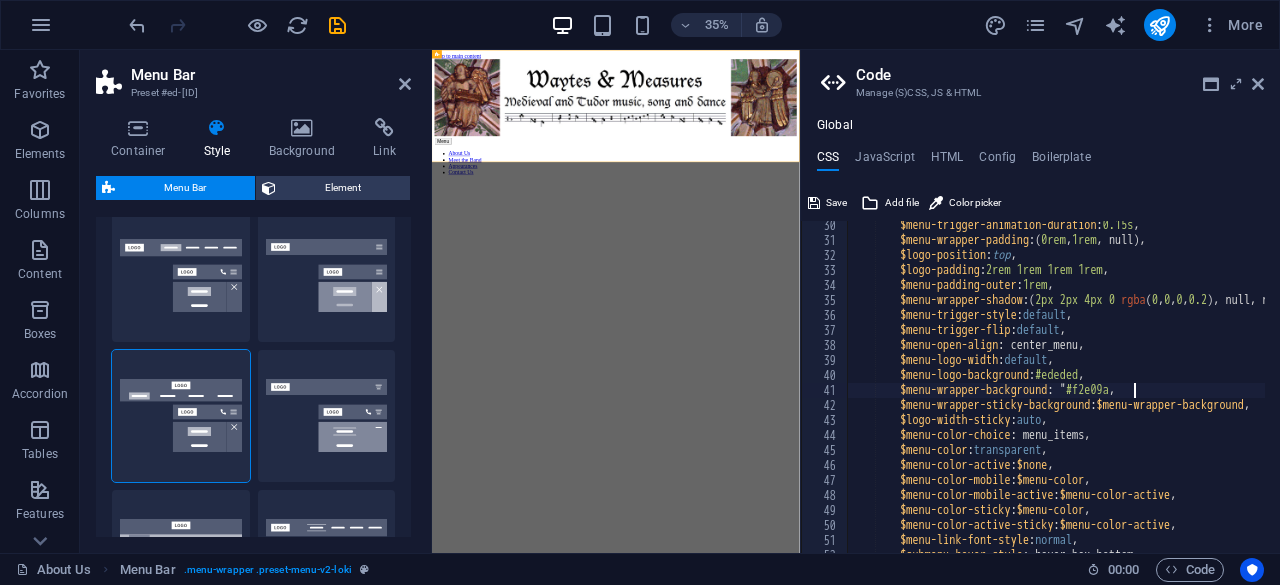 scroll, scrollTop: 0, scrollLeft: 27, axis: horizontal 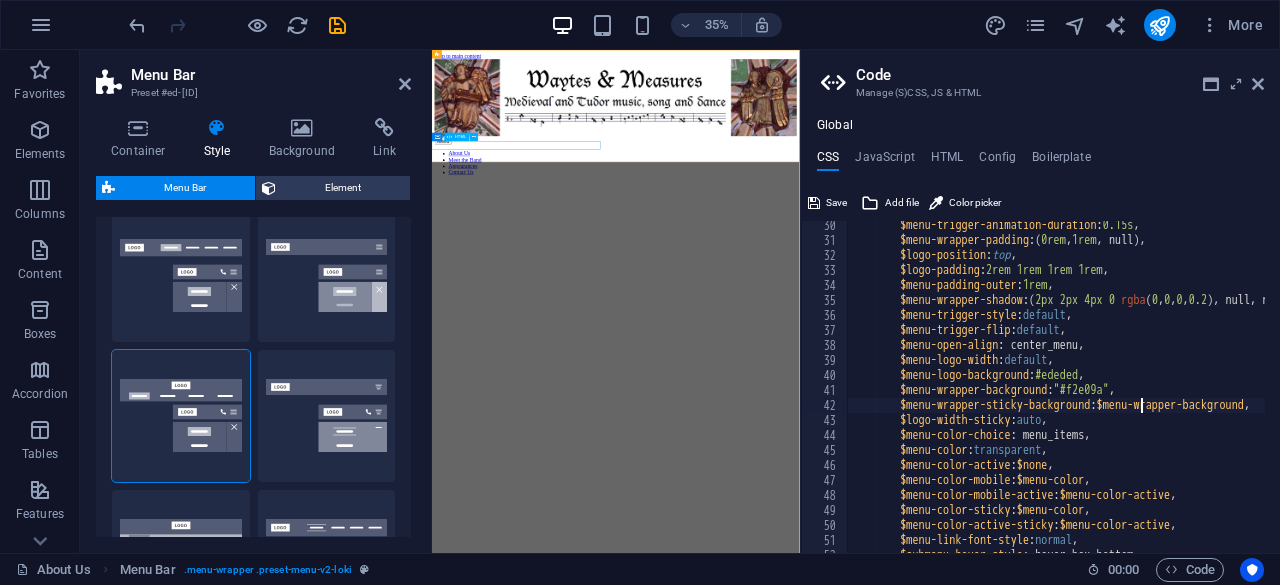 click on "Menu" at bounding box center [957, 310] 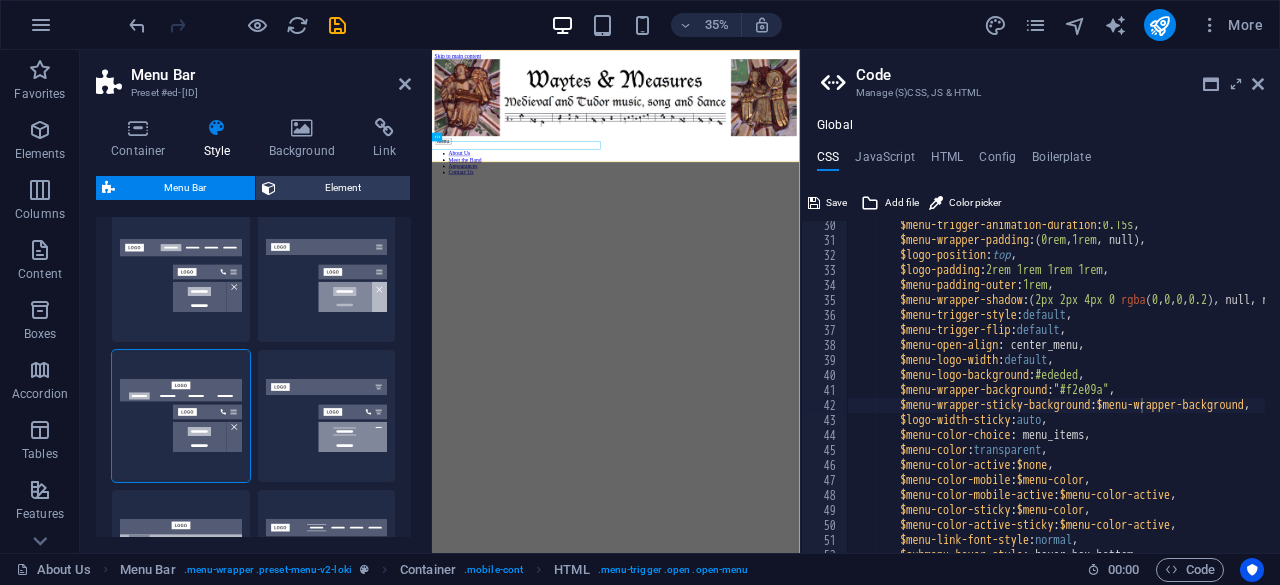 type on "$menu-color: transparent," 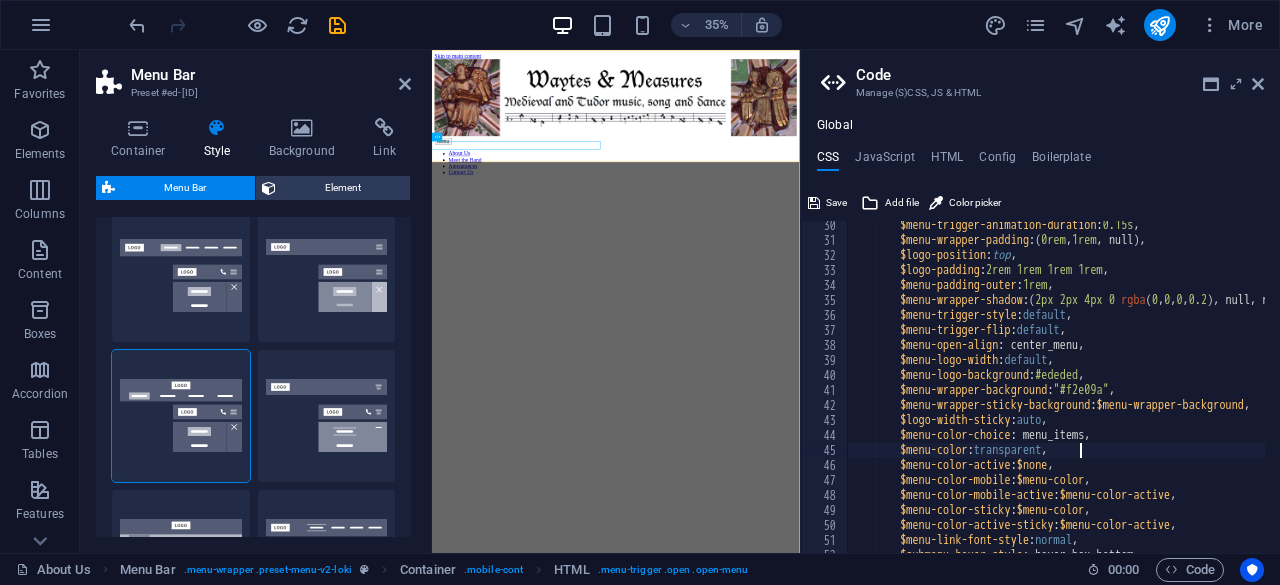 scroll, scrollTop: 0, scrollLeft: 22, axis: horizontal 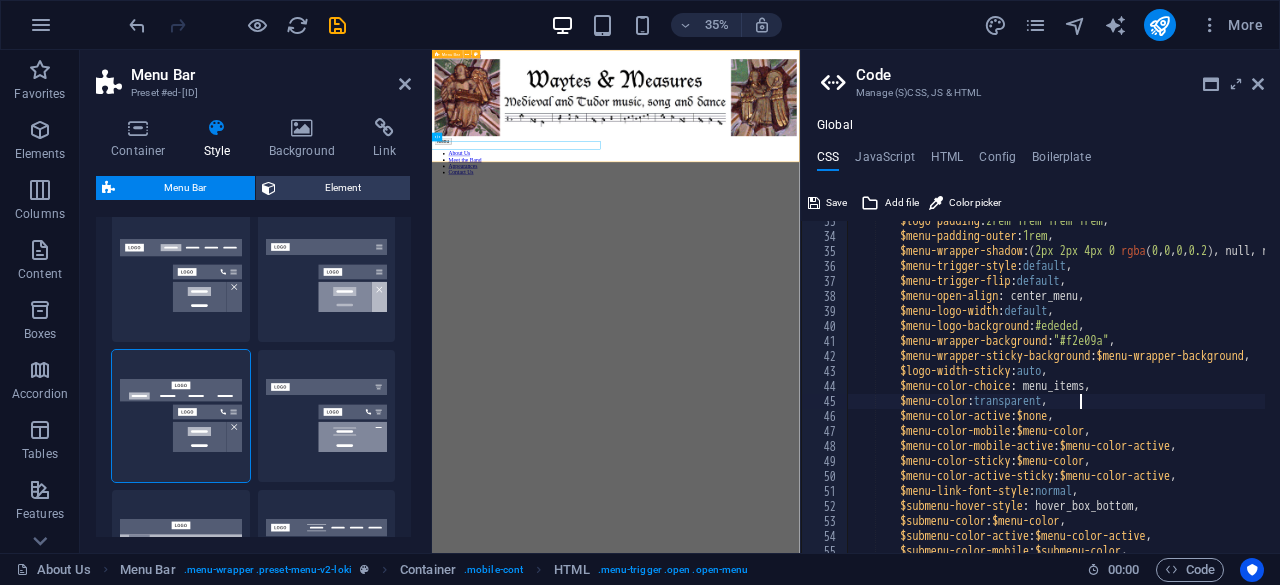 click on "Menu About Us Meet the Band Appearances Contact Us" at bounding box center [957, 242] 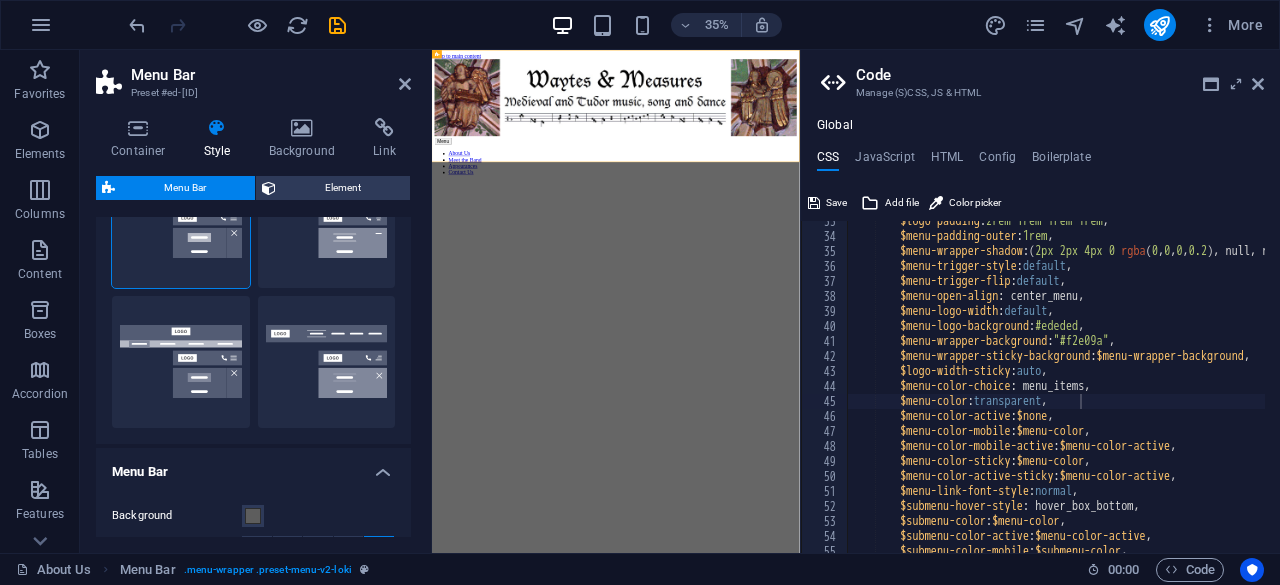 scroll, scrollTop: 457, scrollLeft: 0, axis: vertical 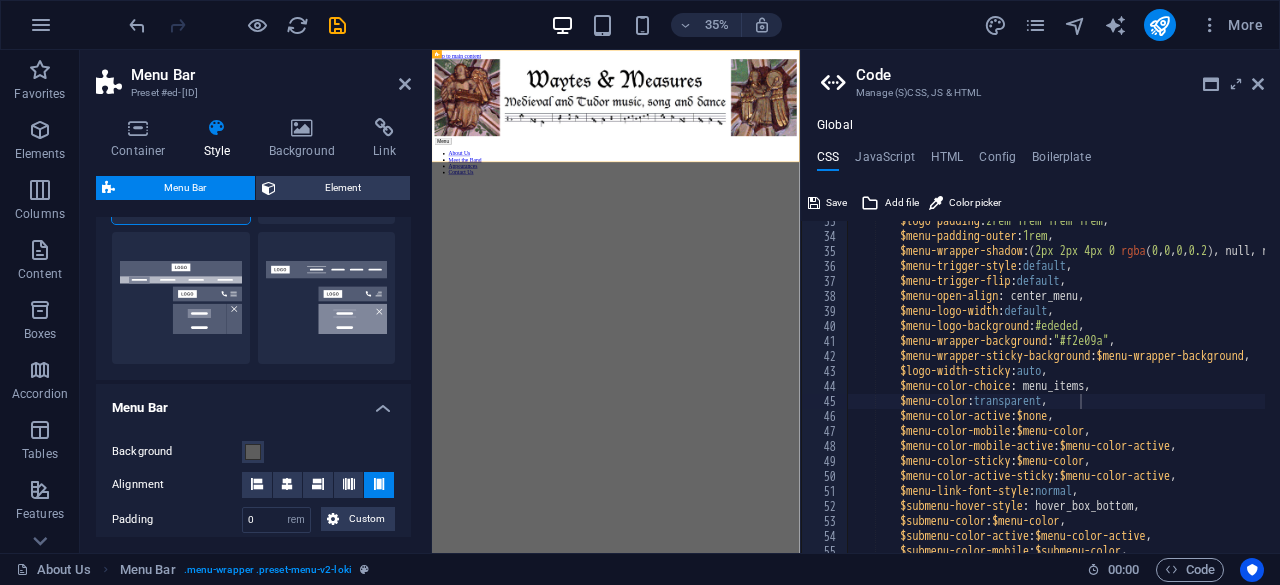 click on "Wide" at bounding box center [181, 298] 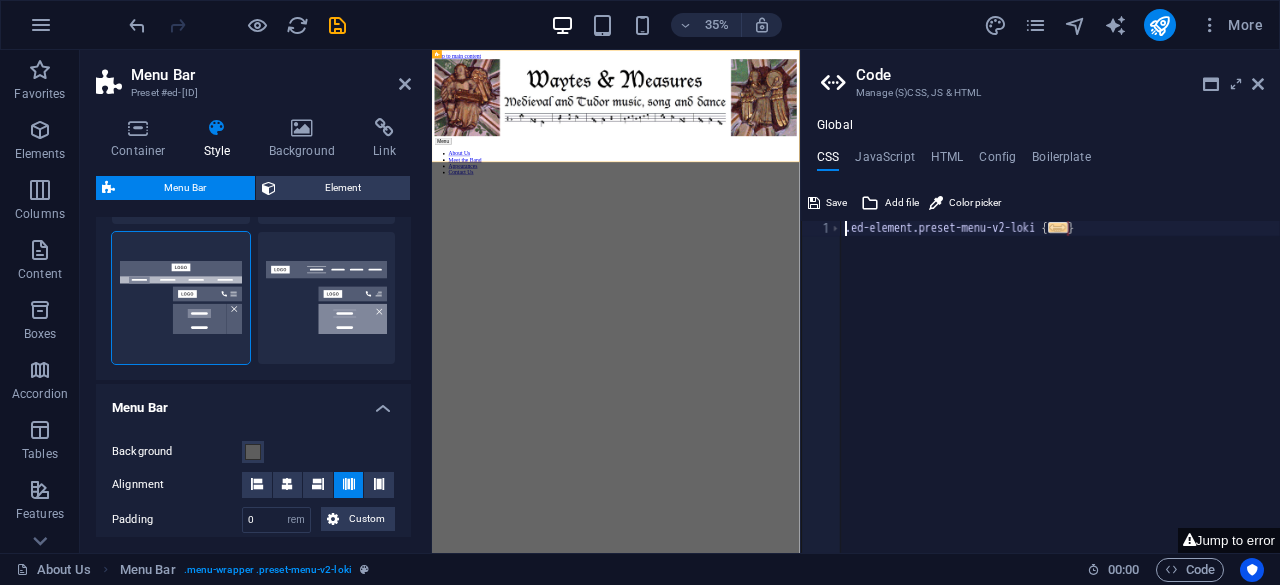 scroll, scrollTop: 0, scrollLeft: 17, axis: horizontal 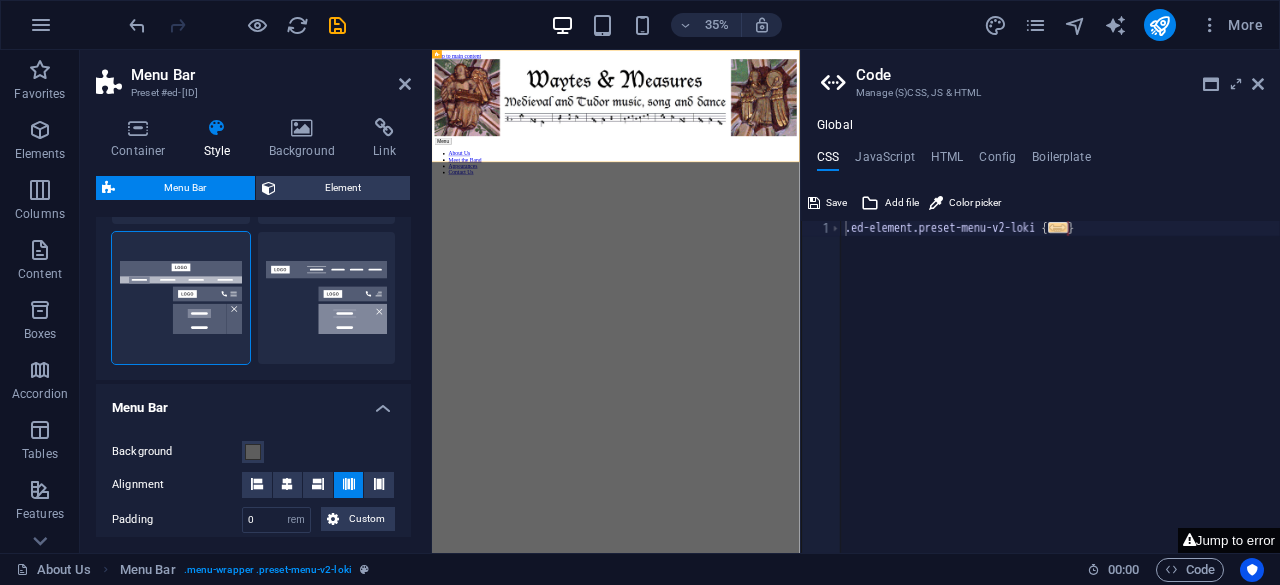 click on "Jump to error" at bounding box center [1229, 540] 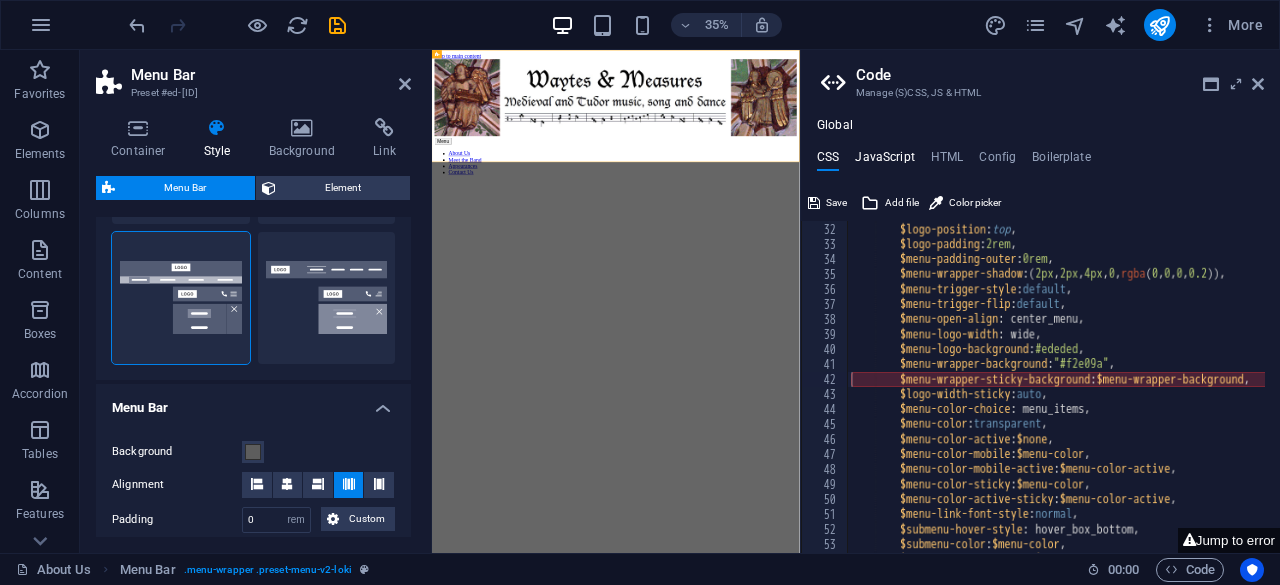 click on "JavaScript" at bounding box center [884, 161] 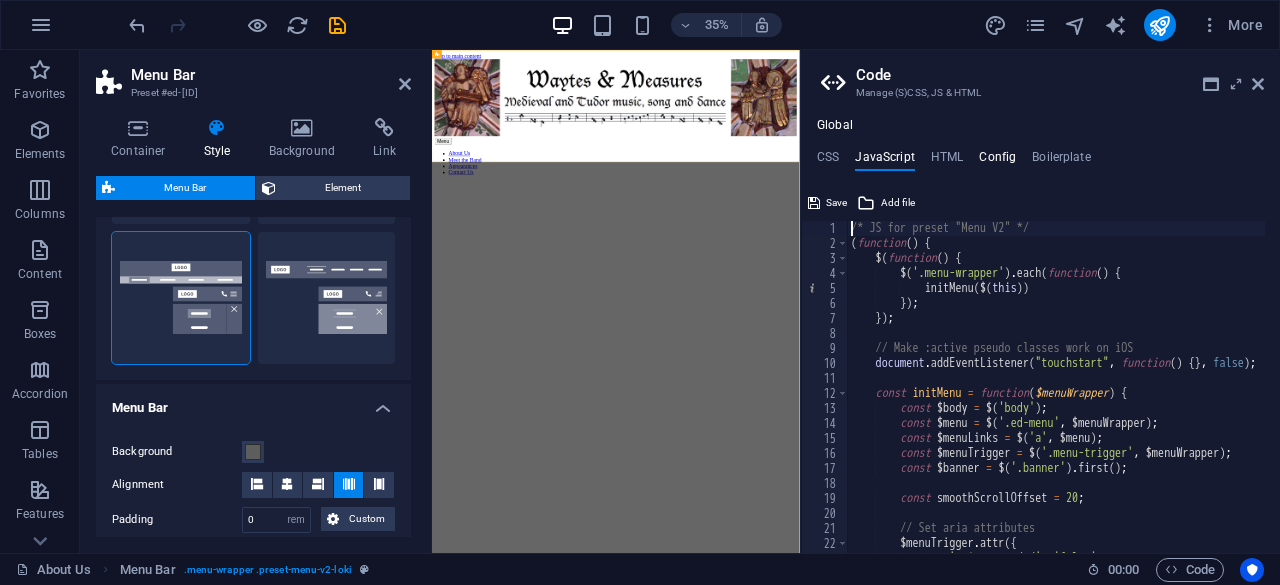click on "Config" at bounding box center [997, 161] 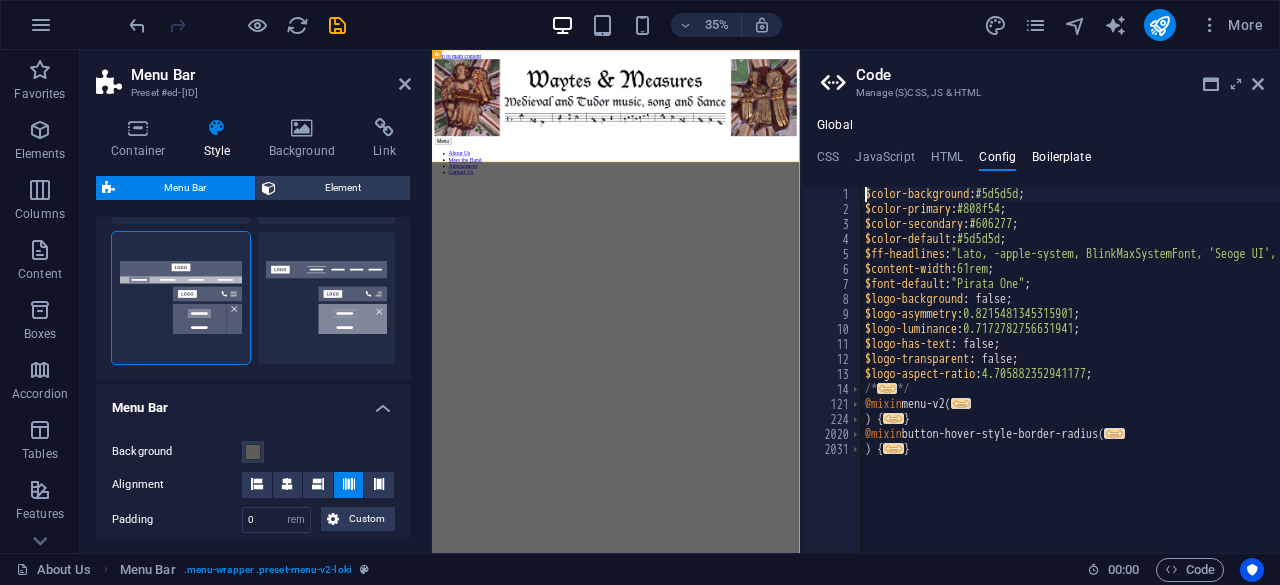 click on "Boilerplate" at bounding box center (1061, 161) 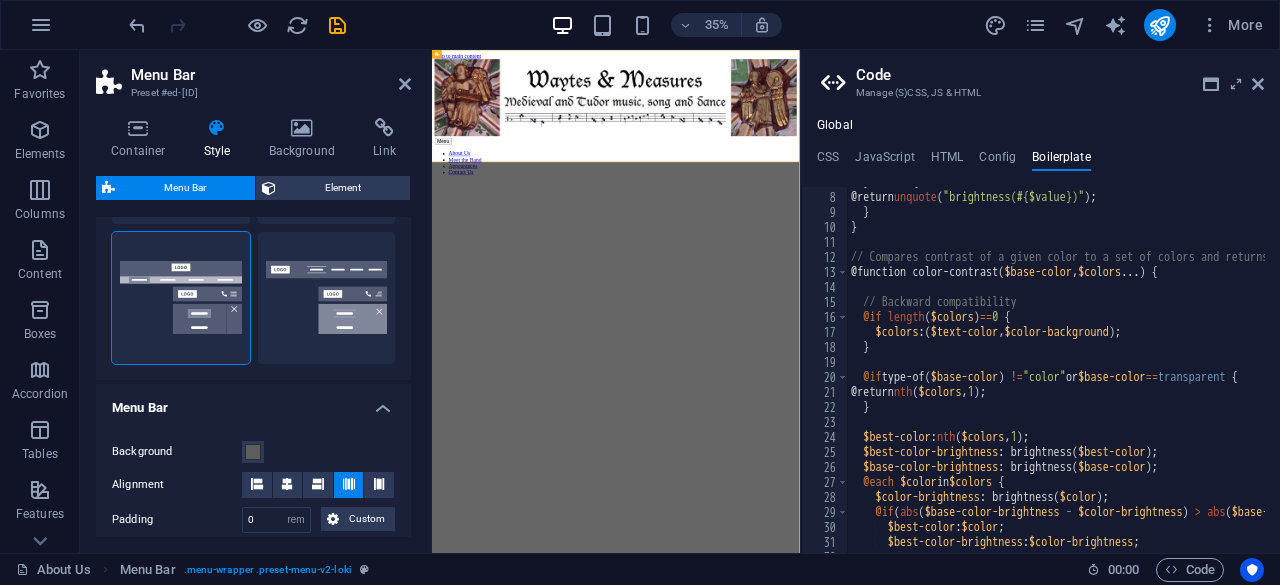 scroll, scrollTop: 57, scrollLeft: 0, axis: vertical 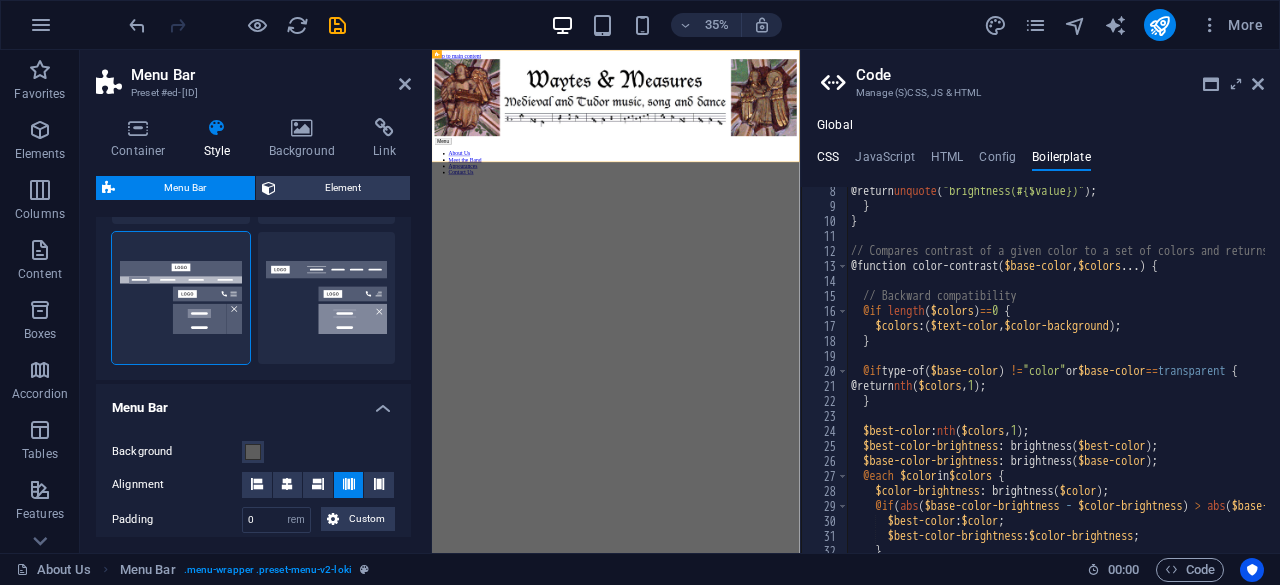 click on "CSS" at bounding box center [828, 161] 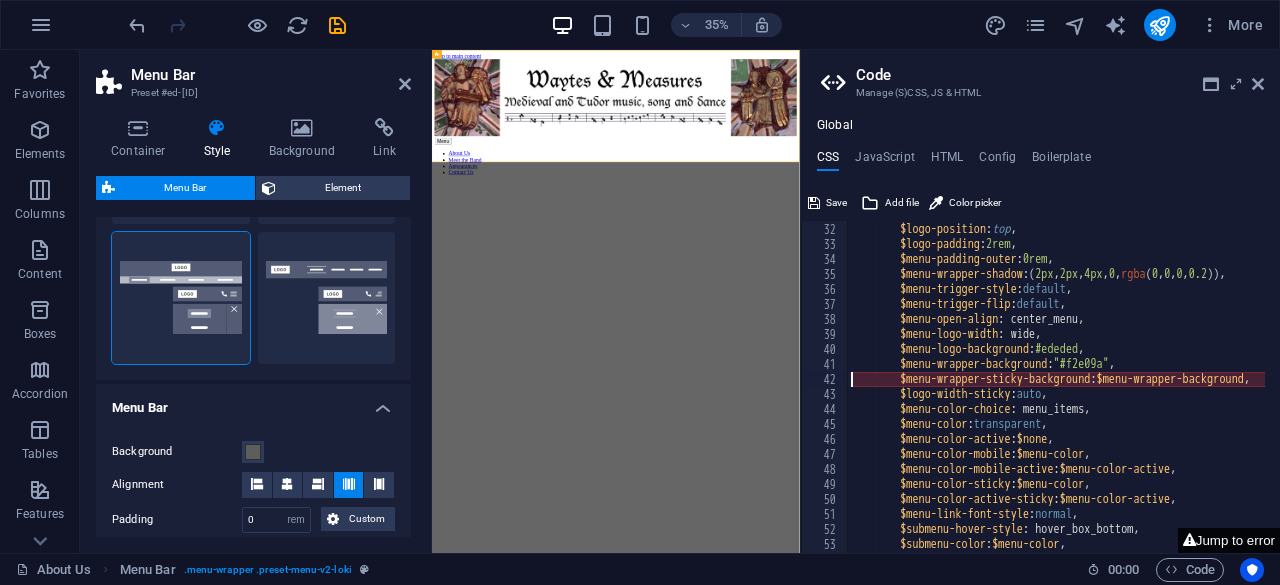 click on "Jump to error" at bounding box center [1229, 540] 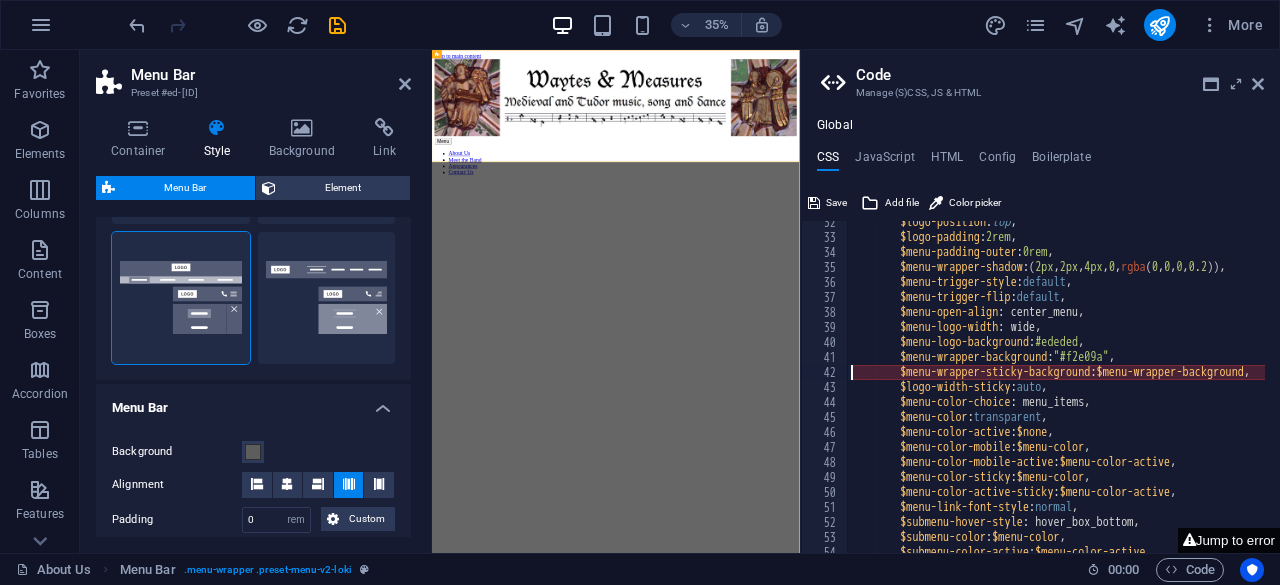 scroll, scrollTop: 471, scrollLeft: 0, axis: vertical 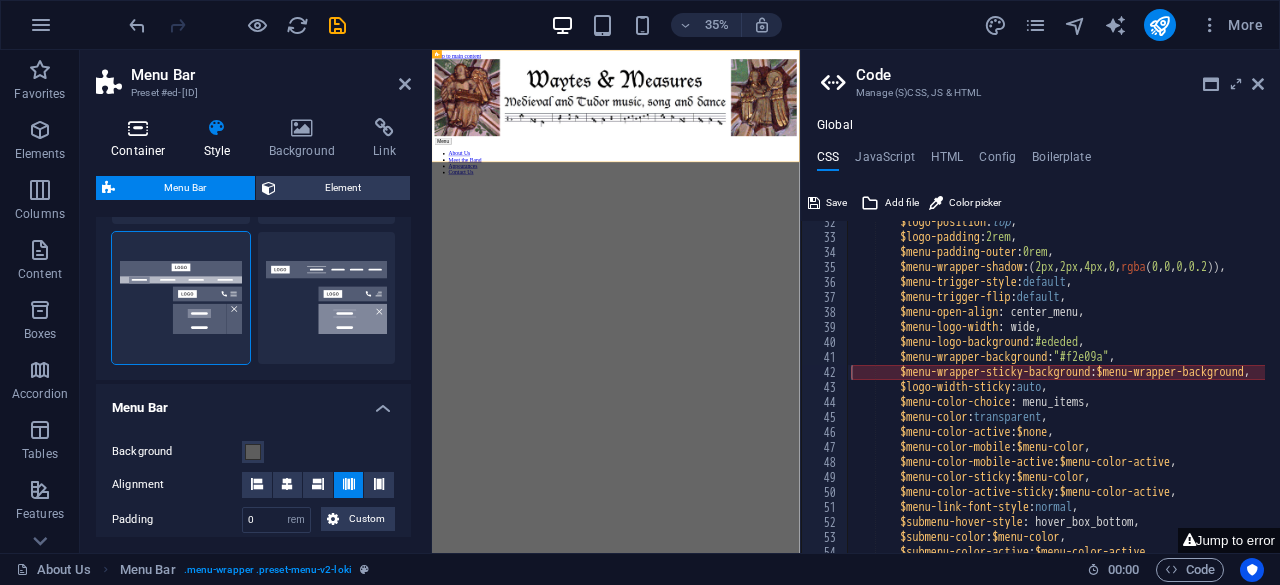 click at bounding box center (138, 128) 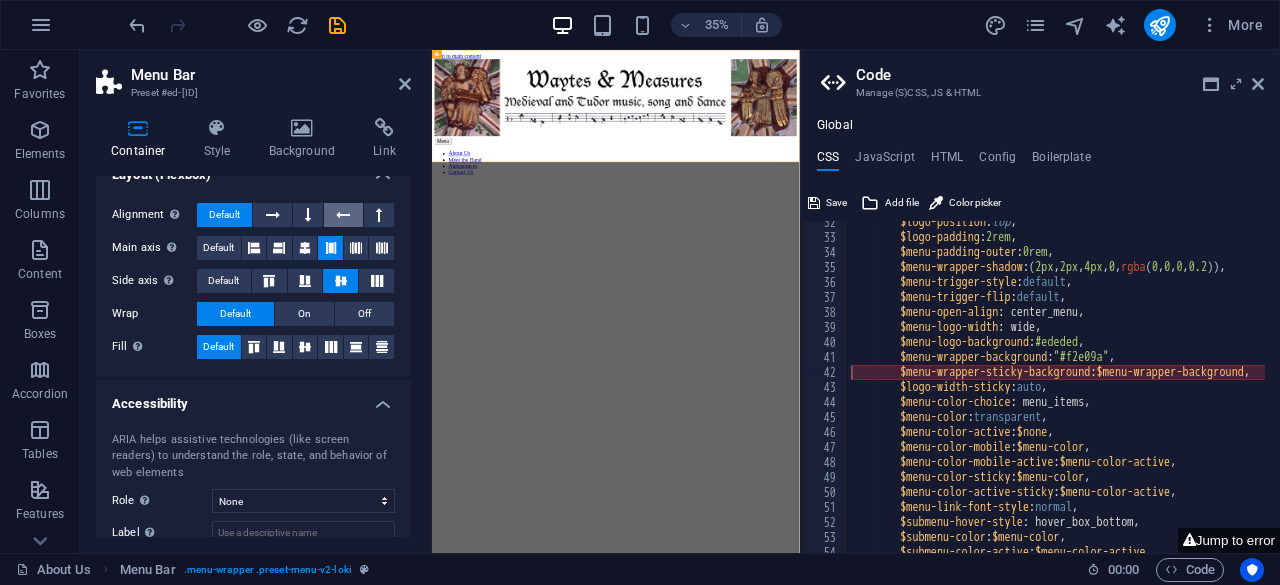 scroll, scrollTop: 376, scrollLeft: 0, axis: vertical 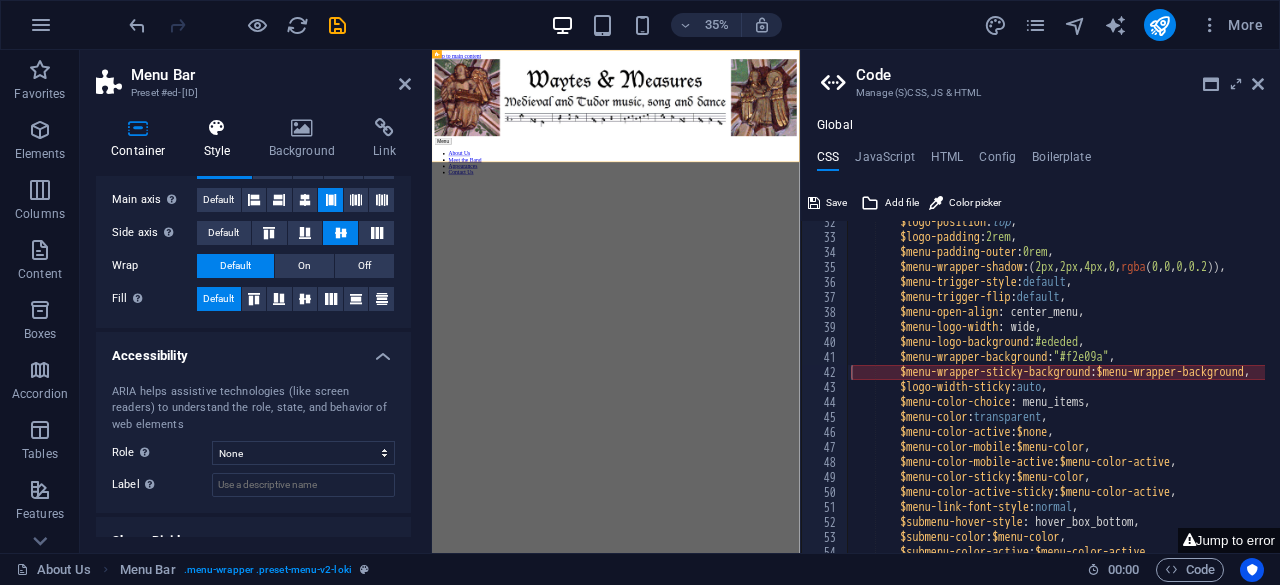 click at bounding box center [217, 128] 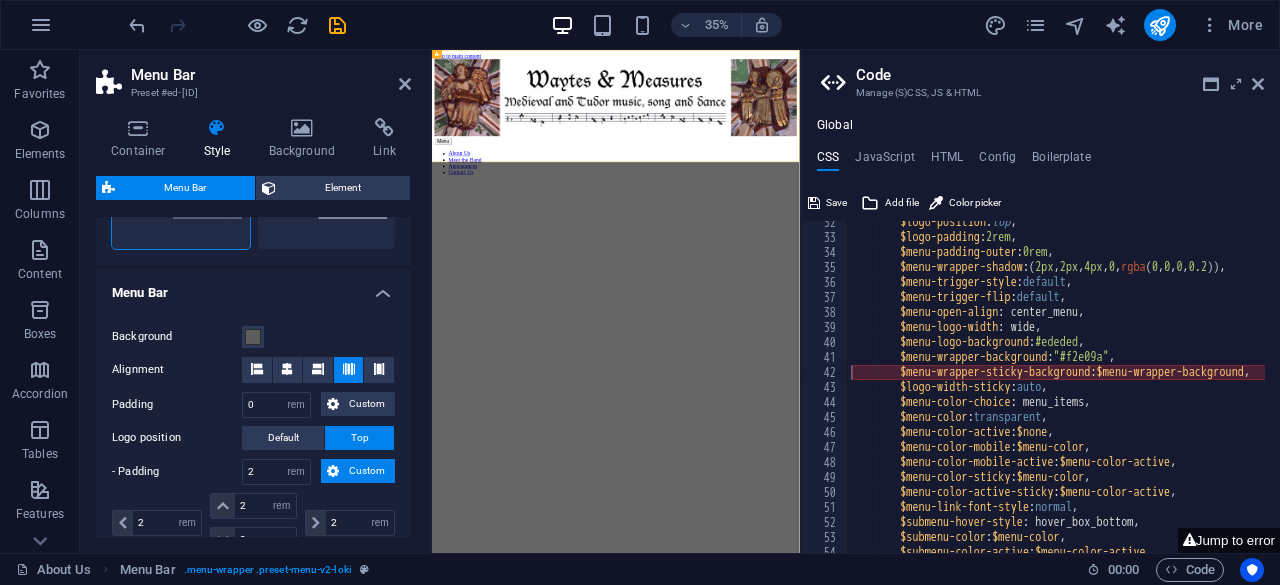 scroll, scrollTop: 573, scrollLeft: 0, axis: vertical 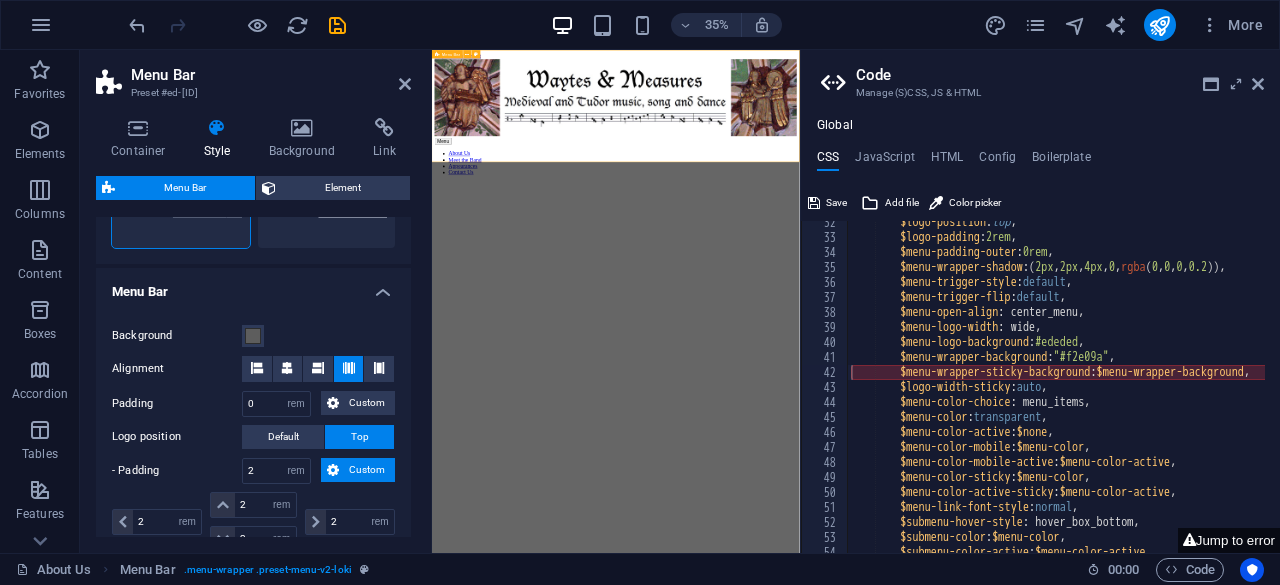 click on "Menu" at bounding box center [957, 310] 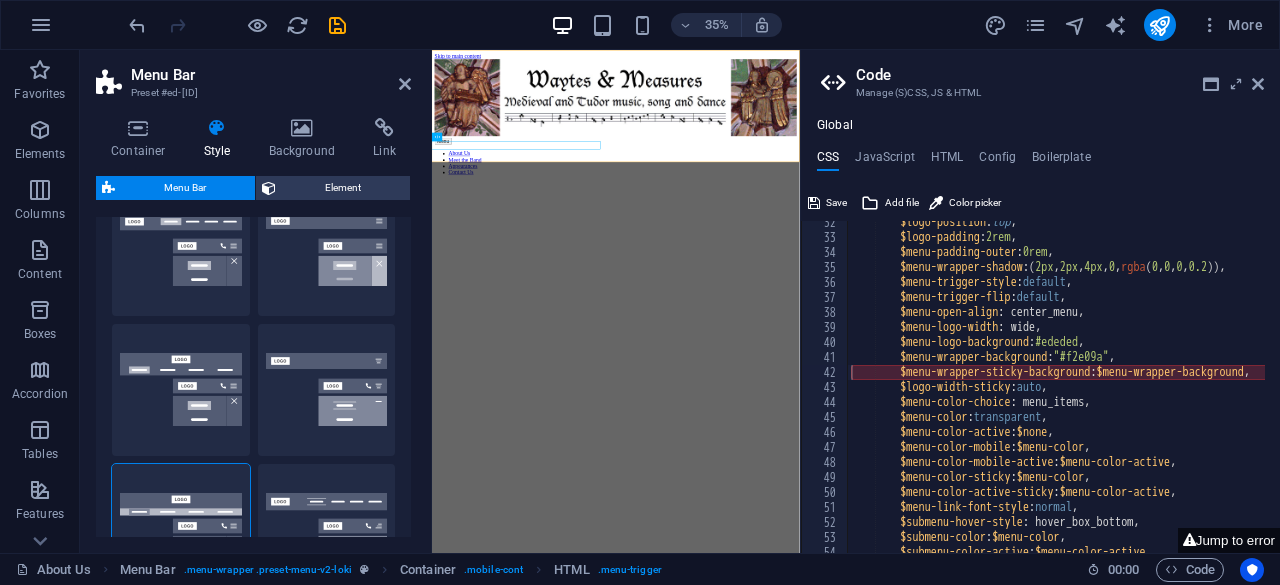 scroll, scrollTop: 0, scrollLeft: 0, axis: both 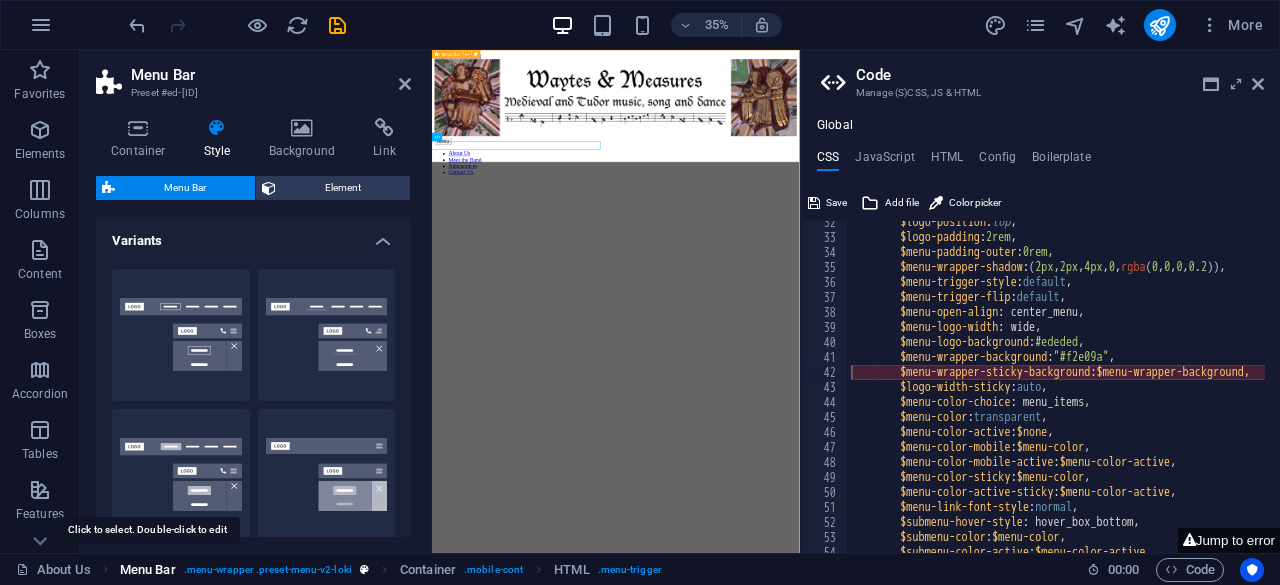 click on "Menu Bar" at bounding box center (148, 570) 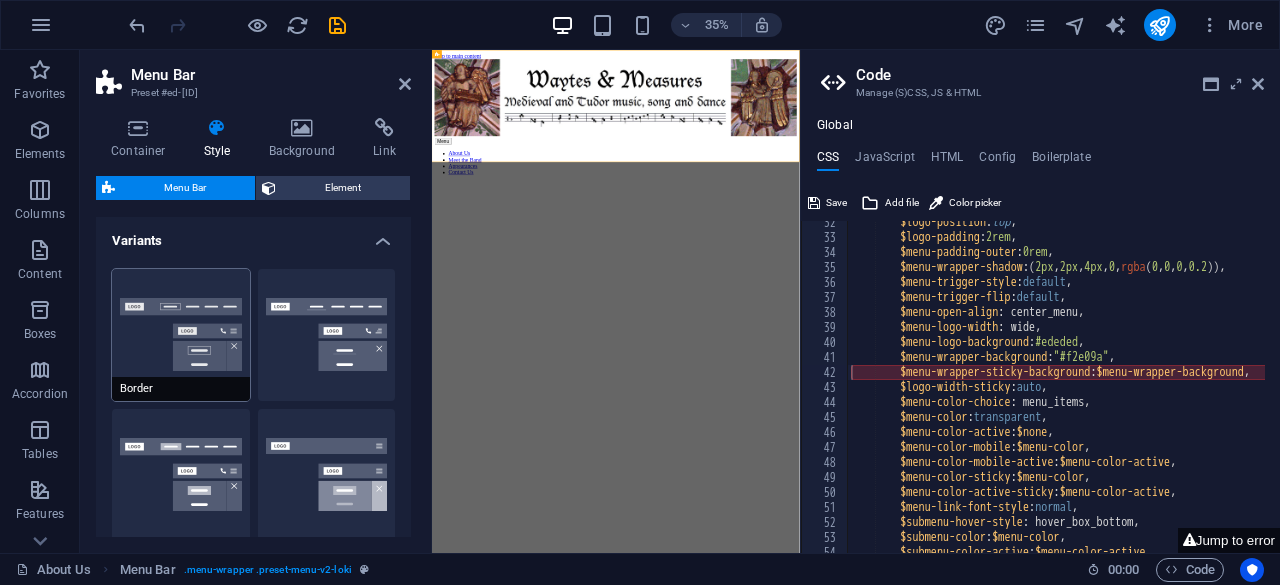 click on "Border" at bounding box center [181, 335] 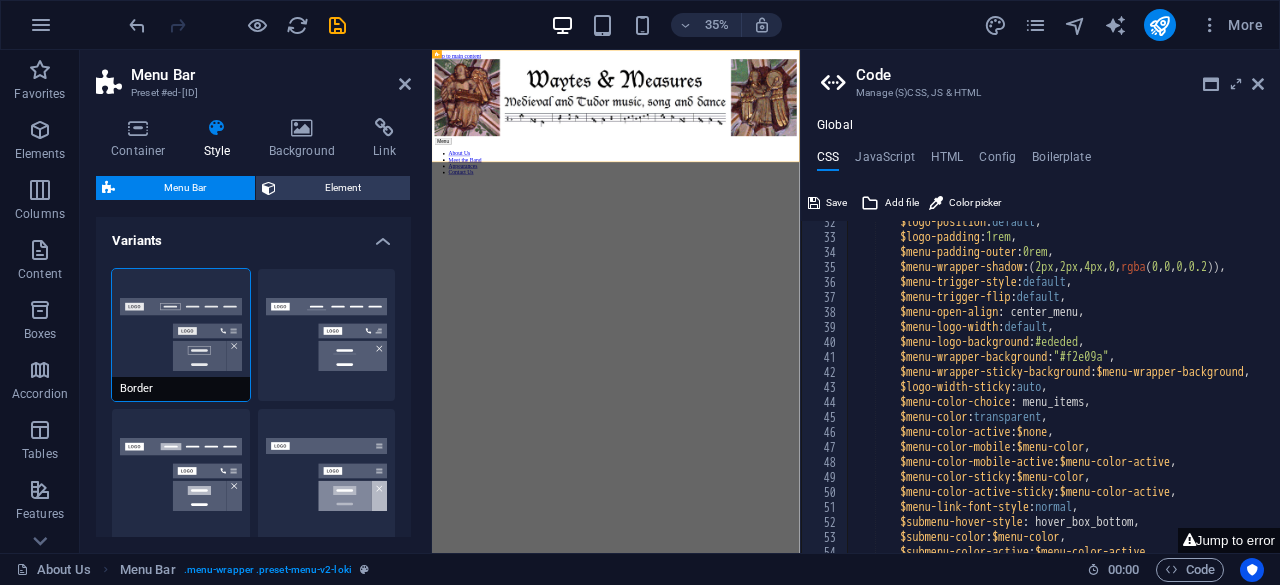 type on ".ed-element.preset-menu-v2-loki {" 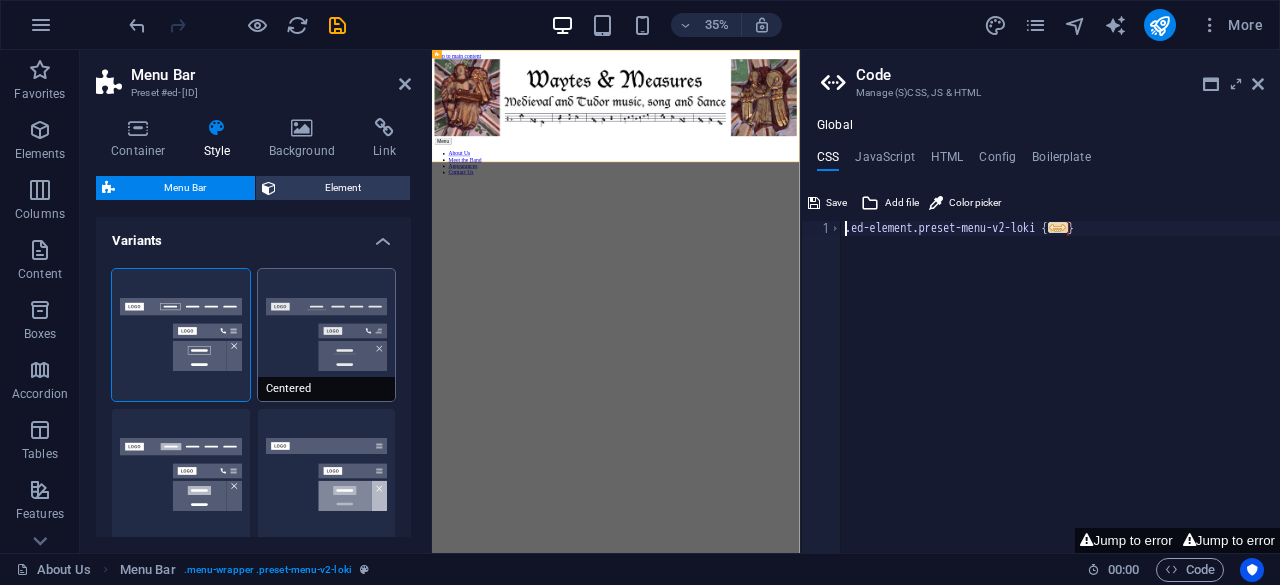click on "Centered" at bounding box center (327, 335) 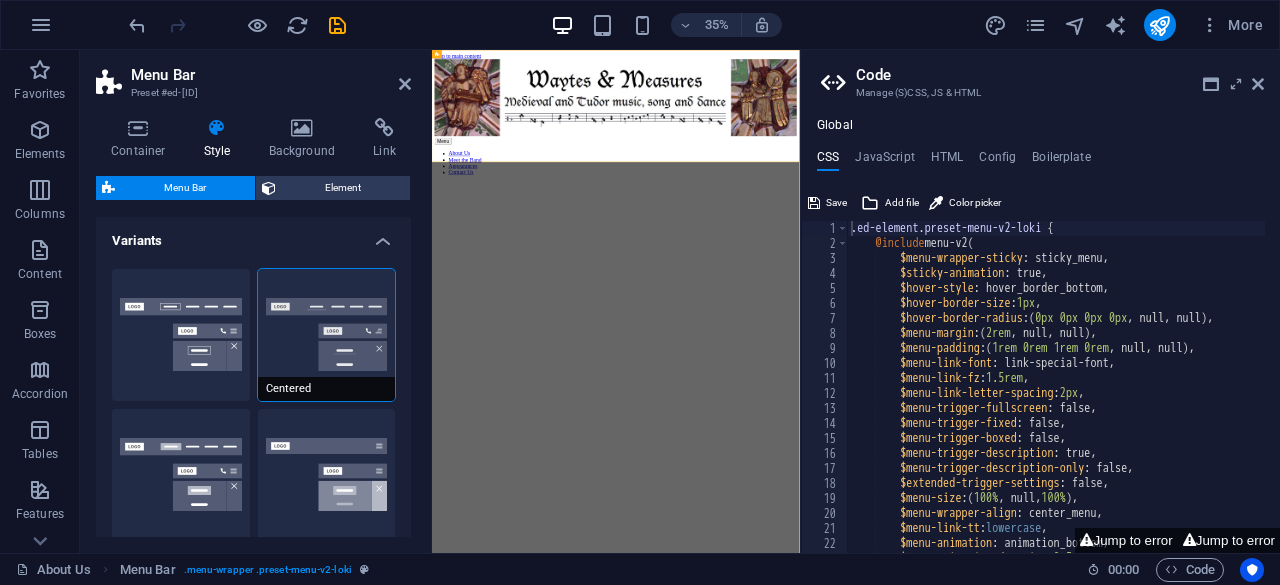 scroll, scrollTop: 0, scrollLeft: 0, axis: both 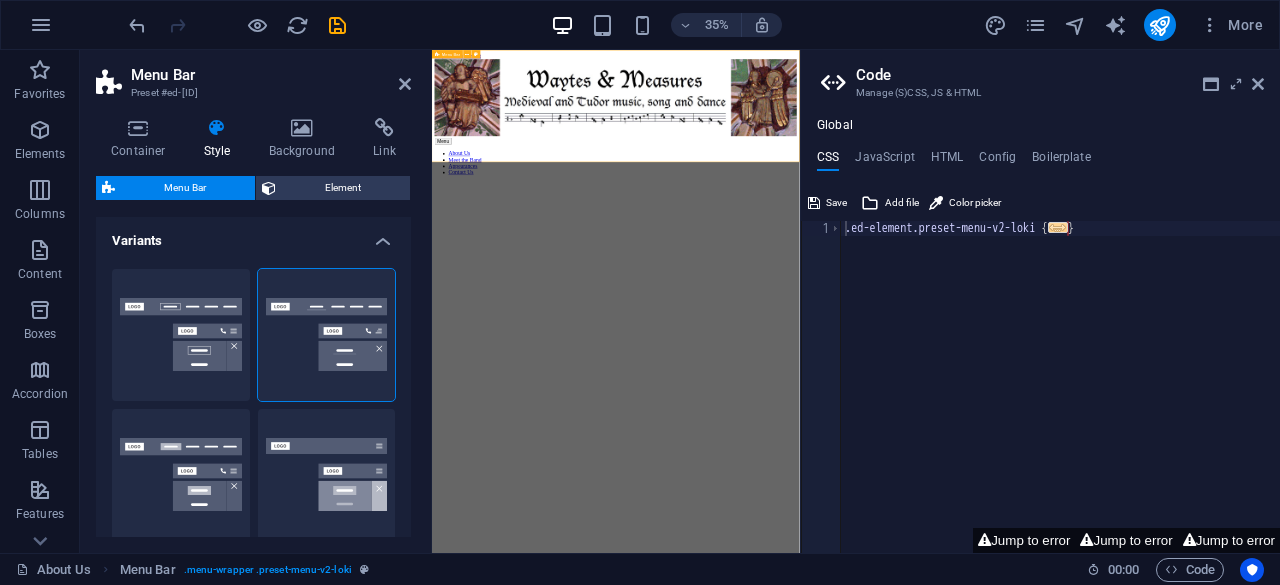 click on "Menu About Us Meet the Band Appearances Contact Us" at bounding box center (957, 242) 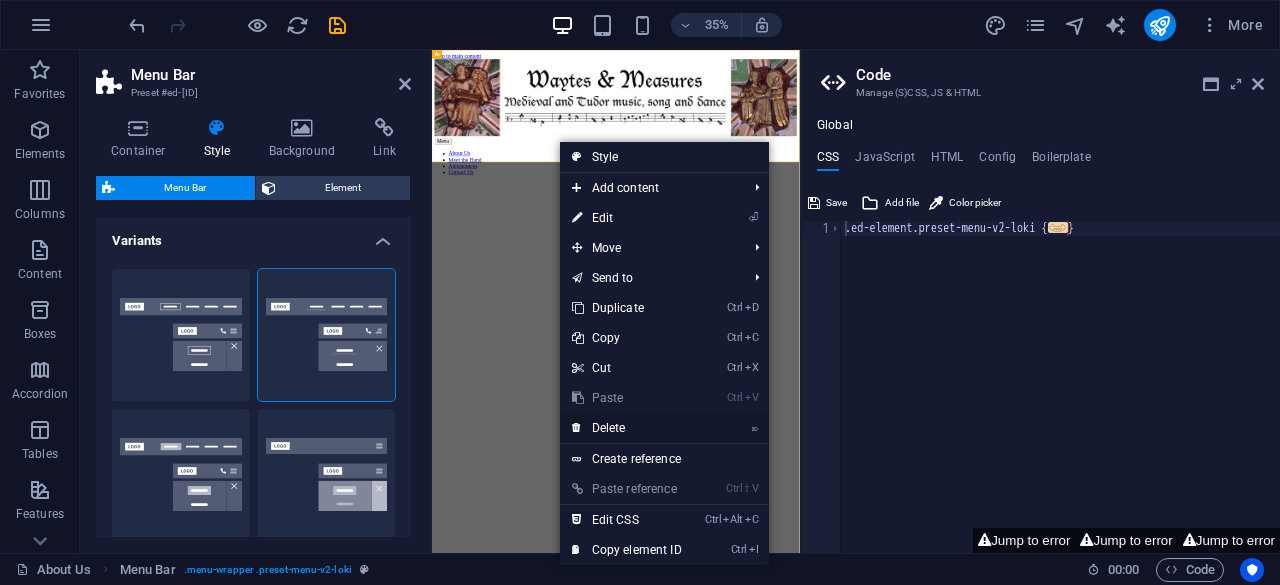 click on "⌦  Delete" at bounding box center [627, 428] 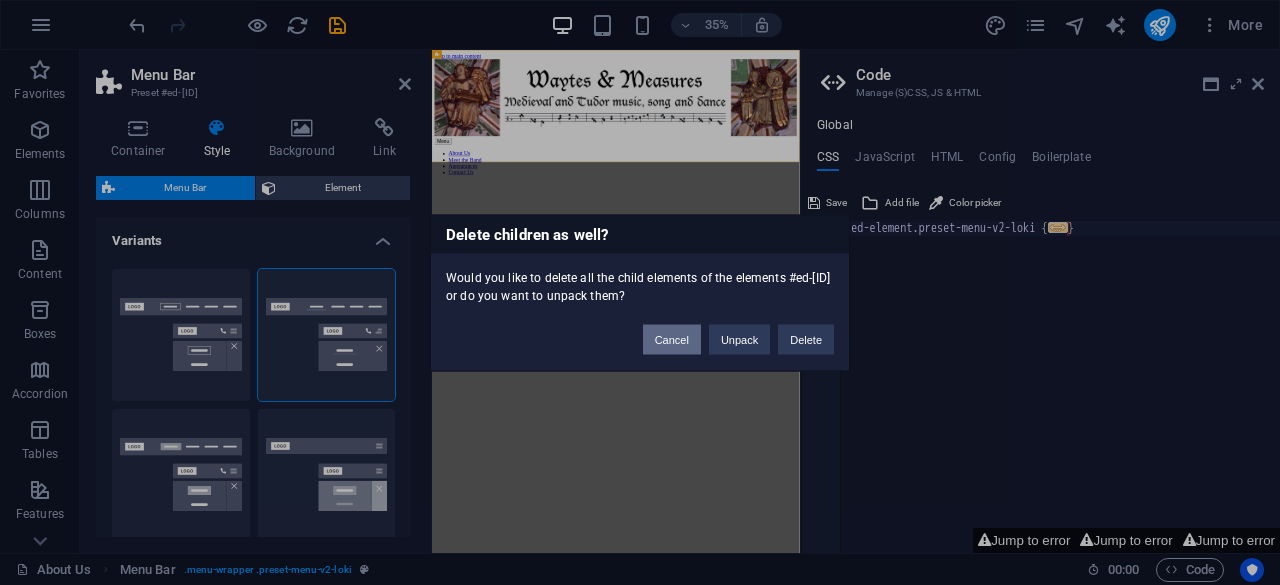 click on "Cancel" at bounding box center [672, 339] 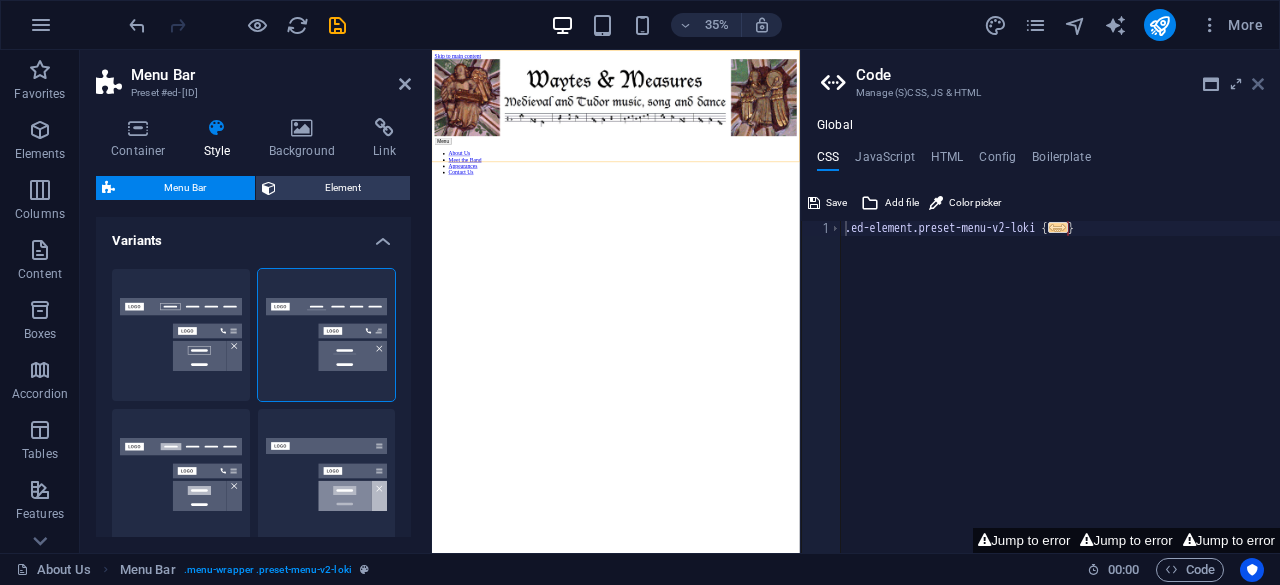 click at bounding box center [1258, 84] 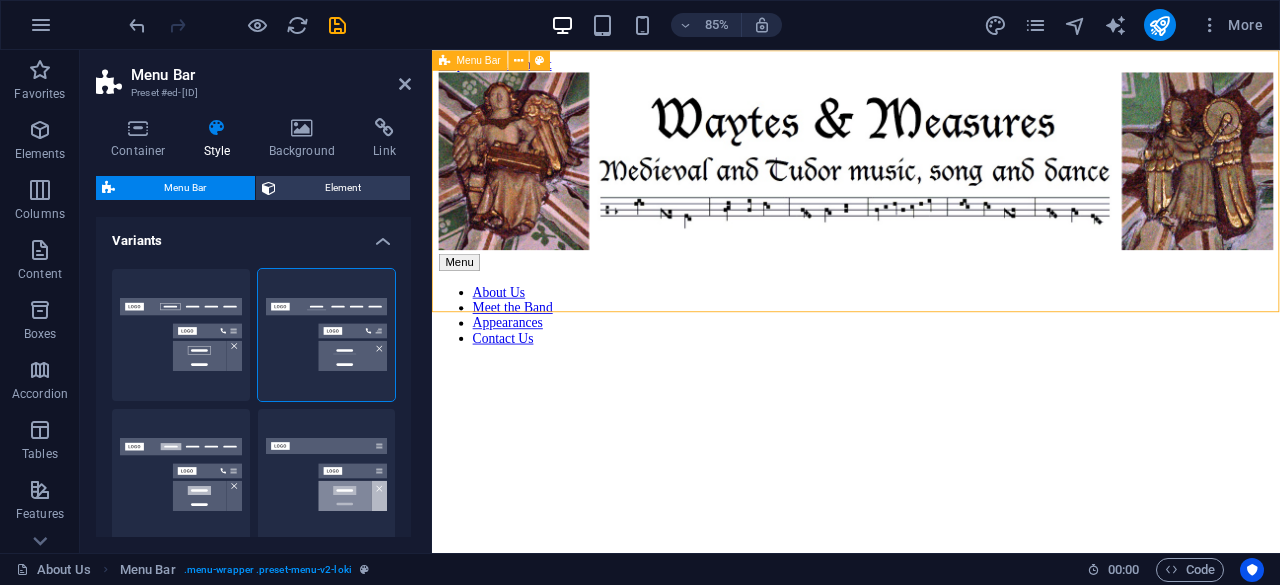 click at bounding box center (444, 60) 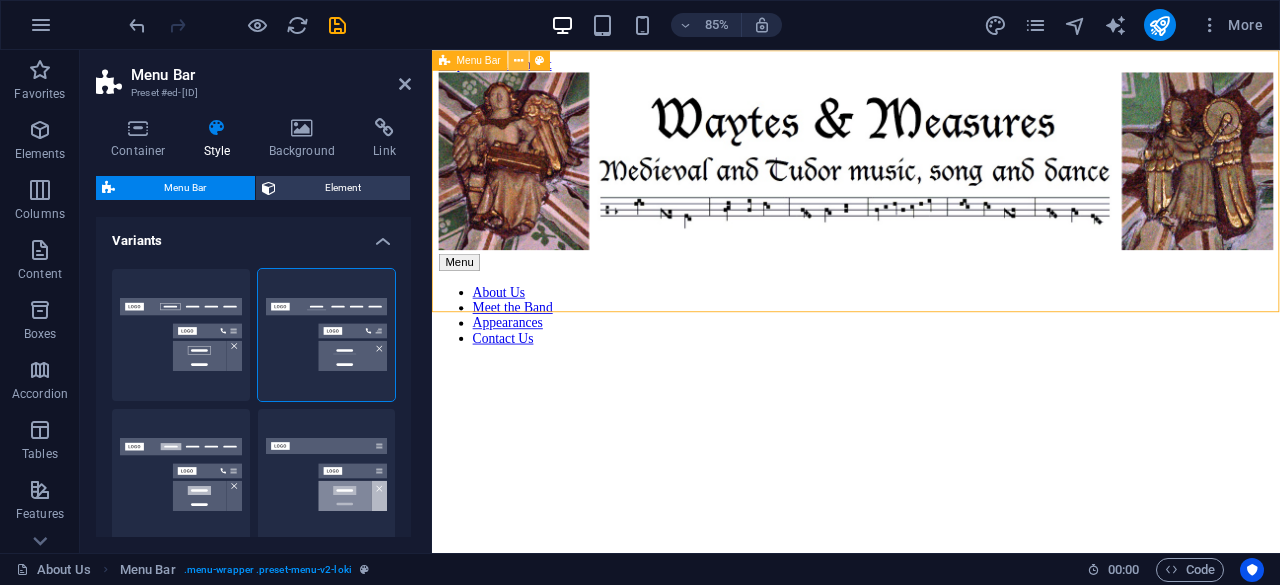 click at bounding box center [519, 60] 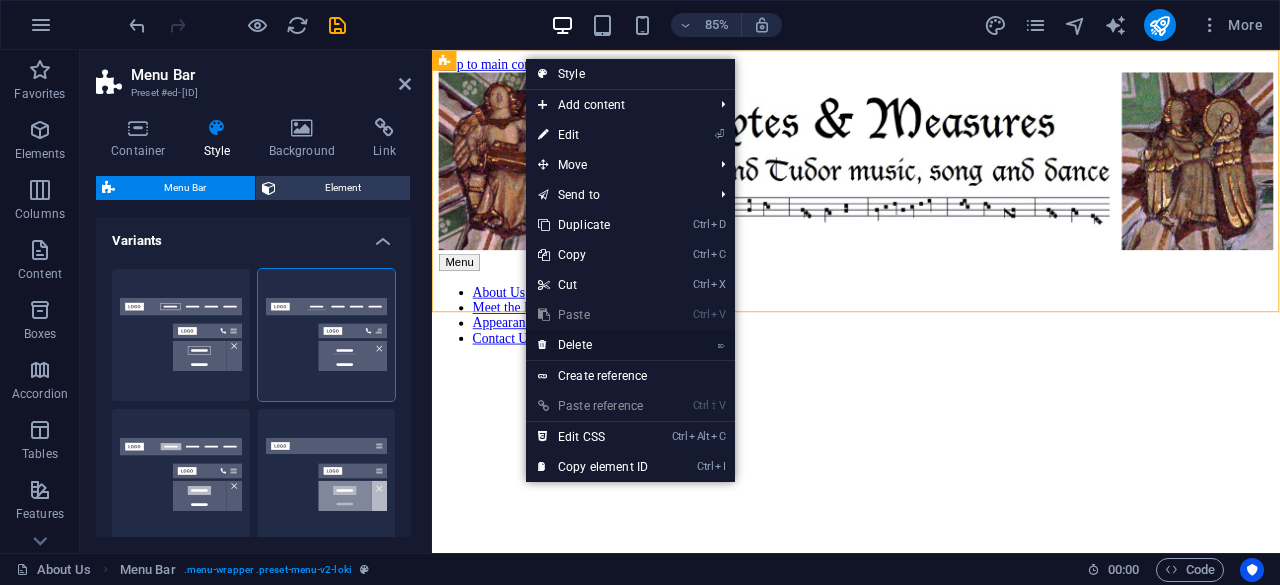 click on "⌦  Delete" at bounding box center [593, 345] 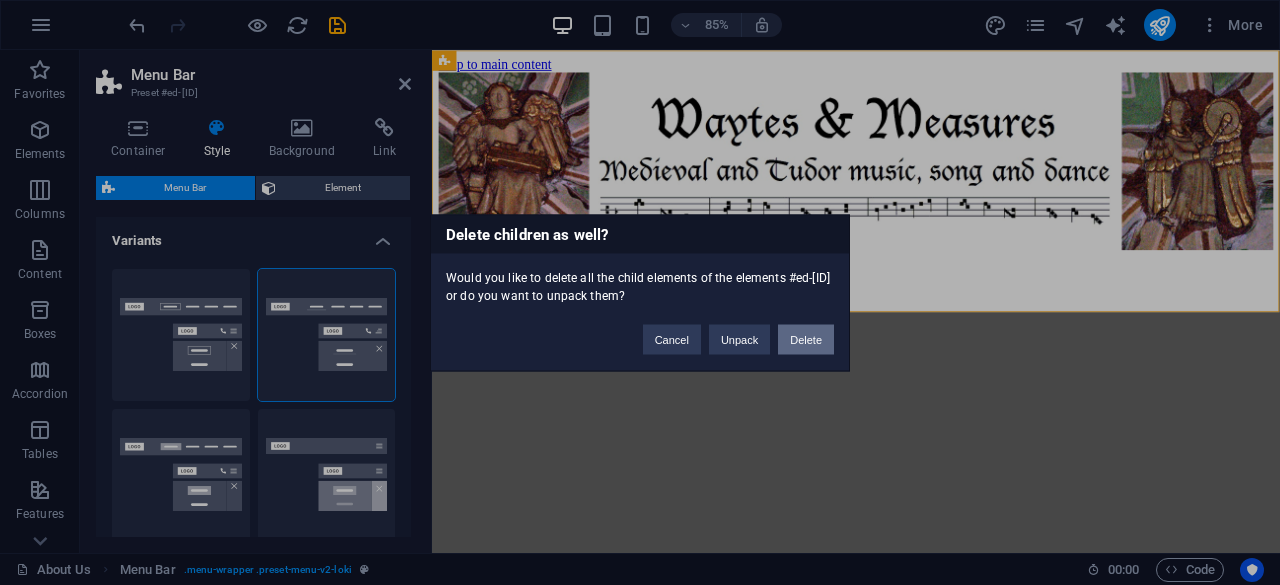 click on "Delete" at bounding box center [806, 339] 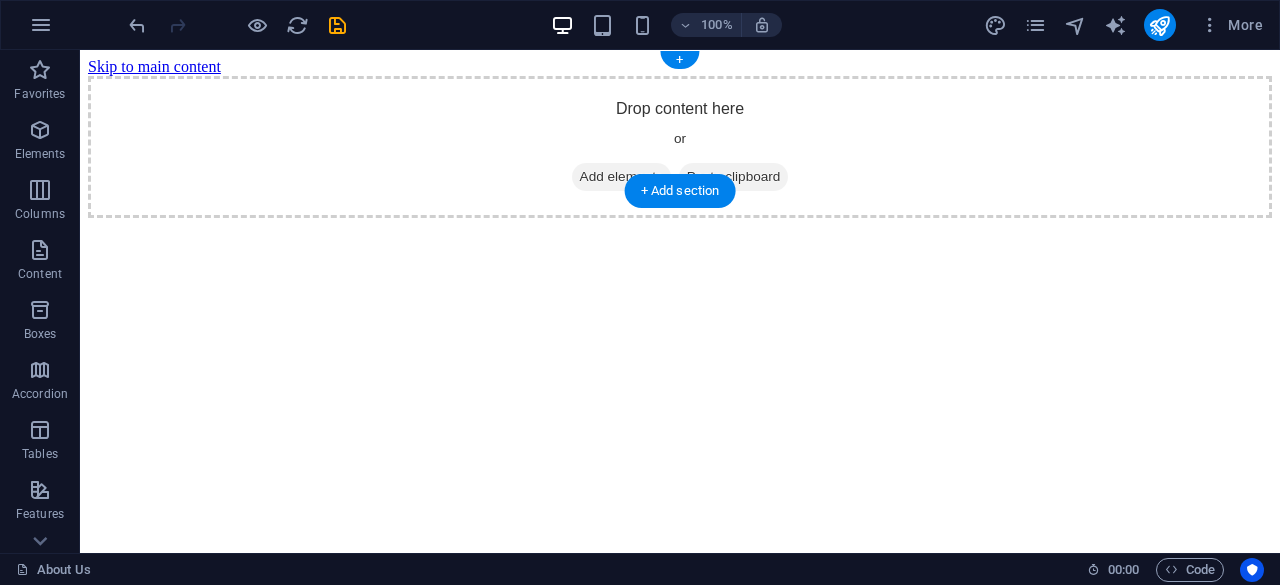 click on "Add elements" at bounding box center (621, 177) 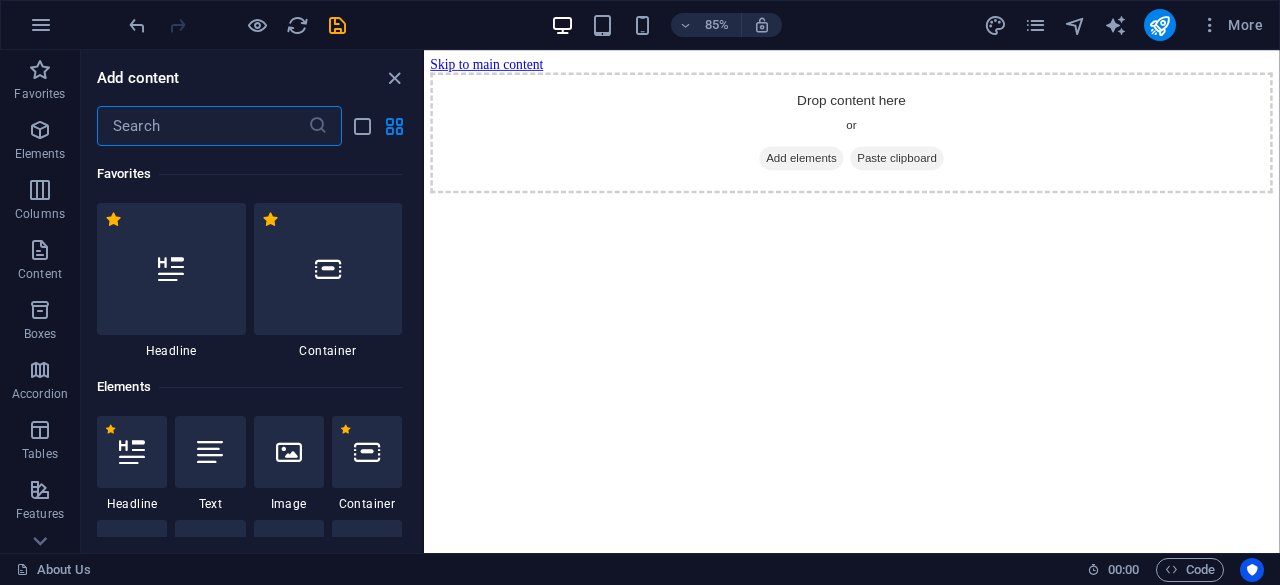 click at bounding box center (202, 126) 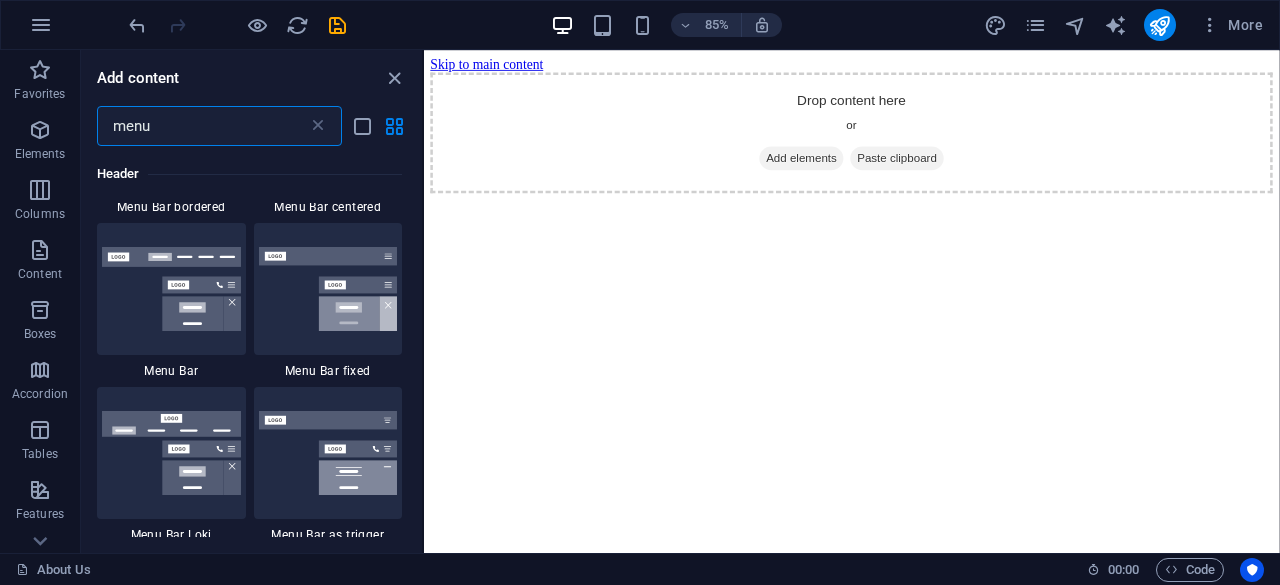 scroll, scrollTop: 894, scrollLeft: 0, axis: vertical 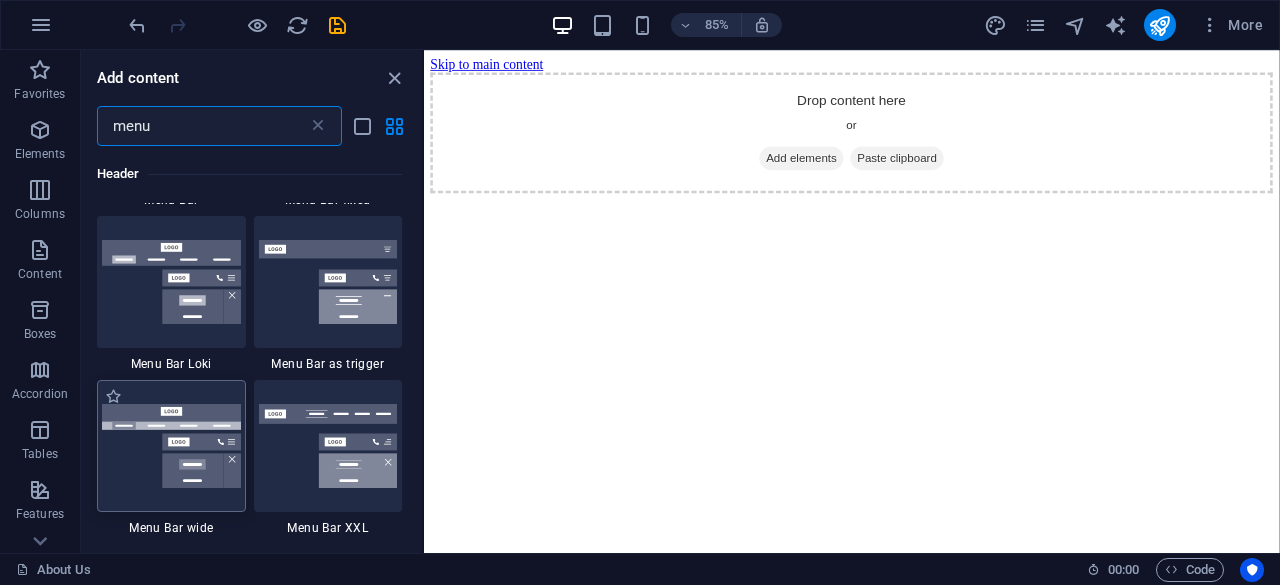 type on "menu" 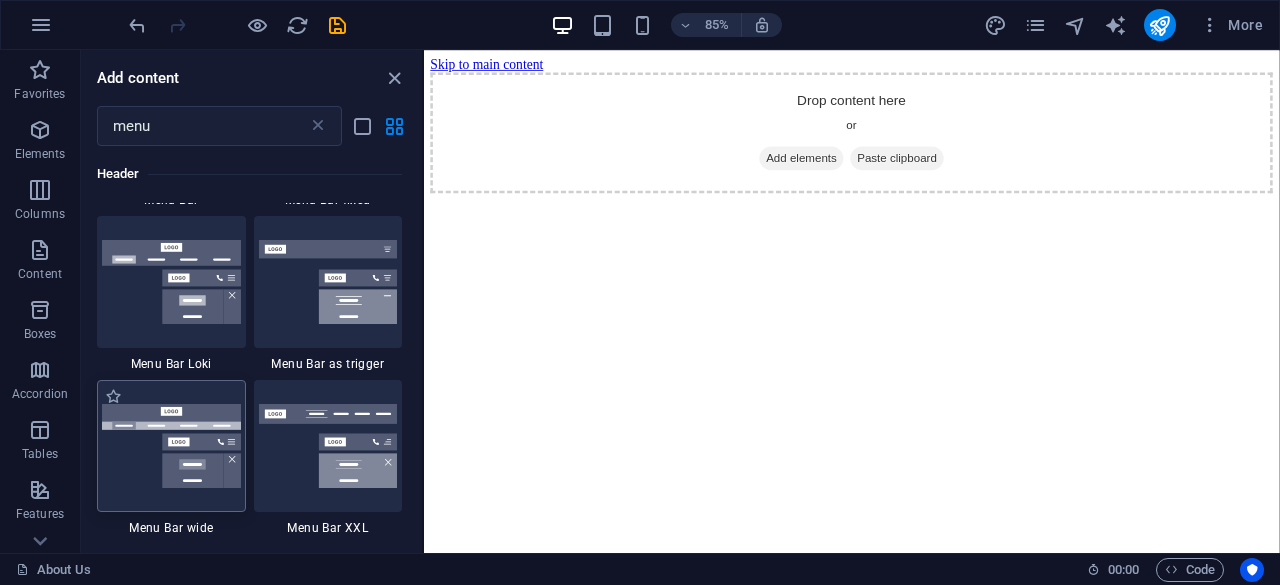 click at bounding box center (171, 446) 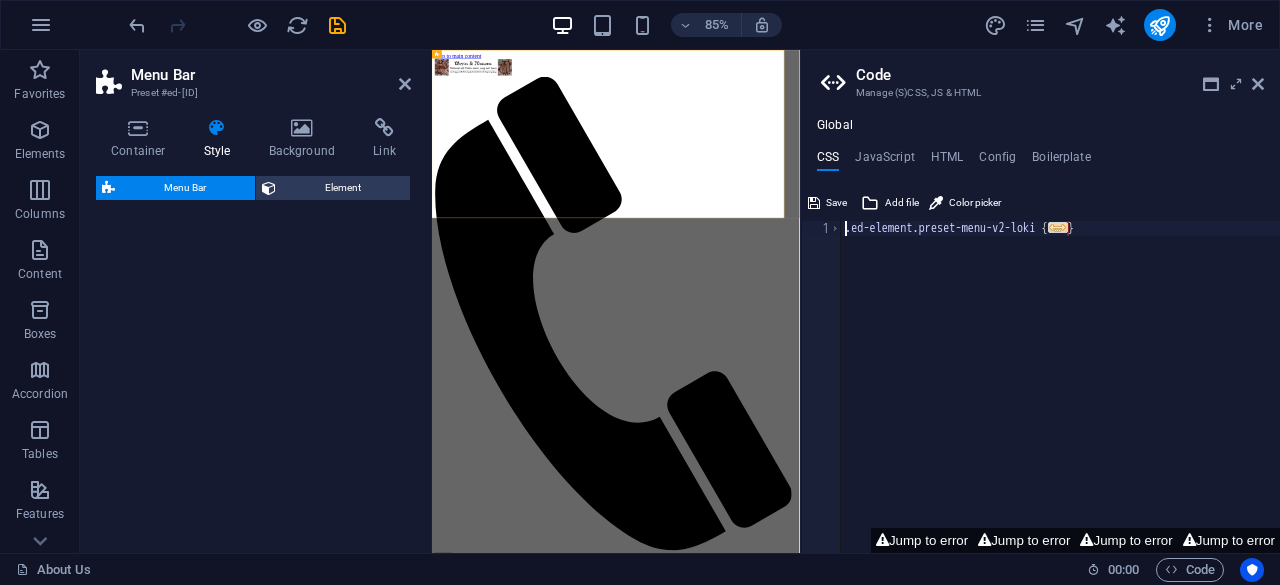 select on "rem" 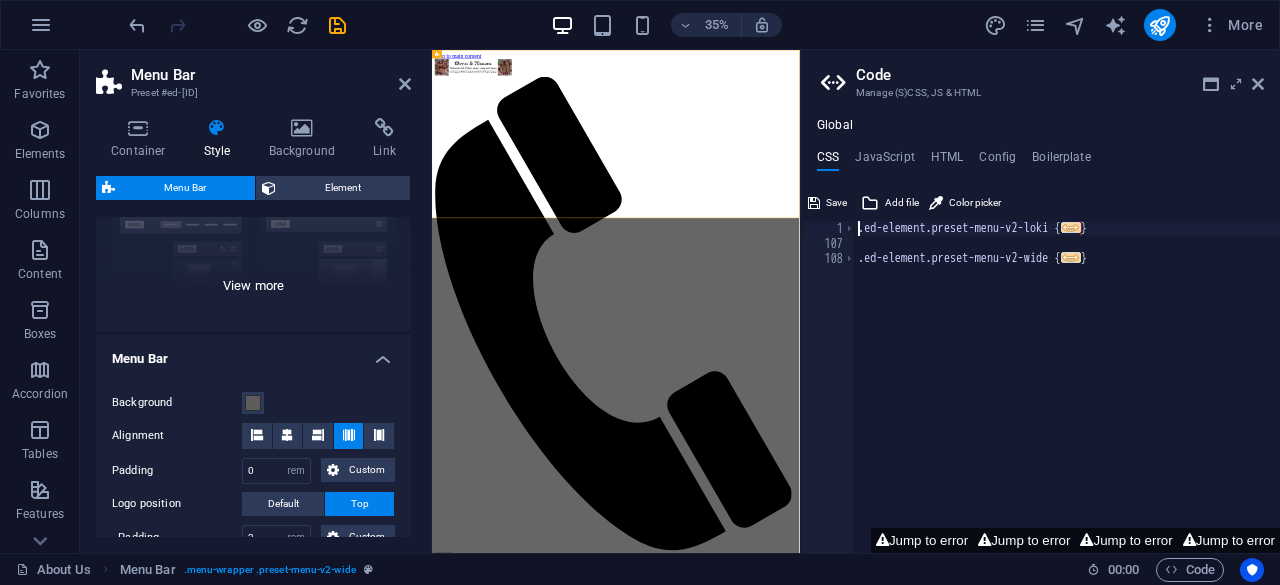 scroll, scrollTop: 167, scrollLeft: 0, axis: vertical 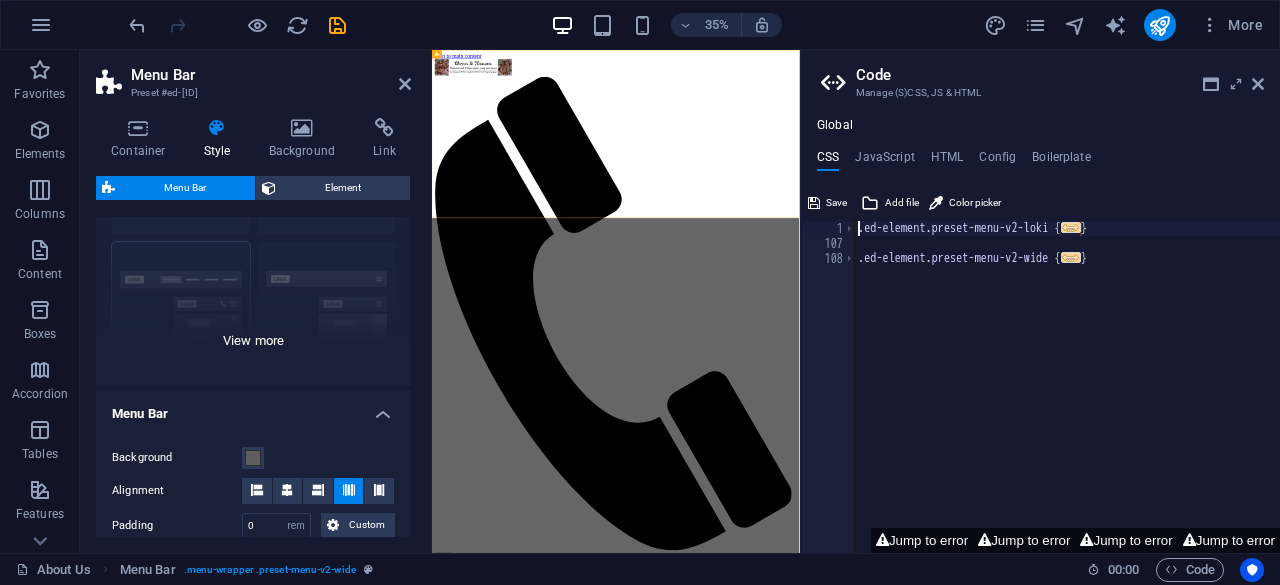 click on "Border Centered Default Fixed Loki Trigger Wide XXL" at bounding box center [253, 236] 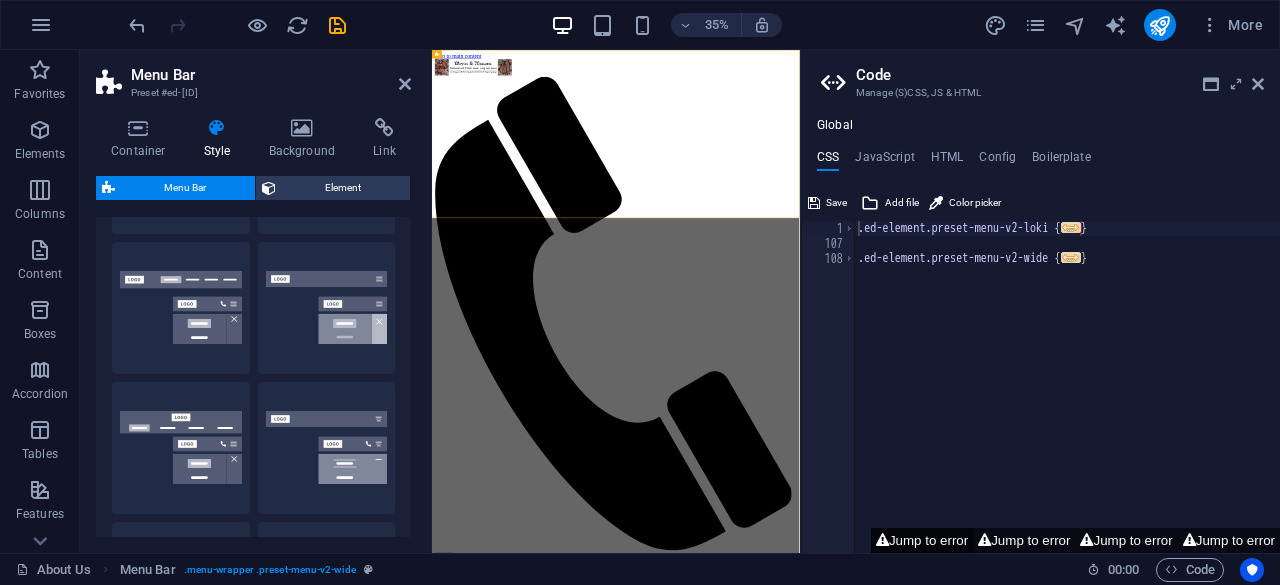 click on "Jump to error" at bounding box center [922, 540] 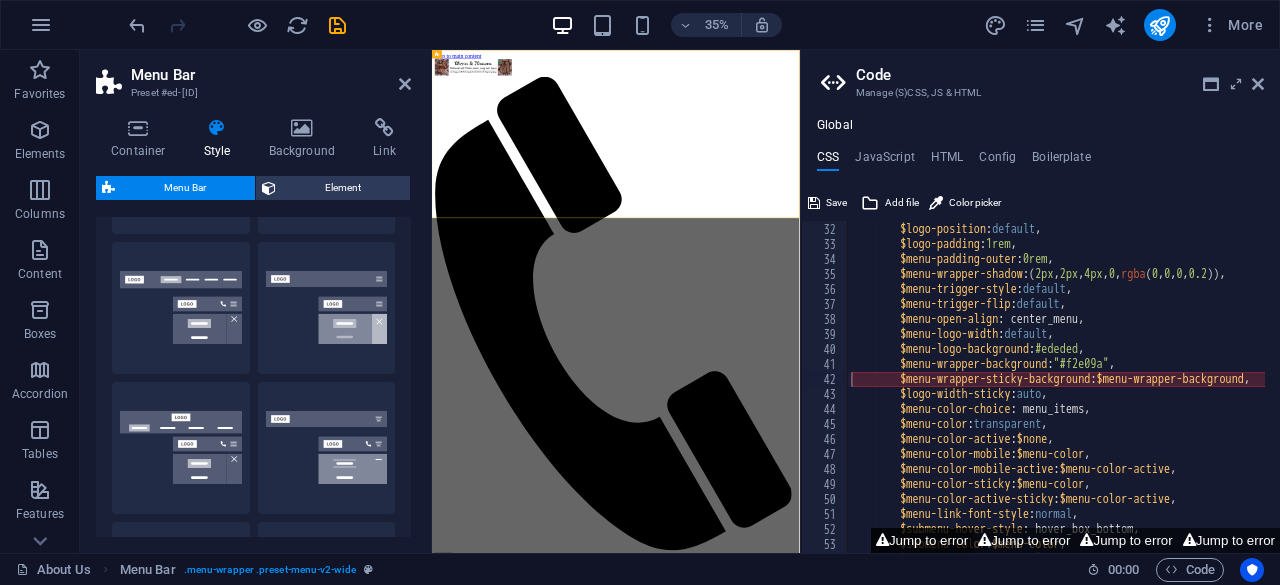 click on "Jump to error" at bounding box center (922, 540) 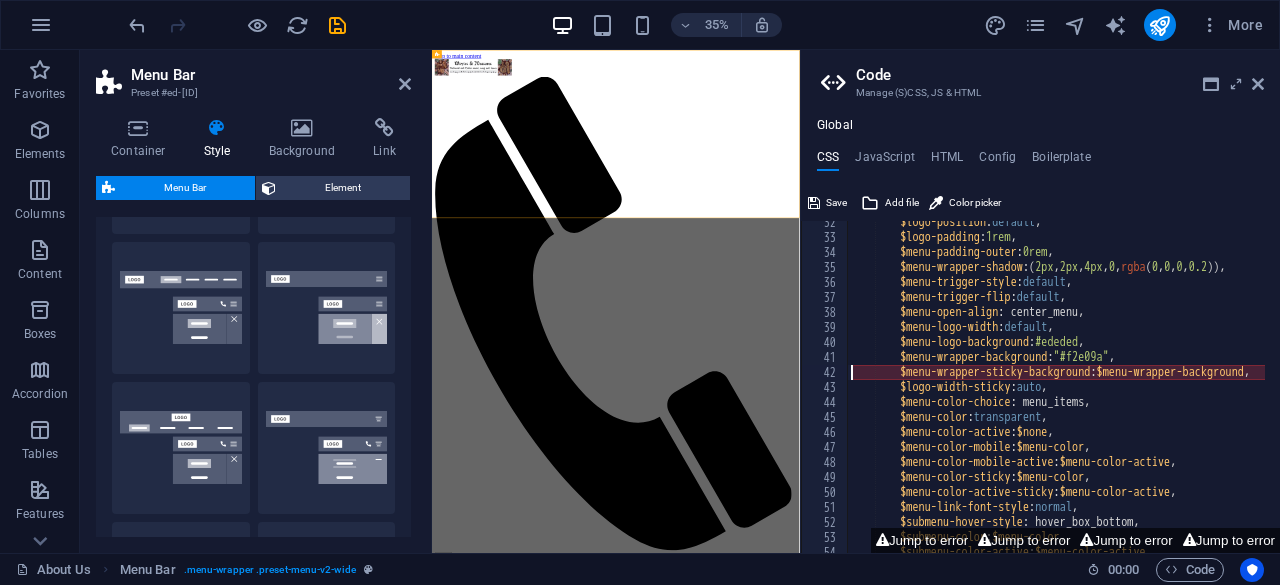 click on "$logo-position :  default ,            $logo-padding :  1rem ,            $menu-padding-outer :  0rem ,            $menu-wrapper-shadow :  ( 2px ,  2px ,  4px ,  0 ,  rgba ( 0 ,  0 ,  0 ,  0.2 )) ,            $menu-trigger-style :  default ,            $menu-trigger-flip :  default ,            $menu-open-align : center_menu,            $menu-logo-width :  default ,            $menu-logo-background :  #ededed ,            $menu-wrapper-background :  "#f2e09a" ,            $menu-wrapper-sticky-background :  $menu-wrapper-background ,            $logo-width-sticky :  auto ,            $menu-color-choice : menu_items,            $menu-color :  transparent ,            $menu-color-active :  $none ,            $menu-color-mobile :  $menu-color ,            $menu-color-mobile-active :  $menu-color-active ,            $menu-color-sticky :  $menu-color ,            $menu-color-active-sticky :  $menu-color-active ,            $menu-link-font-style :  normal ,            $submenu-hover-style           :  ," at bounding box center [1090, 388] 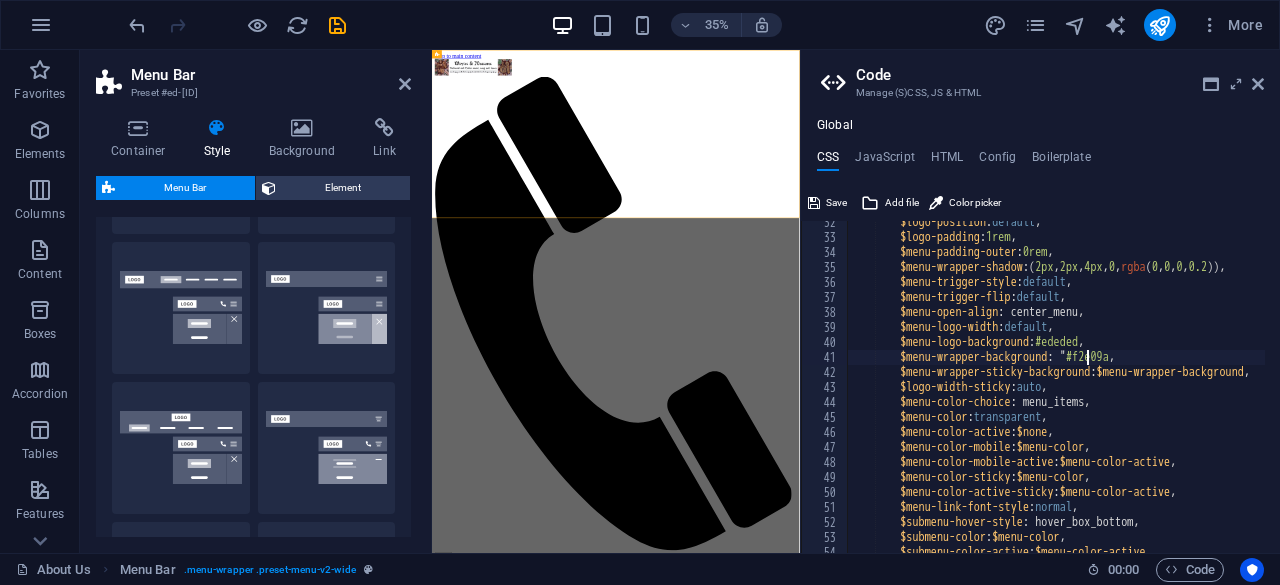 type on "$menu-wrapper-background: #f2e09a," 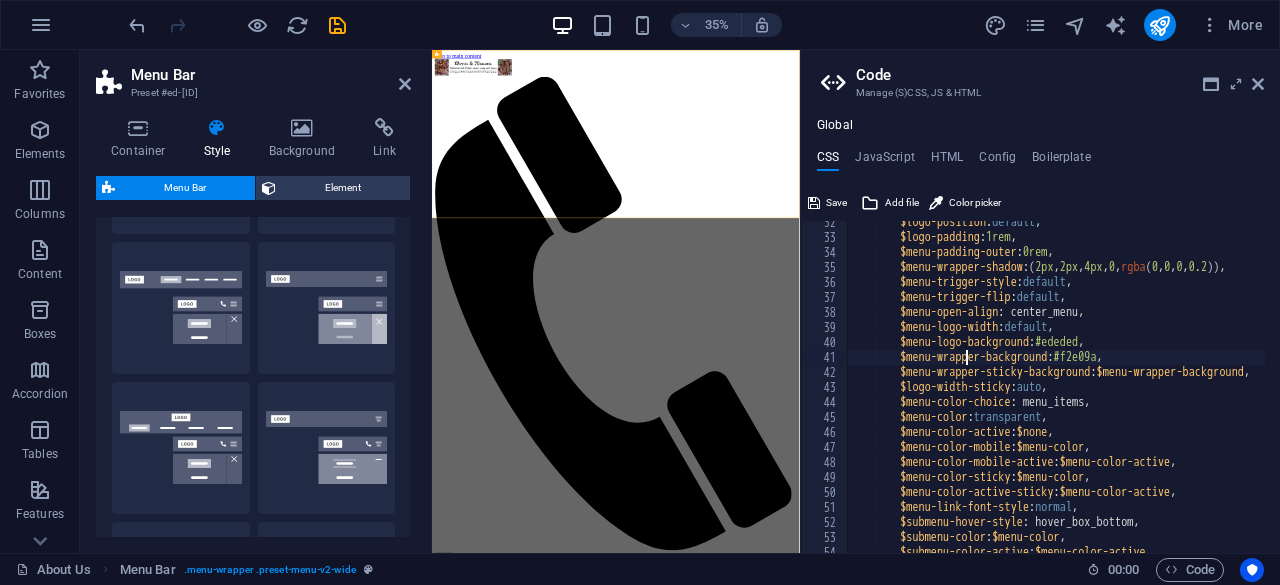 click on "$logo-position :  default ,            $logo-padding :  1rem ,            $menu-padding-outer :  0rem ,            $menu-wrapper-shadow :  ( 2px ,  2px ,  4px ,  0 ,  rgba ( 0 ,  0 ,  0 ,  0.2 )) ,            $menu-trigger-style :  default ,            $menu-trigger-flip :  default ,            $menu-open-align : center_menu,            $menu-logo-width :  default ,            $menu-logo-background :  #ededed ,            $menu-wrapper-background :  #f2e09a ,            $menu-wrapper-sticky-background :  $menu-wrapper-background ,            $logo-width-sticky :  auto ,            $menu-color-choice : menu_items,            $menu-color :  transparent ,            $menu-color-active :  $none ,            $menu-color-mobile :  $menu-color ,            $menu-color-mobile-active :  $menu-color-active ,            $menu-color-sticky :  $menu-color ,            $menu-color-active-sticky :  $menu-color-active ,            $menu-link-font-style :  normal ,            $submenu-hover-style           :  ,  :" at bounding box center (1090, 388) 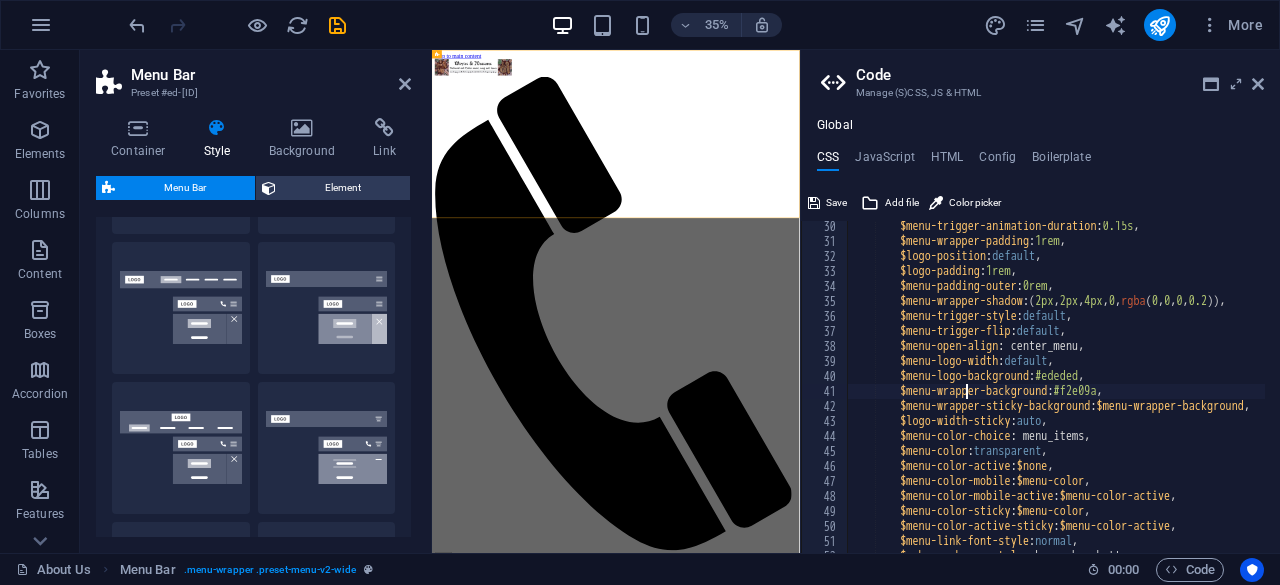 scroll, scrollTop: 436, scrollLeft: 0, axis: vertical 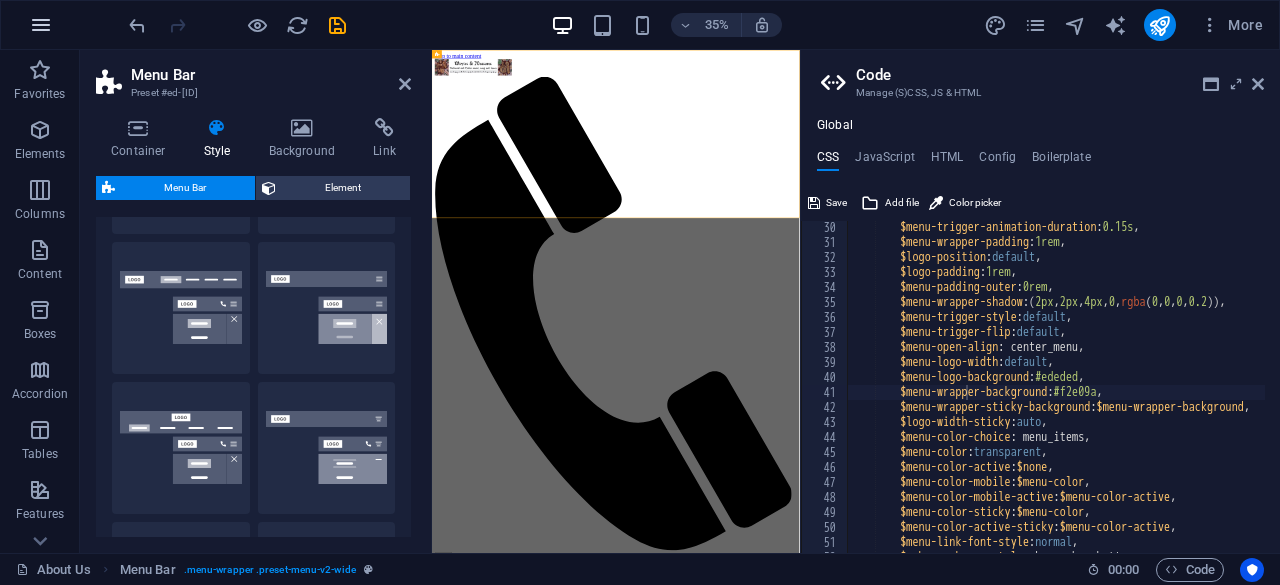 click at bounding box center (41, 25) 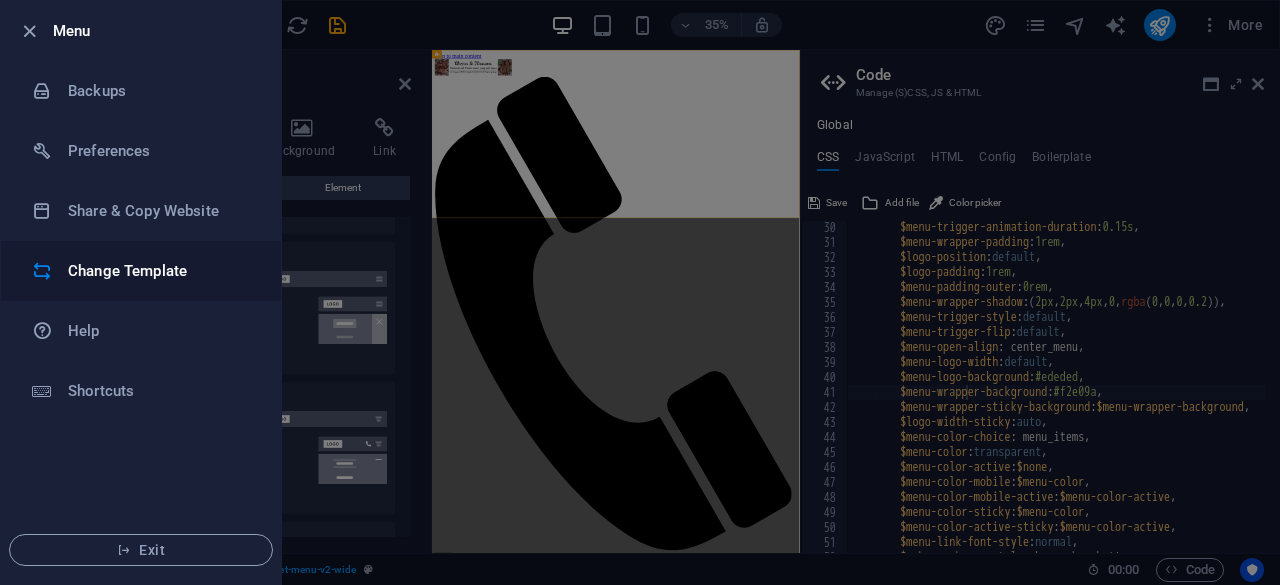 click on "Change Template" at bounding box center (160, 271) 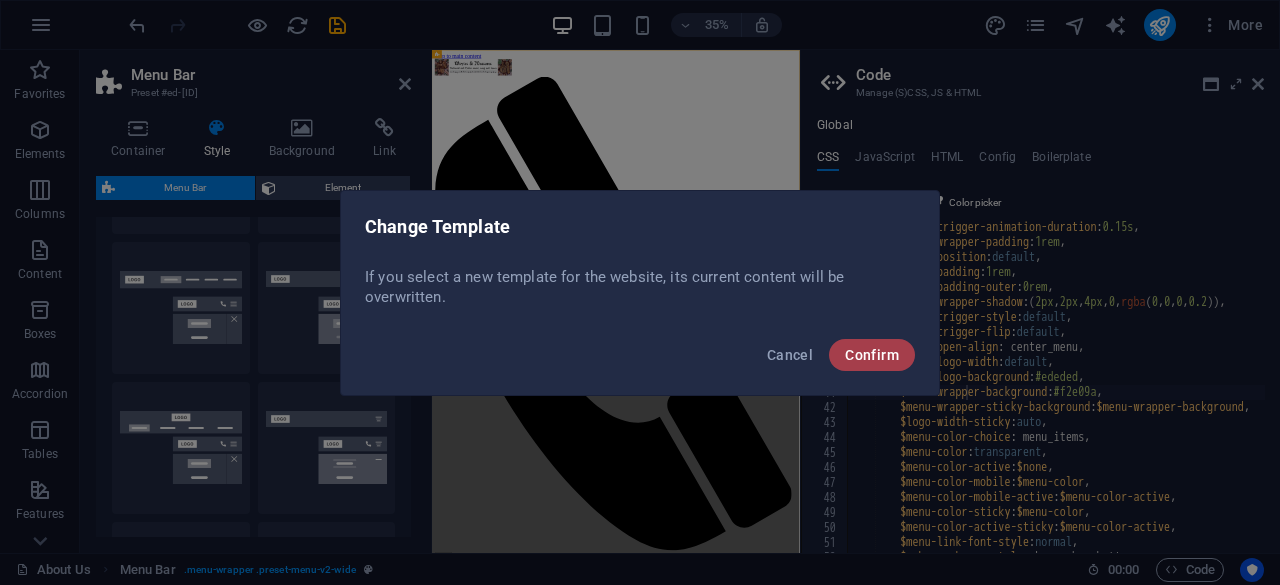 click on "Confirm" at bounding box center [872, 355] 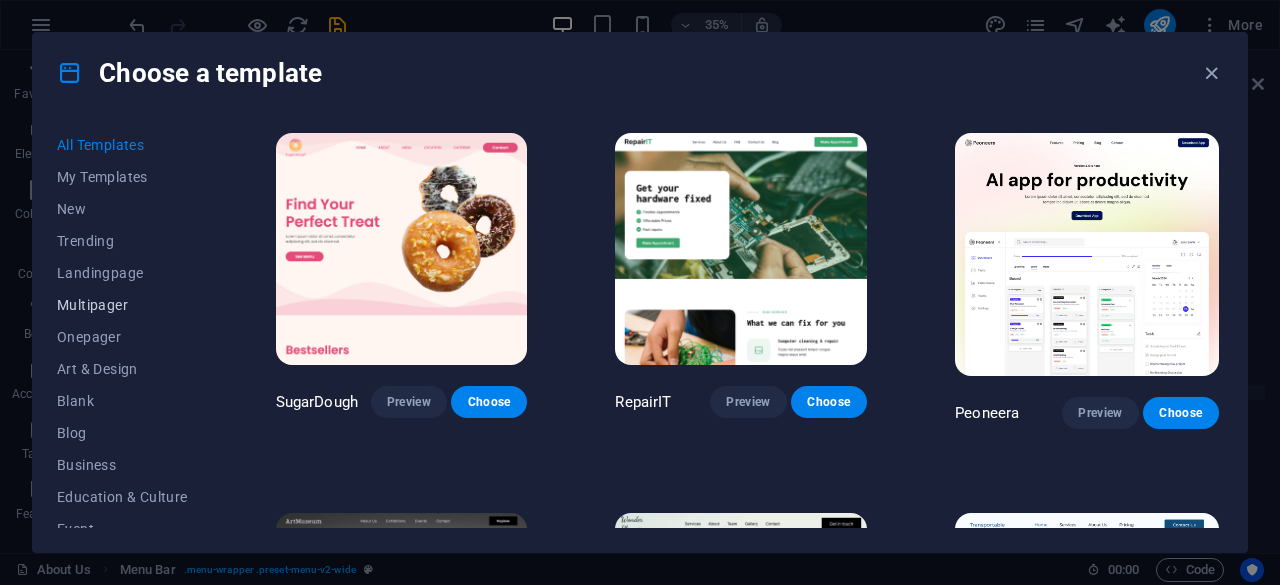 click on "Multipager" at bounding box center [122, 305] 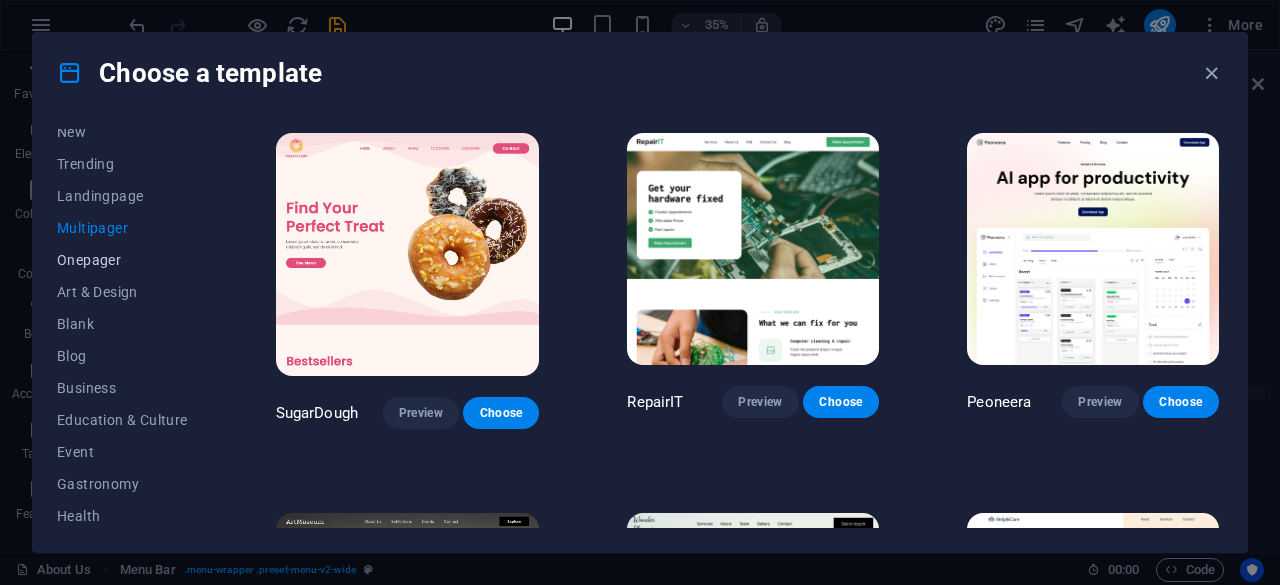 scroll, scrollTop: 0, scrollLeft: 0, axis: both 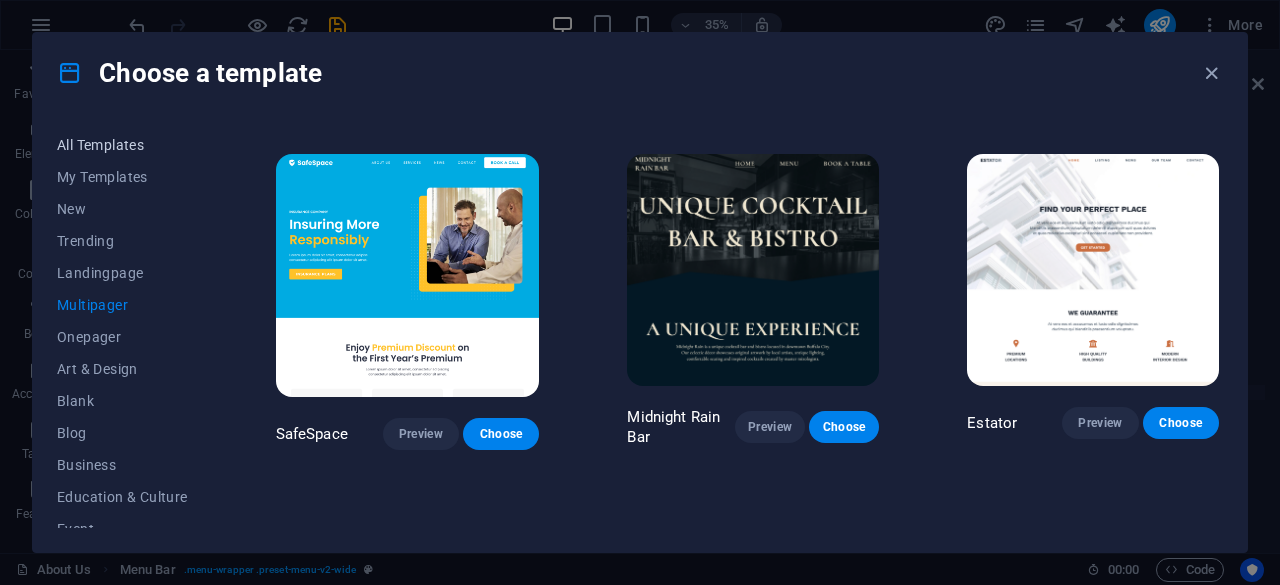 click on "All Templates" at bounding box center [122, 145] 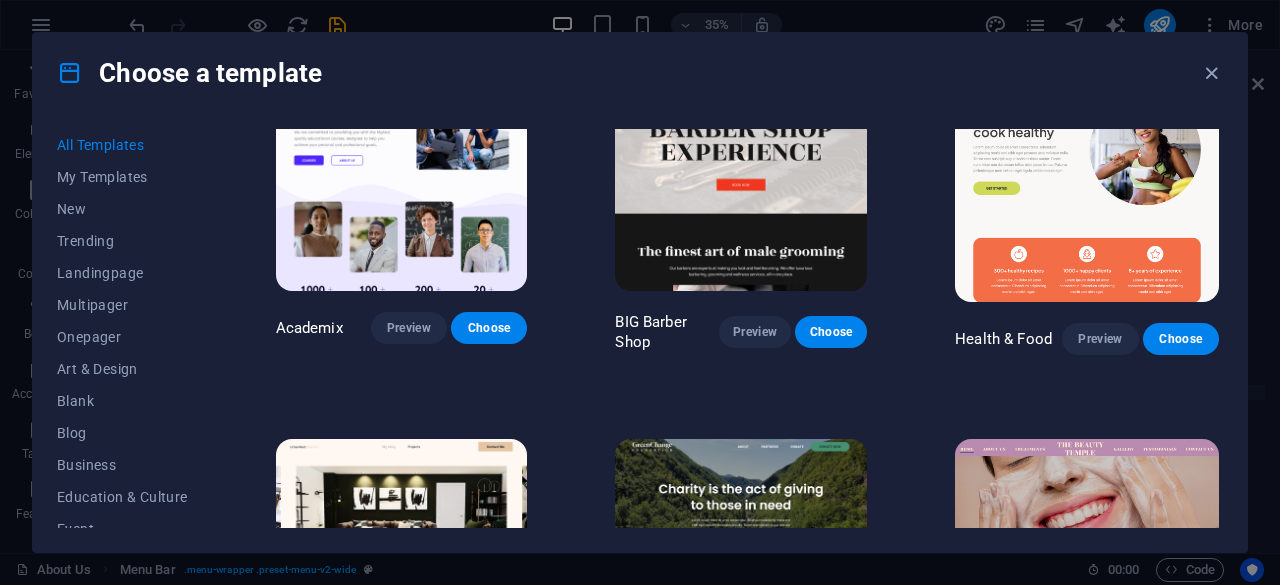 scroll, scrollTop: 1564, scrollLeft: 0, axis: vertical 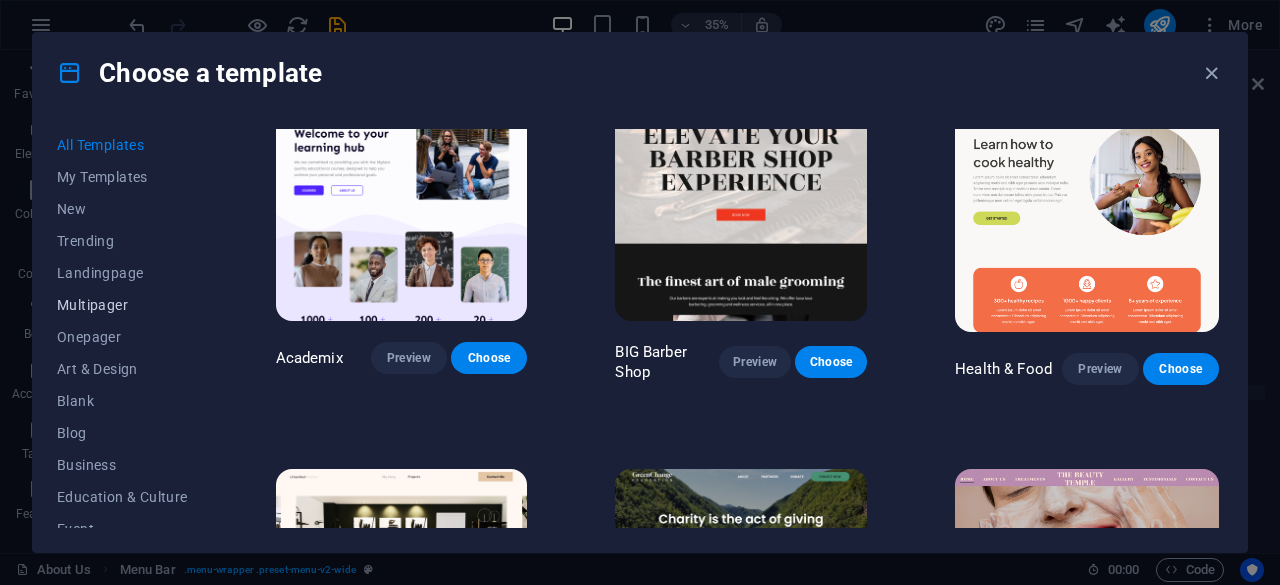 click on "Multipager" at bounding box center [122, 305] 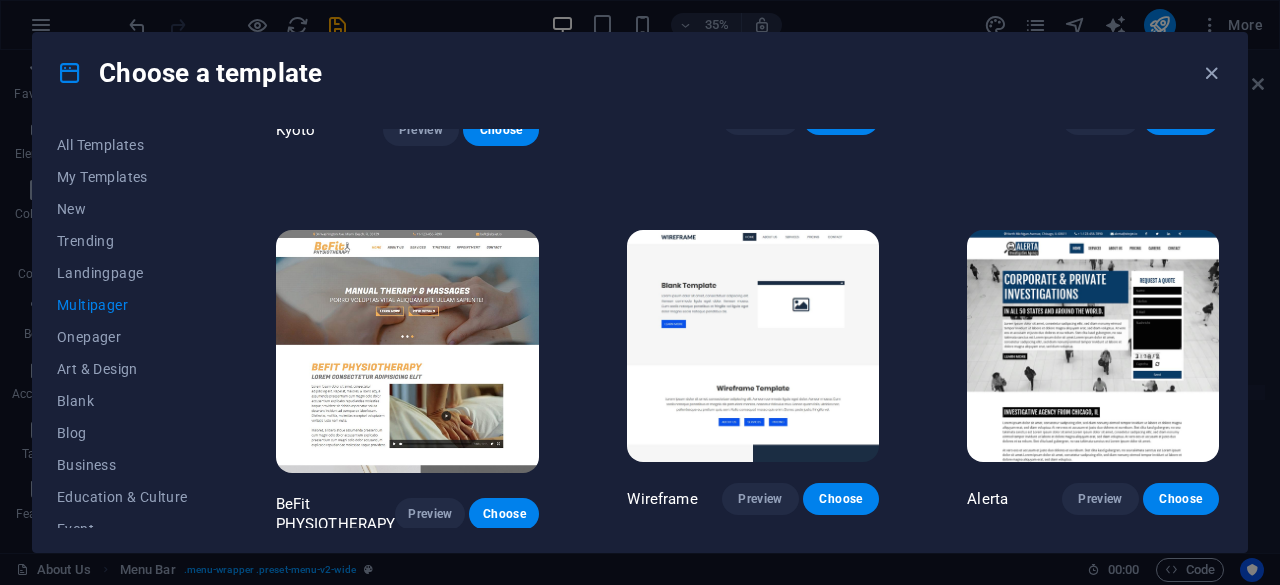 scroll, scrollTop: 5240, scrollLeft: 0, axis: vertical 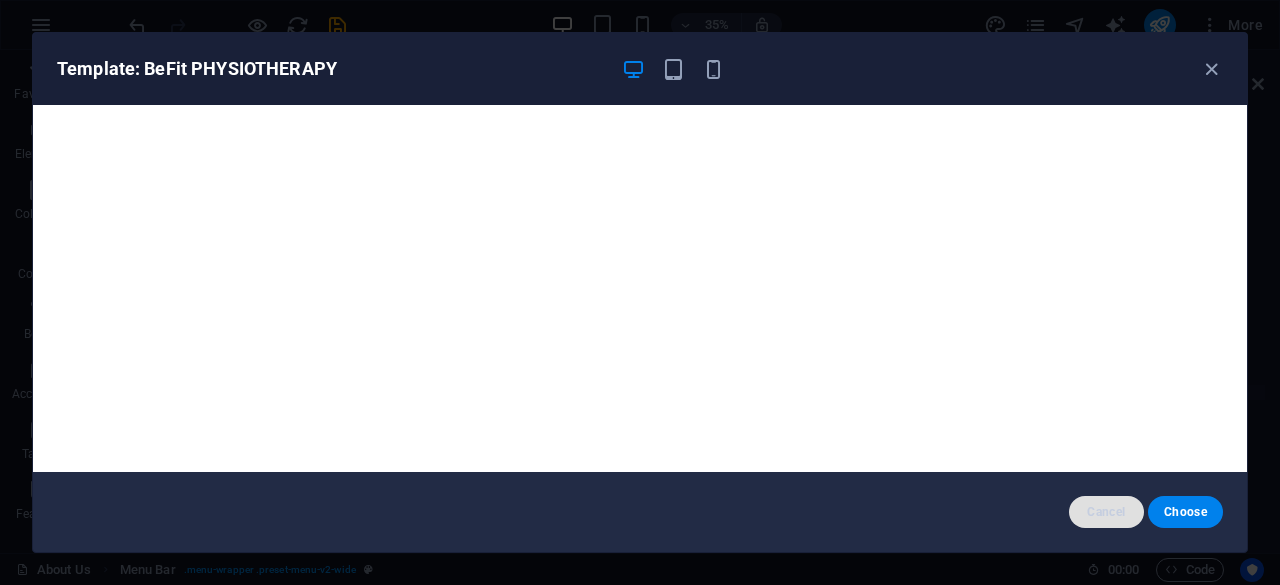 click on "Cancel" at bounding box center [1106, 512] 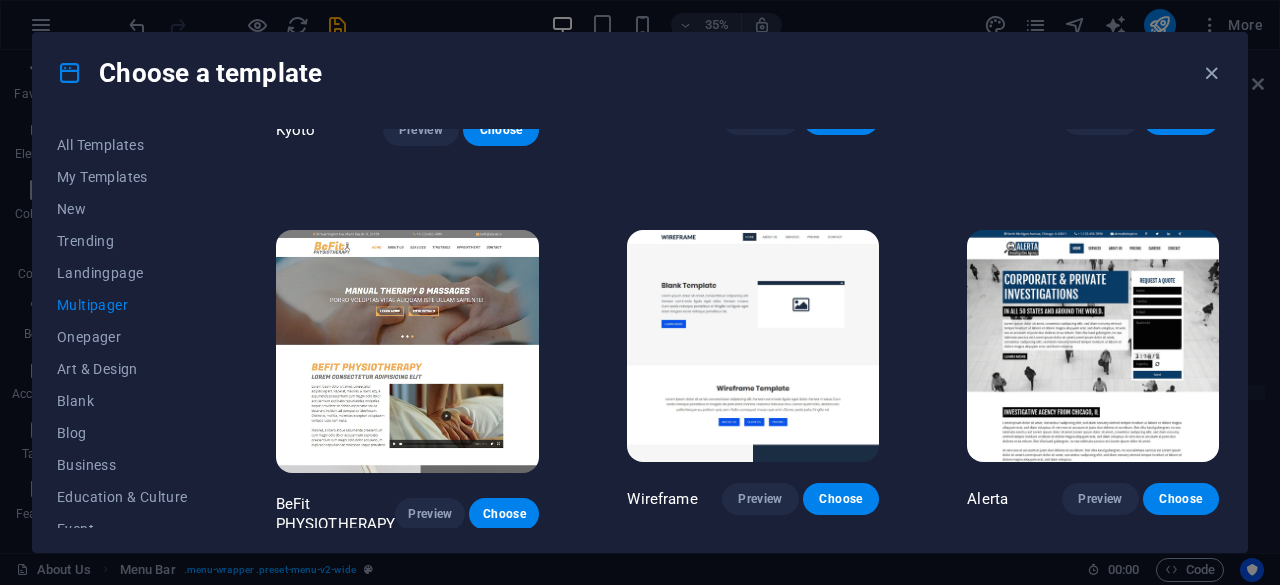 click on "Multipager" at bounding box center (122, 305) 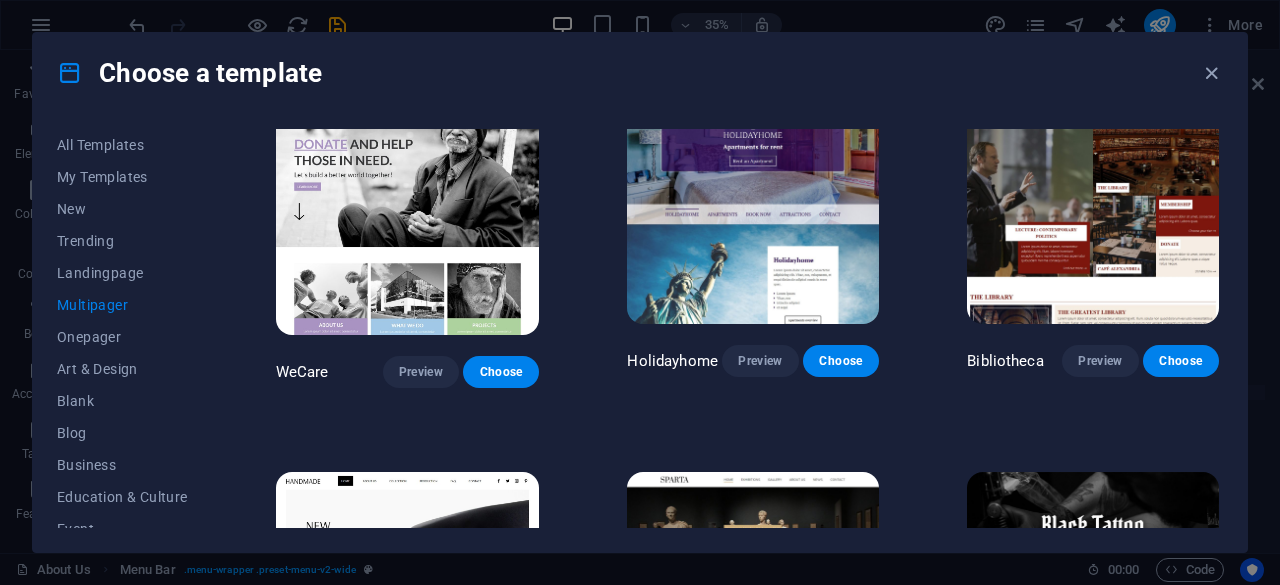 scroll, scrollTop: 5674, scrollLeft: 0, axis: vertical 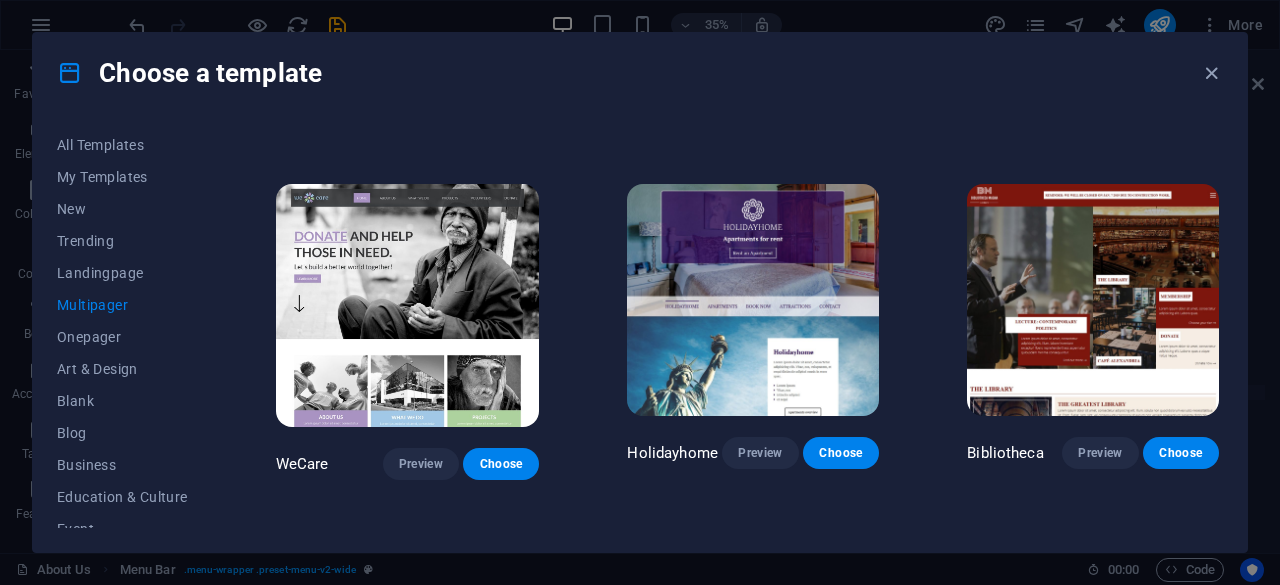 click at bounding box center (753, 300) 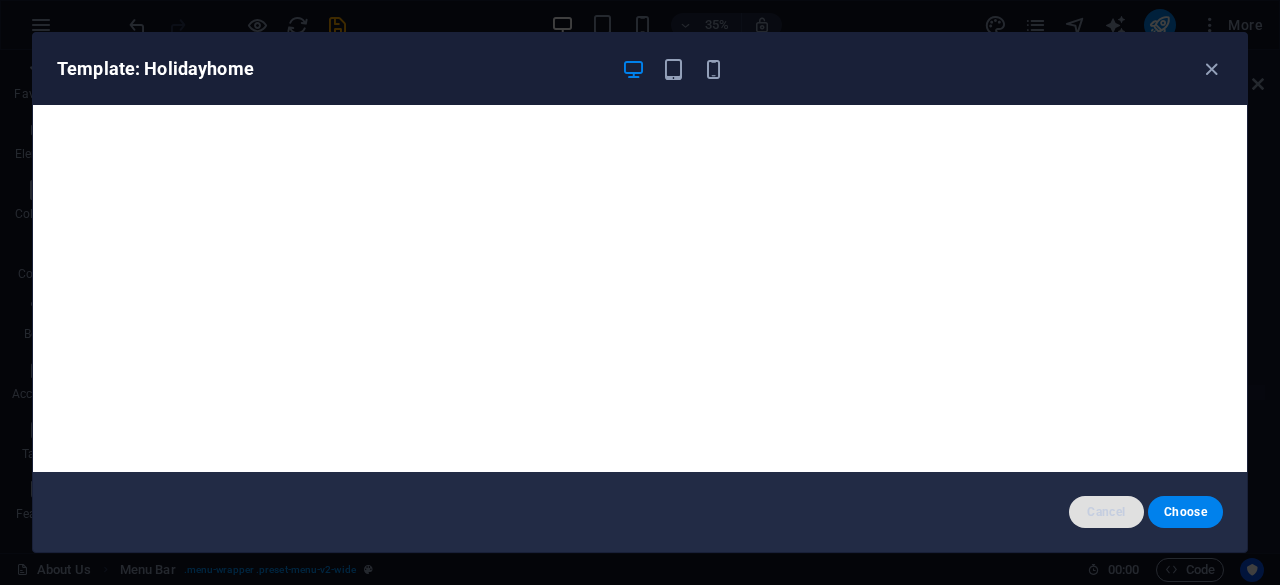 click on "Cancel" at bounding box center (1106, 512) 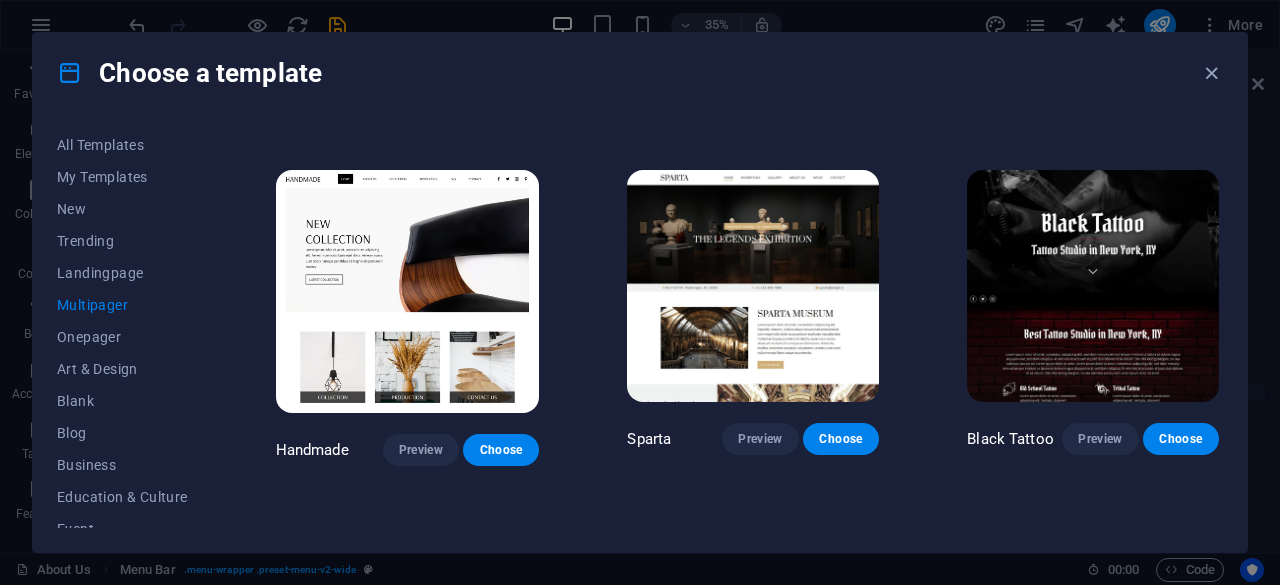 scroll, scrollTop: 6068, scrollLeft: 0, axis: vertical 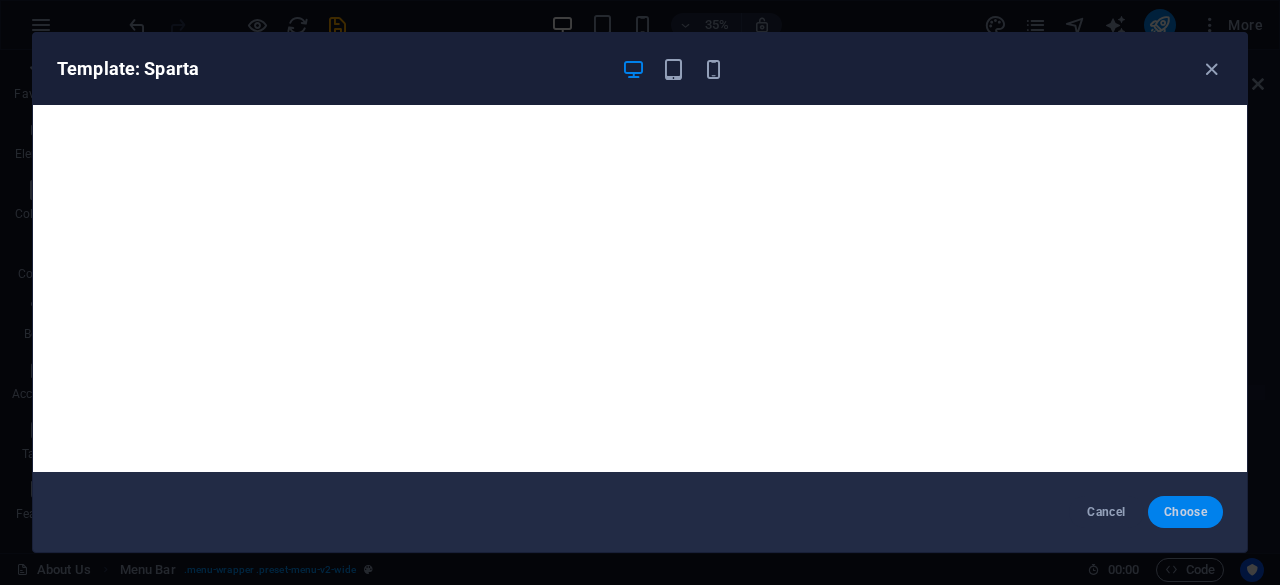 click on "Choose" at bounding box center [1185, 512] 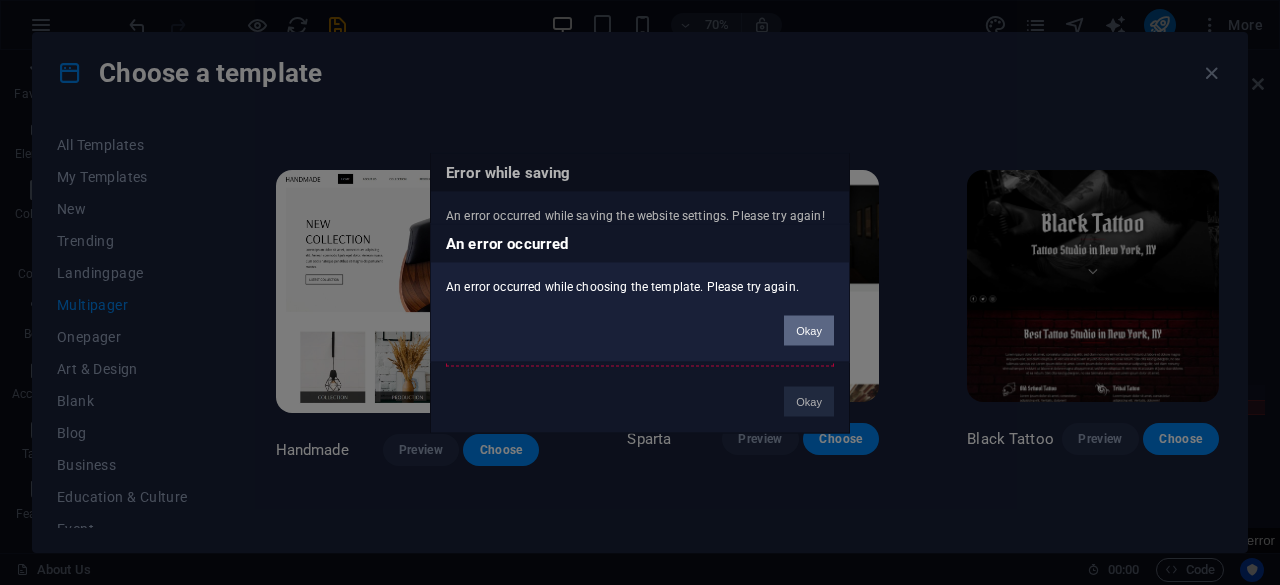 click on "Okay" at bounding box center [809, 330] 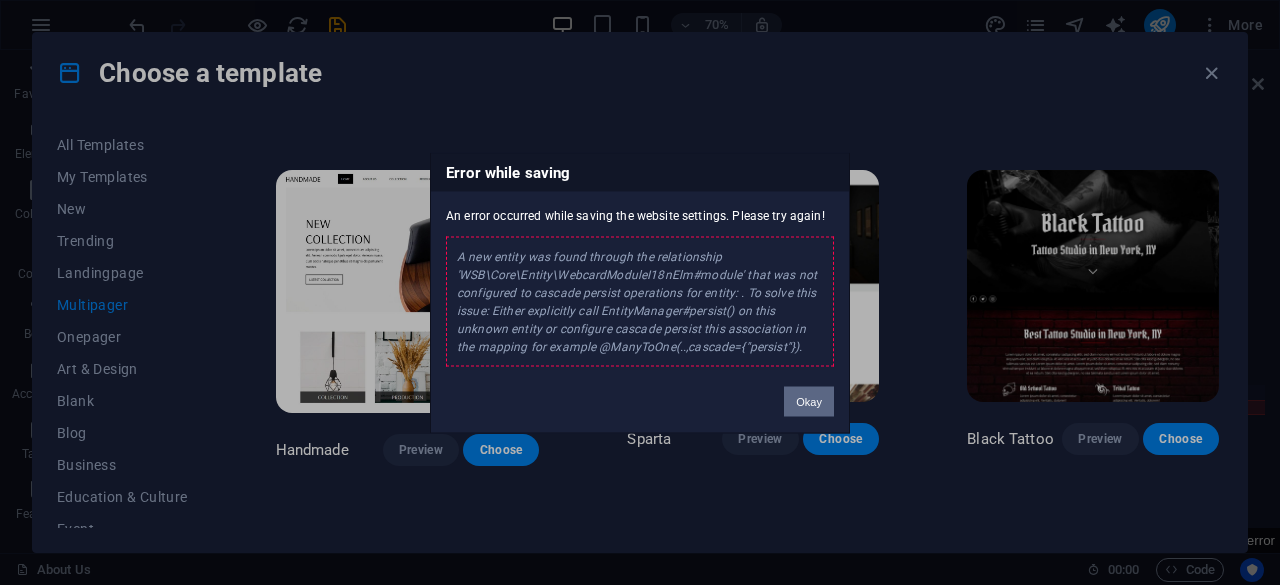 click on "Okay" at bounding box center (809, 401) 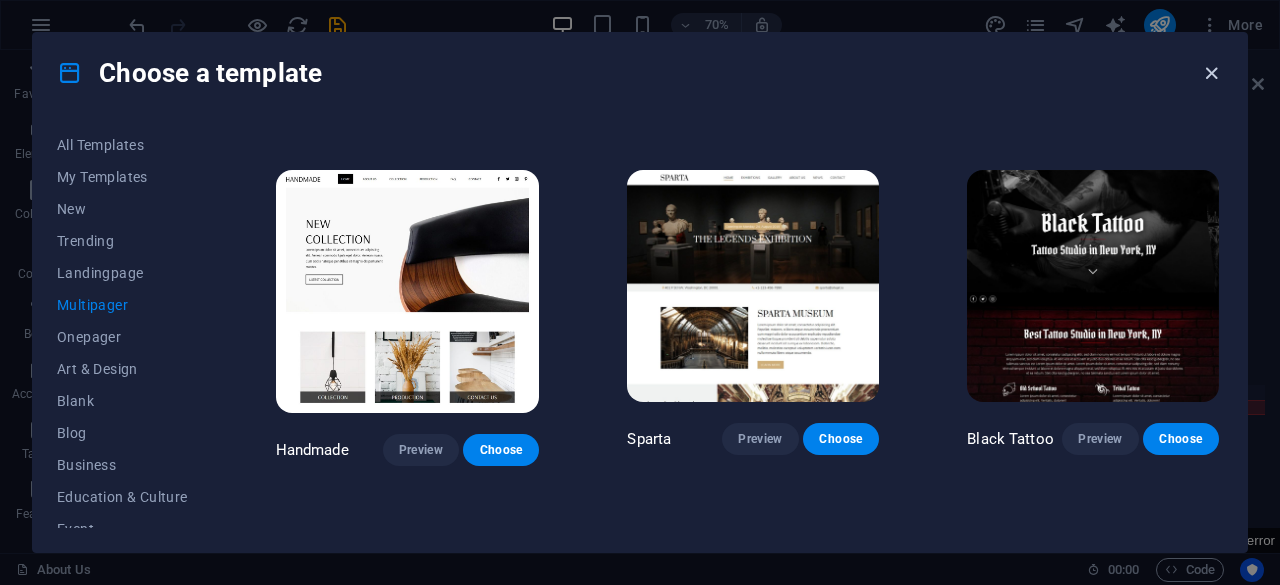 click at bounding box center (1211, 73) 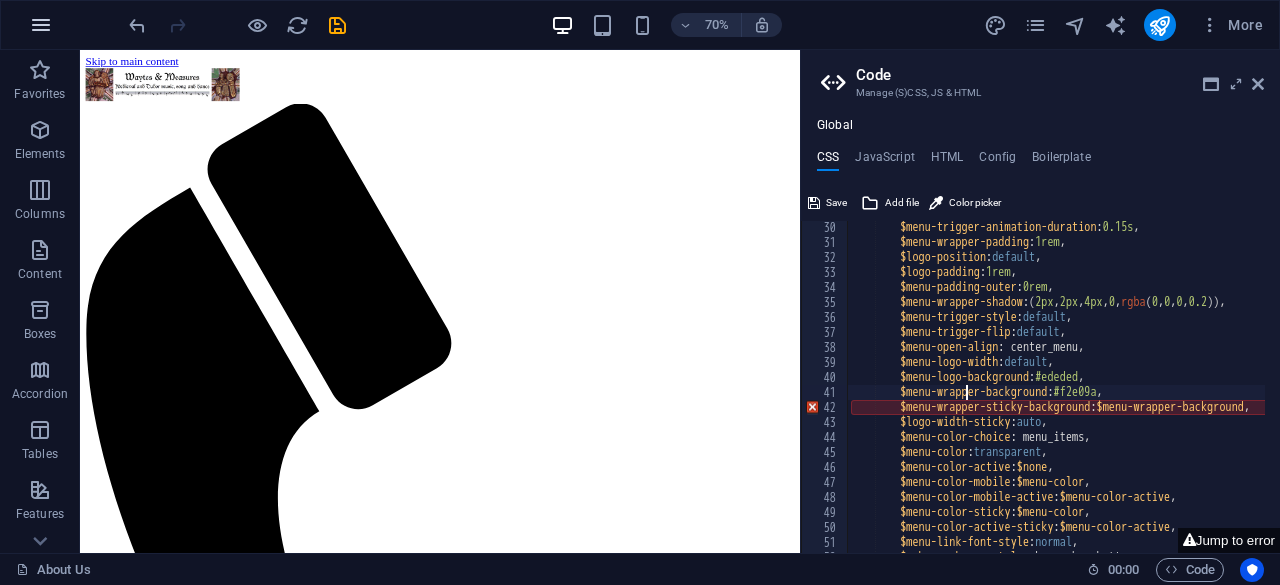 click at bounding box center (41, 25) 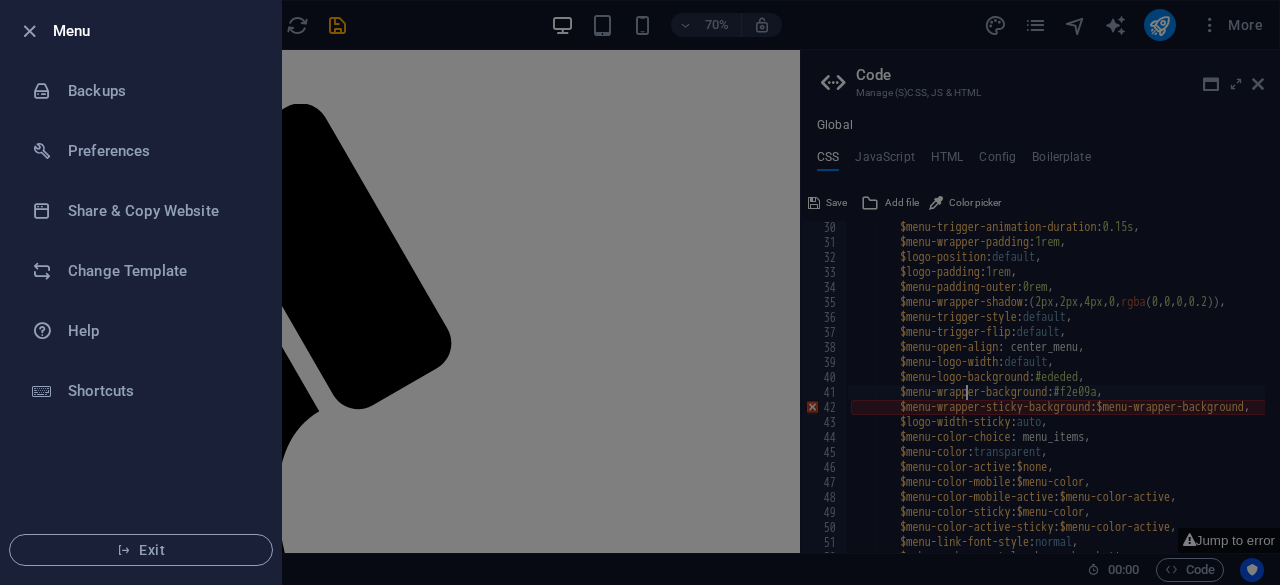 click at bounding box center (640, 292) 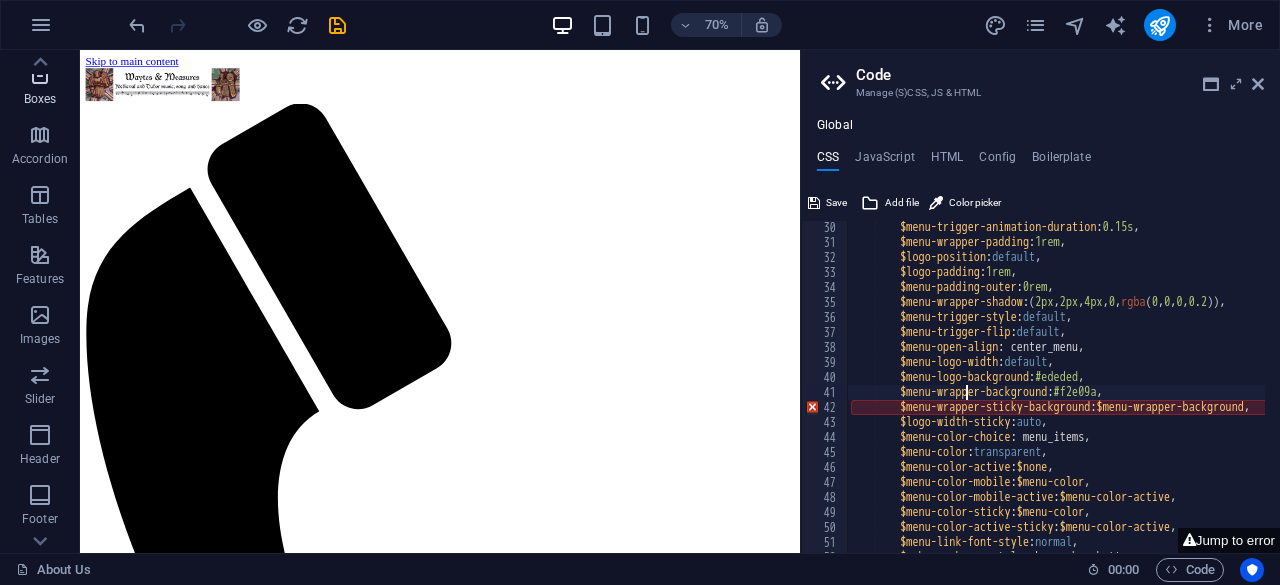 scroll, scrollTop: 0, scrollLeft: 0, axis: both 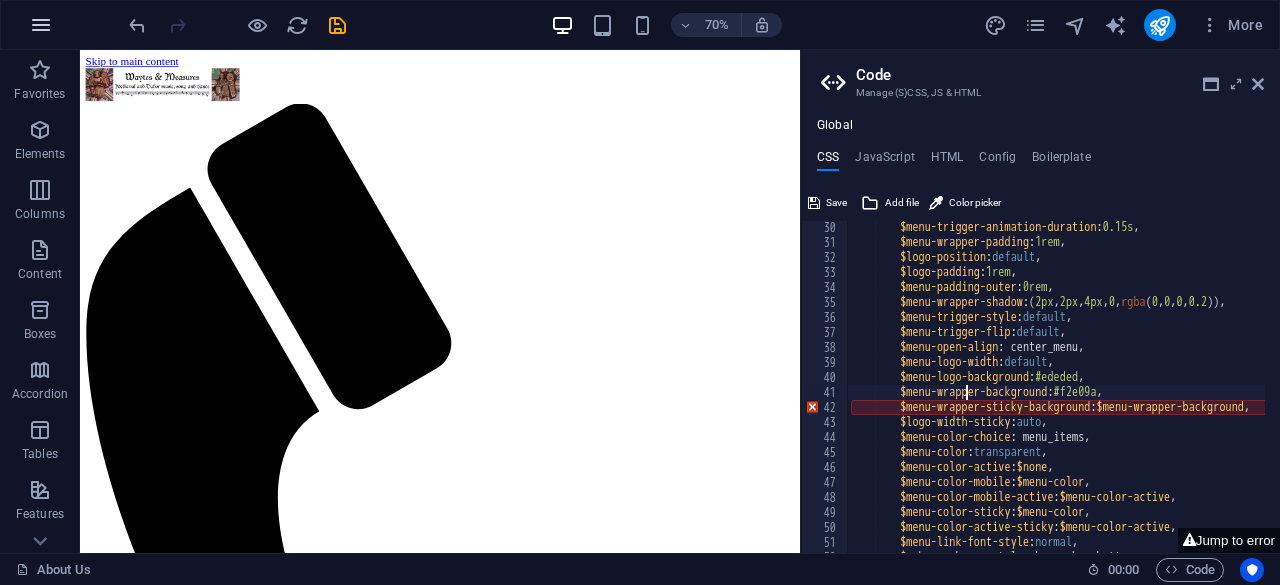 click at bounding box center (41, 25) 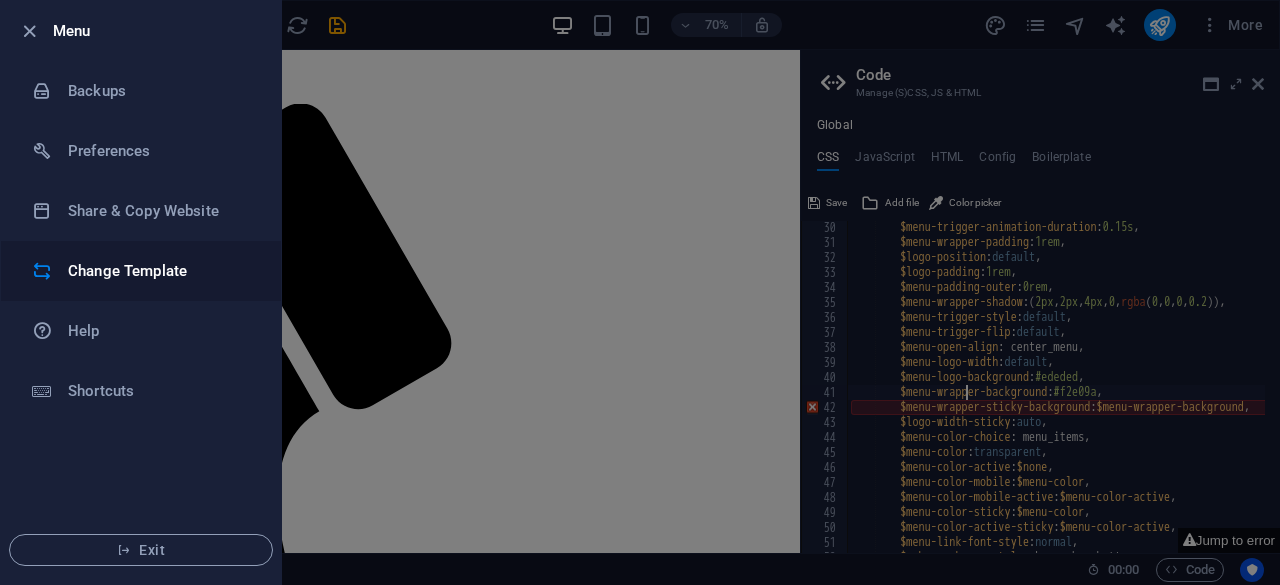 click on "Change Template" at bounding box center (160, 271) 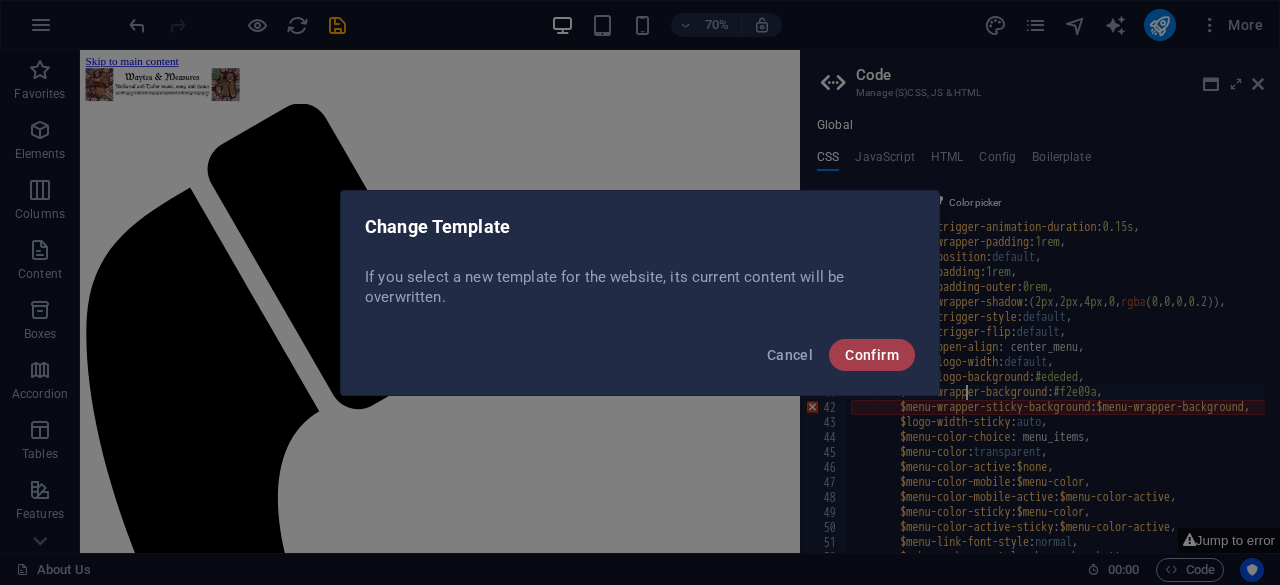 click on "Confirm" at bounding box center [872, 355] 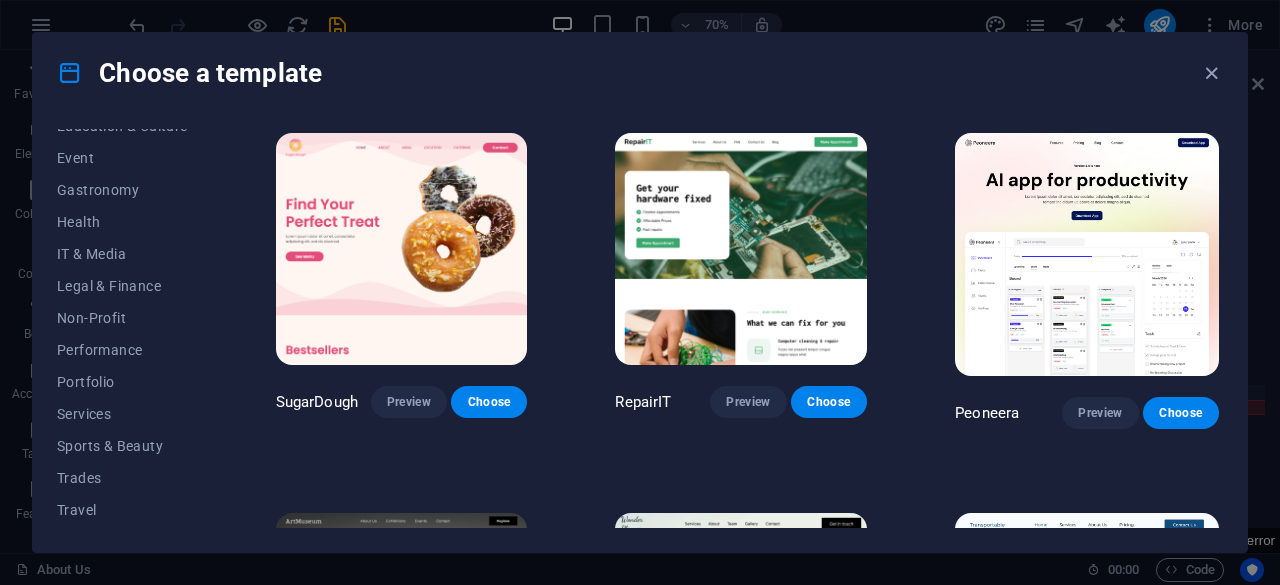 scroll, scrollTop: 400, scrollLeft: 0, axis: vertical 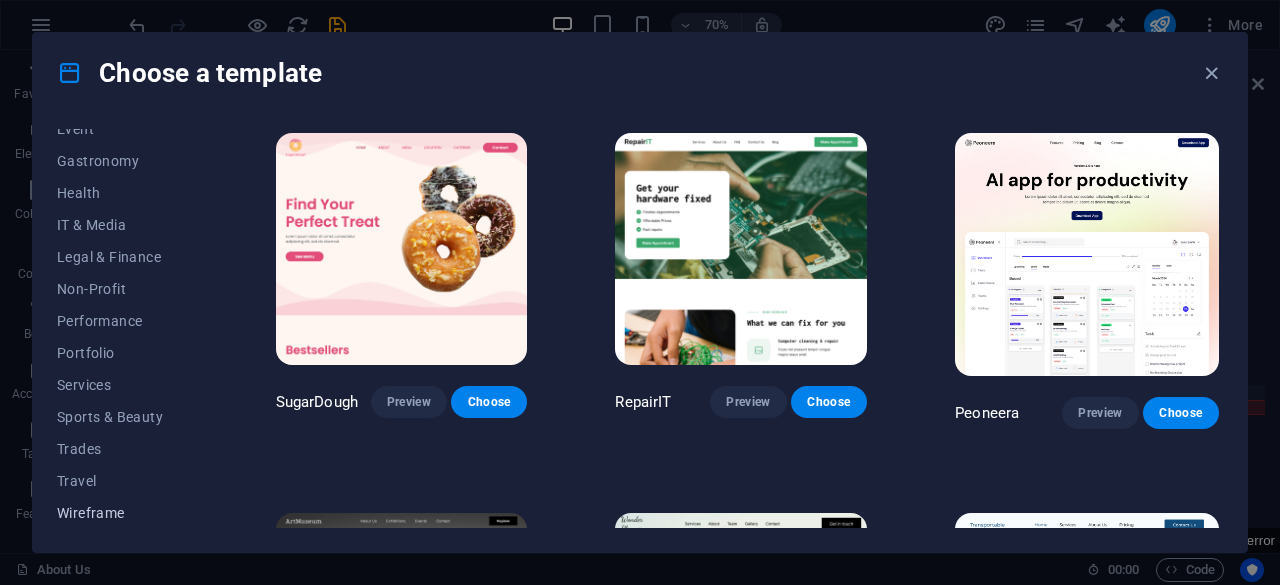 click on "Wireframe" at bounding box center [122, 513] 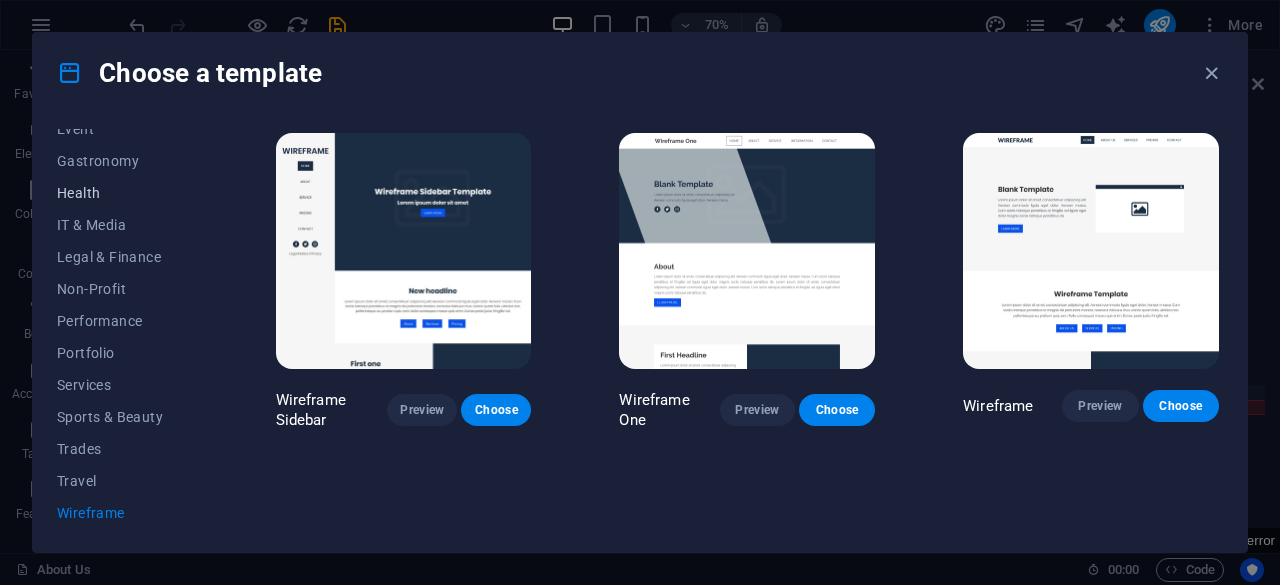 scroll, scrollTop: 0, scrollLeft: 0, axis: both 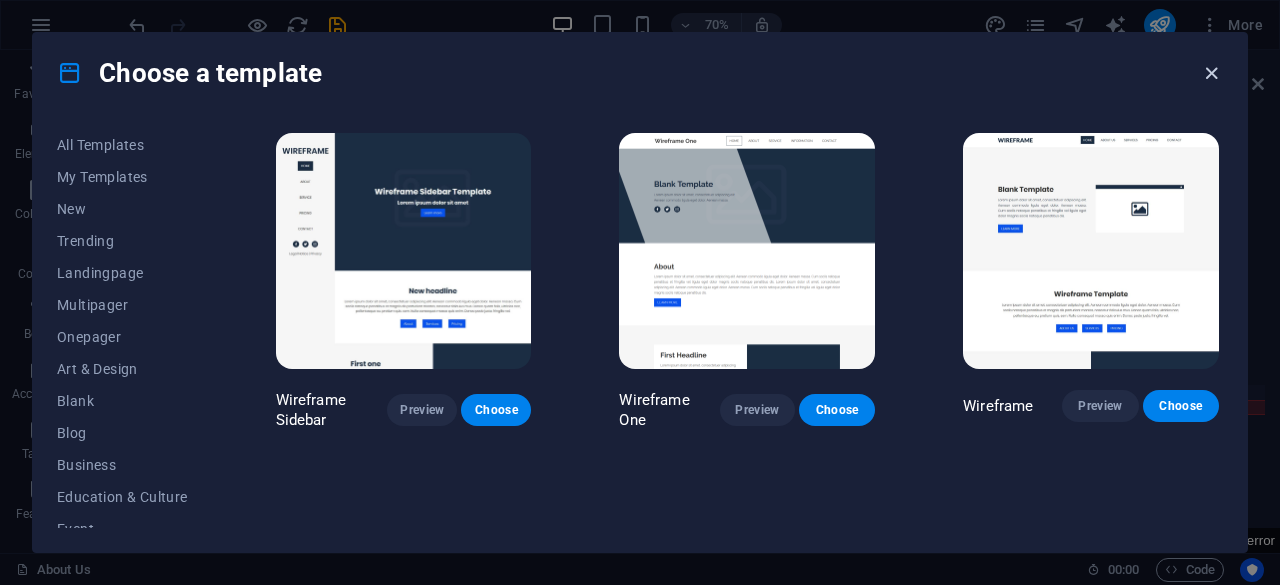 click at bounding box center [1211, 73] 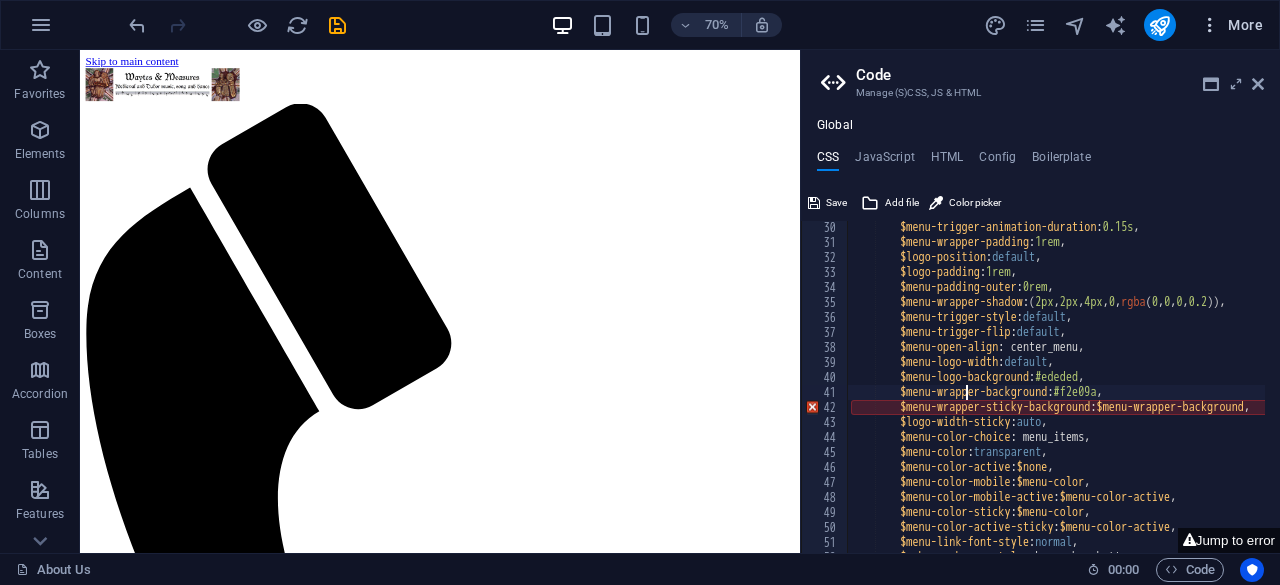 click at bounding box center [1210, 25] 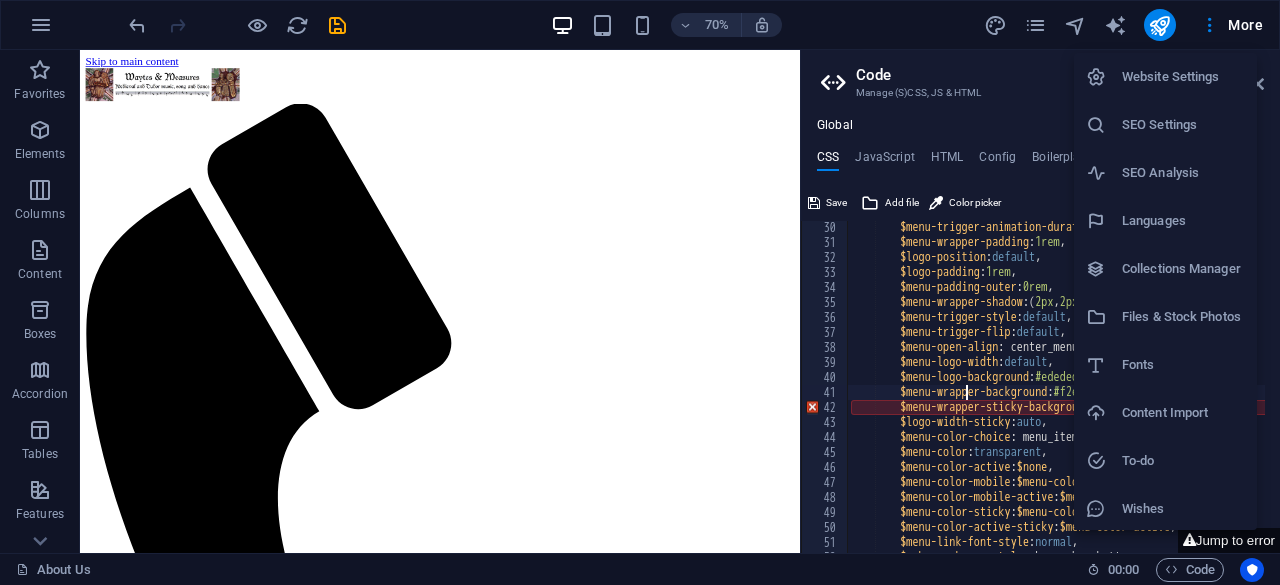 click on "Website Settings" at bounding box center (1183, 77) 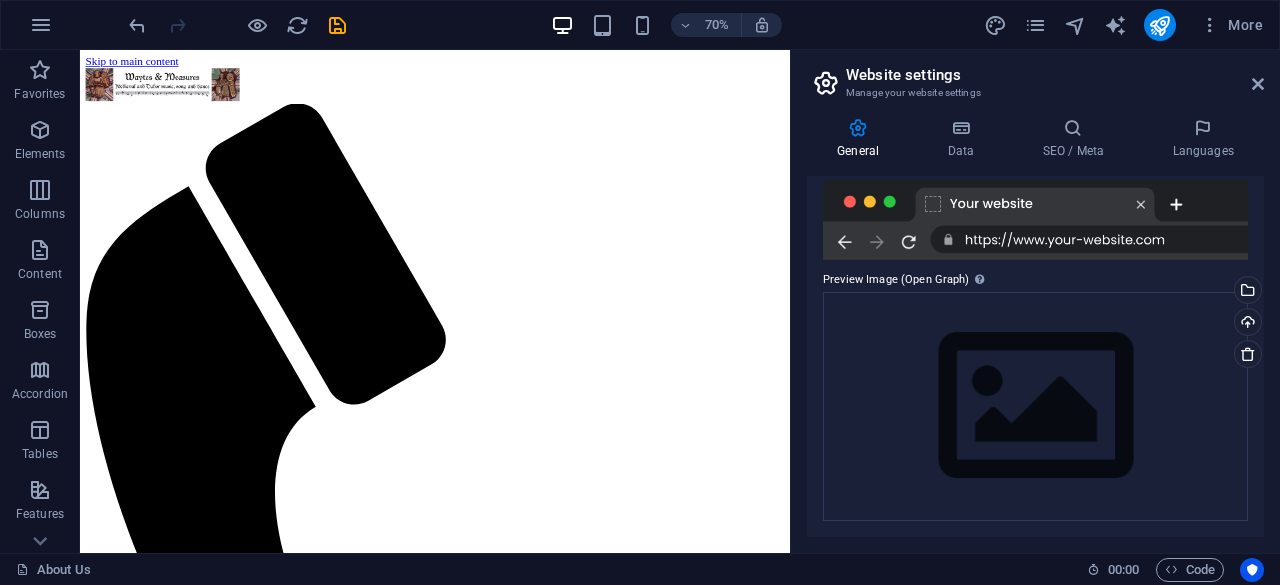 scroll, scrollTop: 305, scrollLeft: 0, axis: vertical 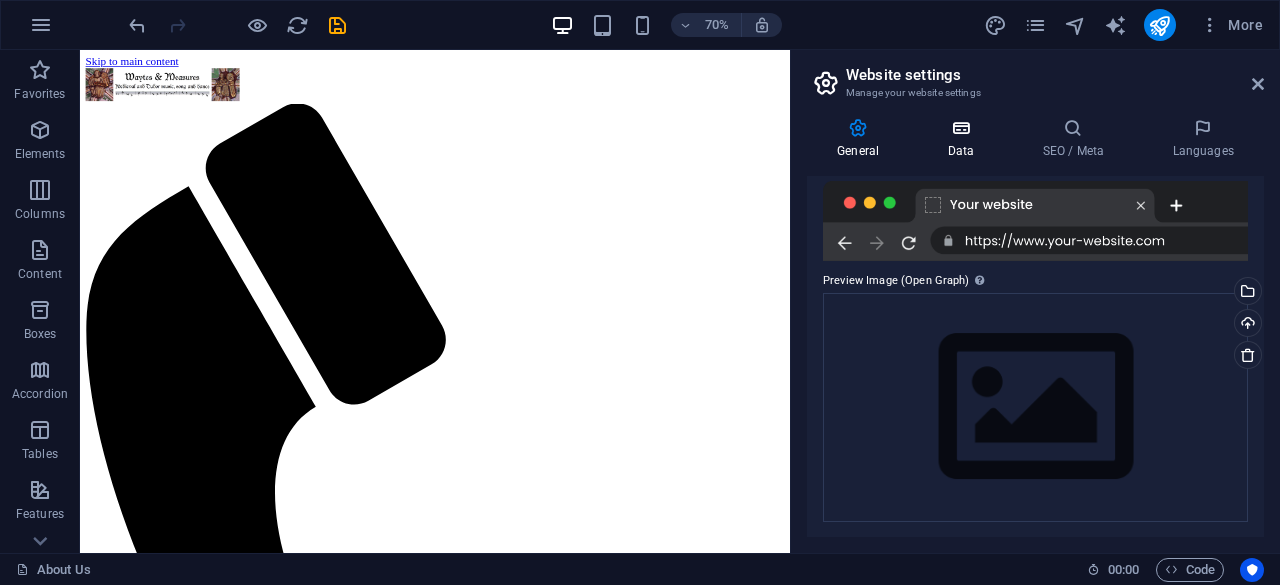 click on "Data" at bounding box center (964, 139) 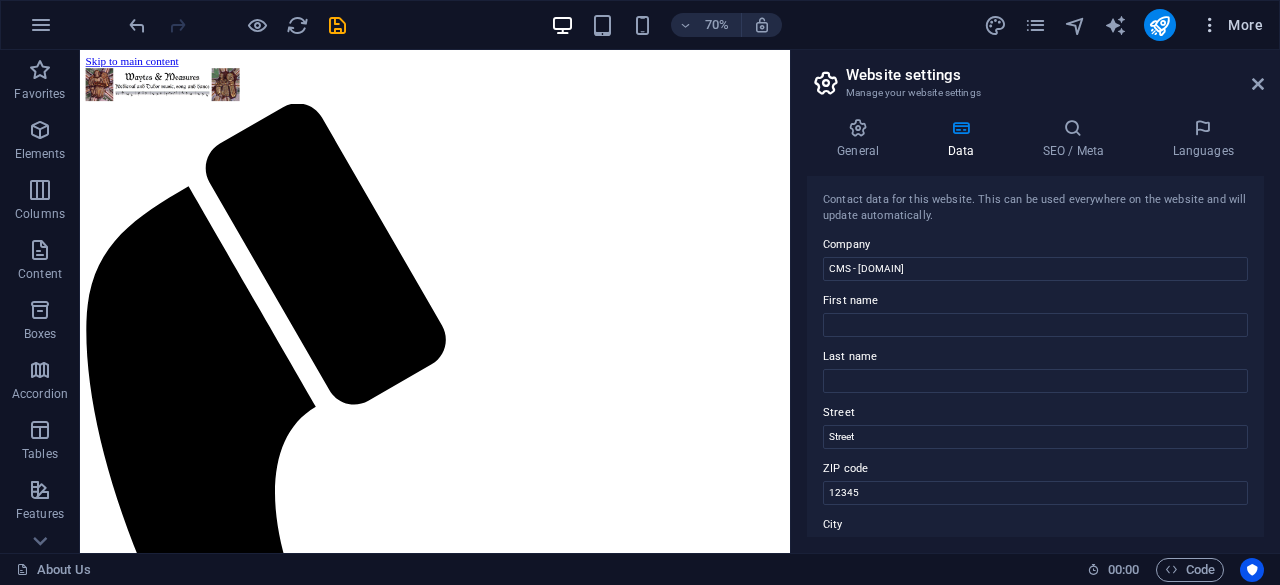 click at bounding box center (1210, 25) 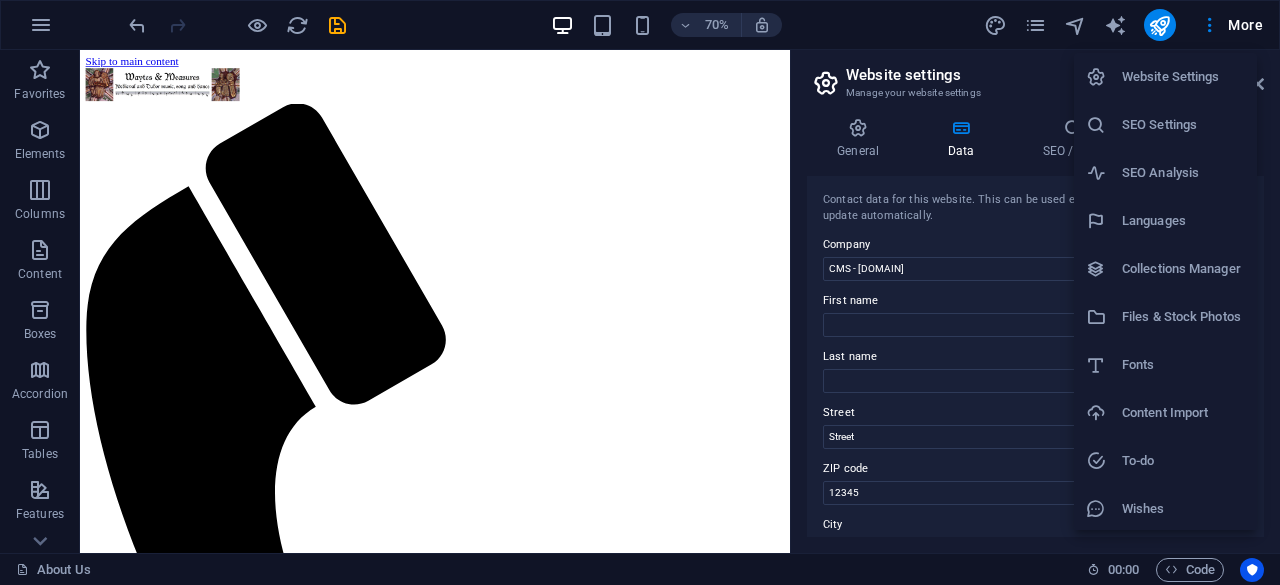 scroll, scrollTop: 50, scrollLeft: 0, axis: vertical 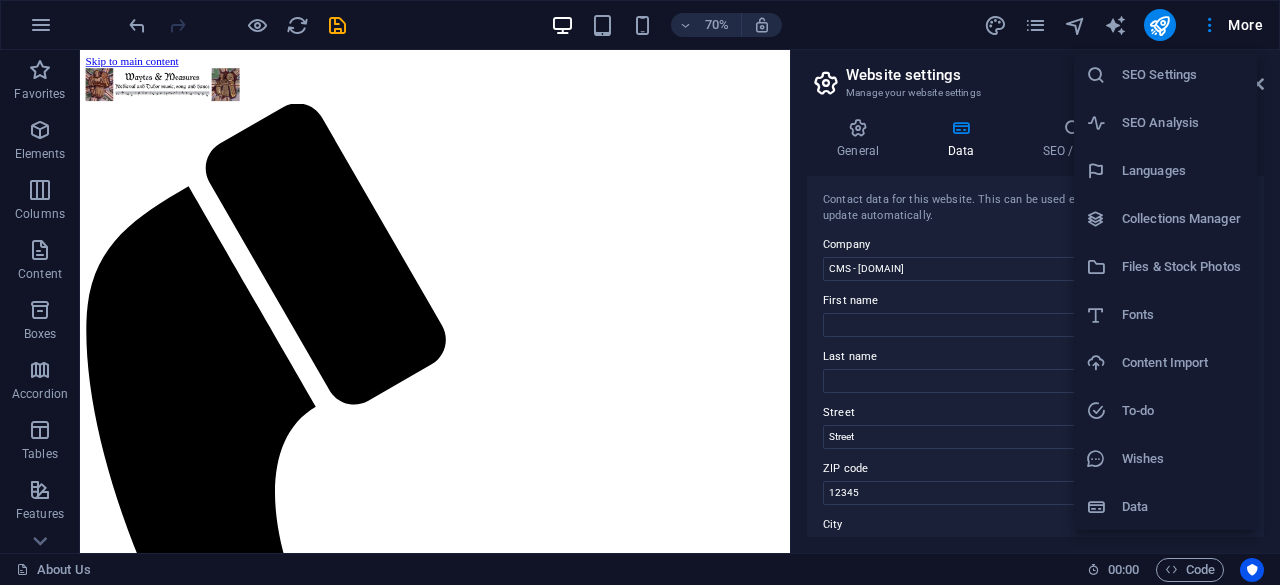 click at bounding box center [640, 292] 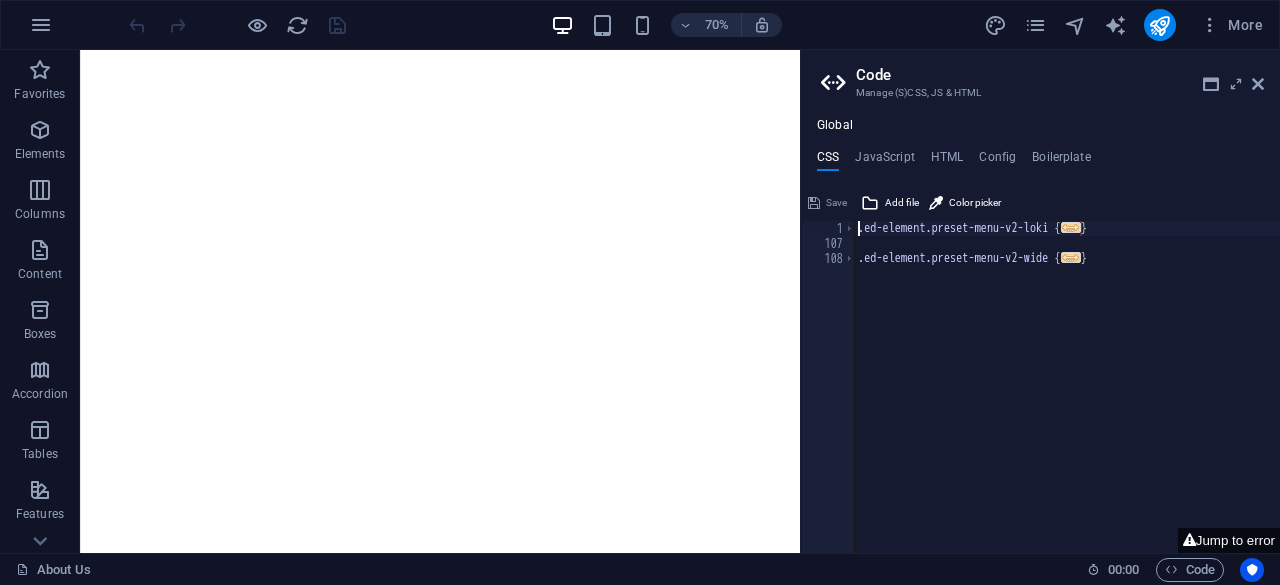 scroll, scrollTop: 0, scrollLeft: 0, axis: both 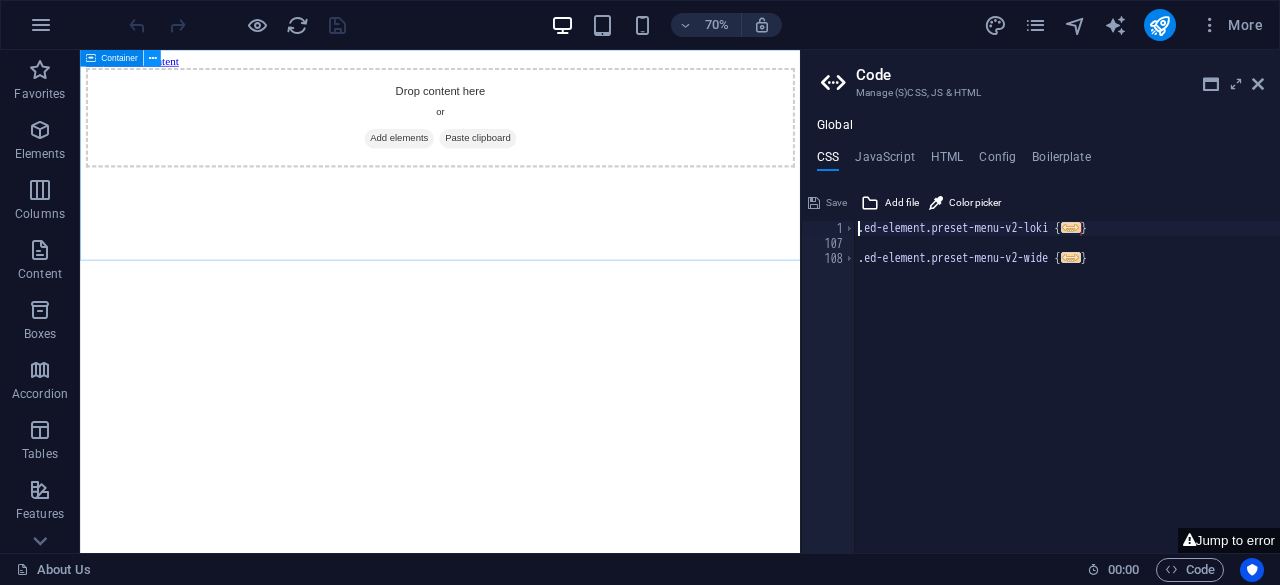 click at bounding box center (152, 58) 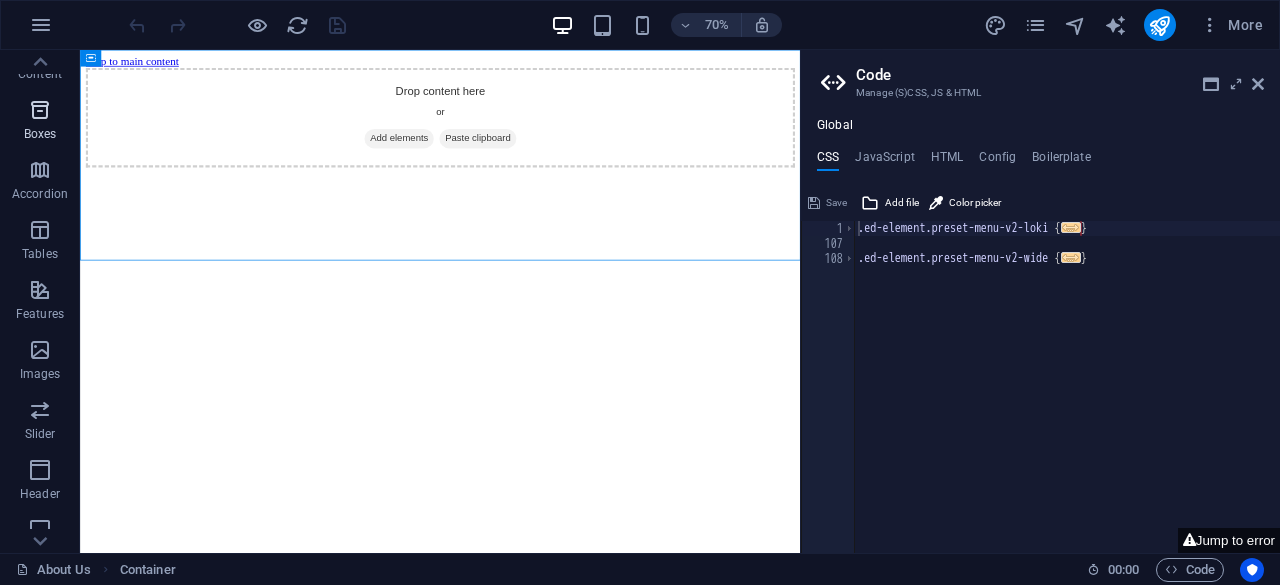 scroll, scrollTop: 396, scrollLeft: 0, axis: vertical 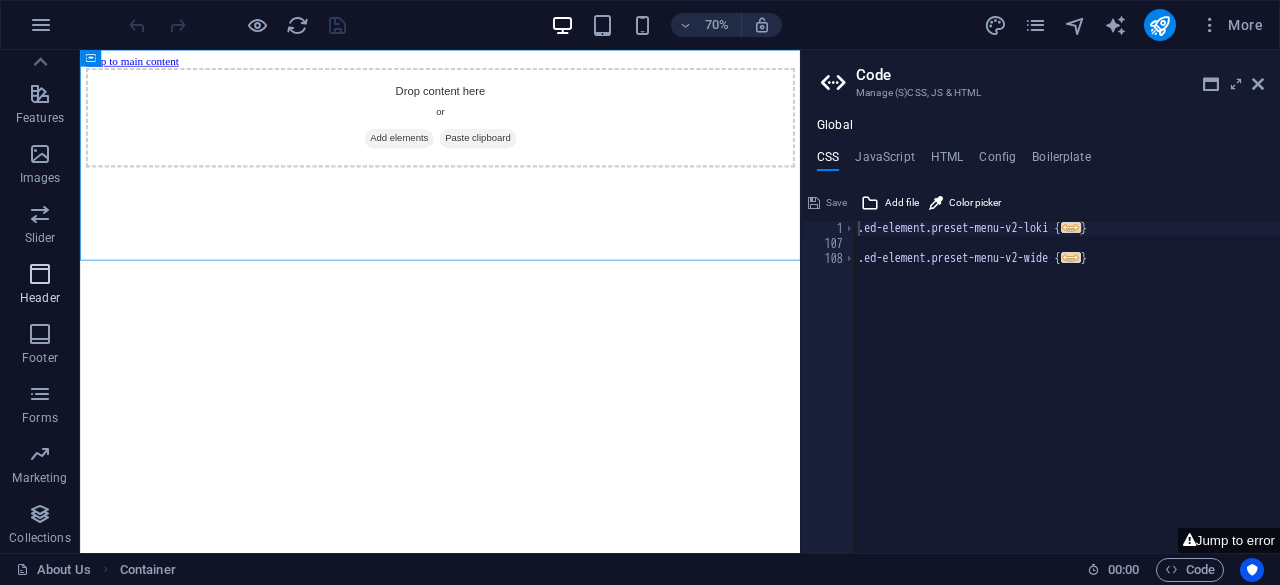click at bounding box center (40, 274) 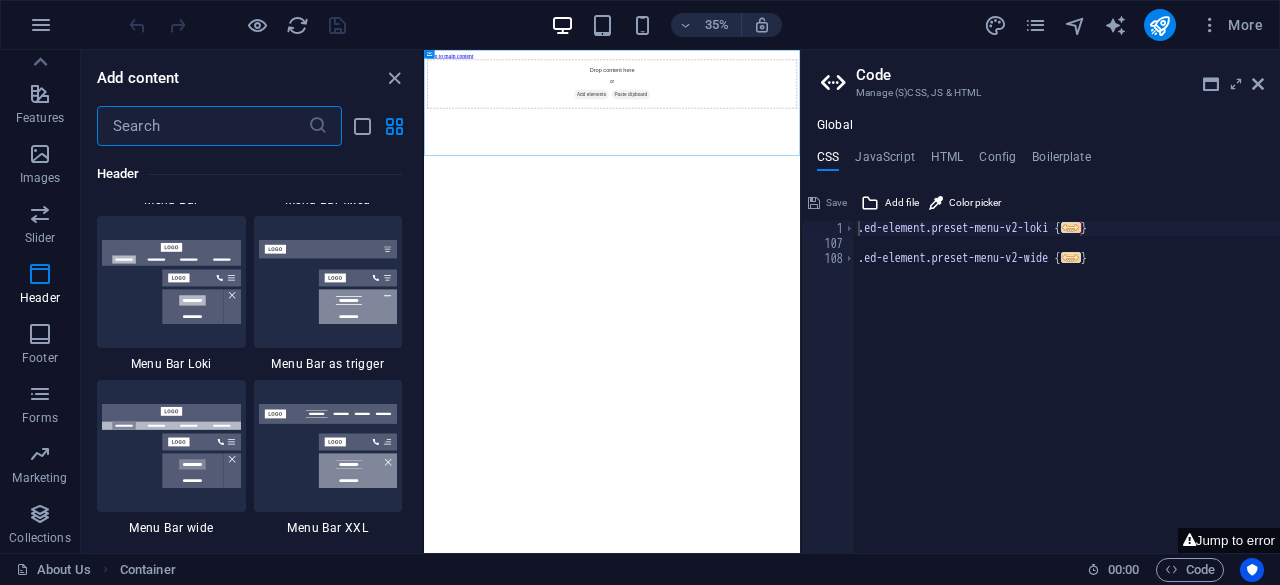 scroll, scrollTop: 12358, scrollLeft: 0, axis: vertical 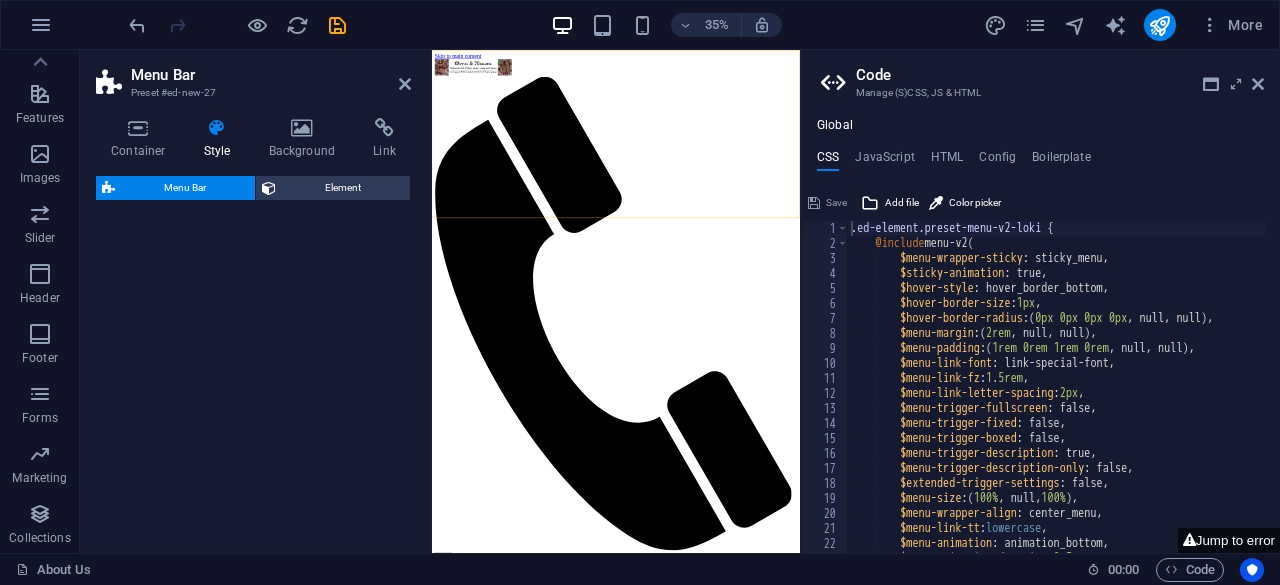 select on "rem" 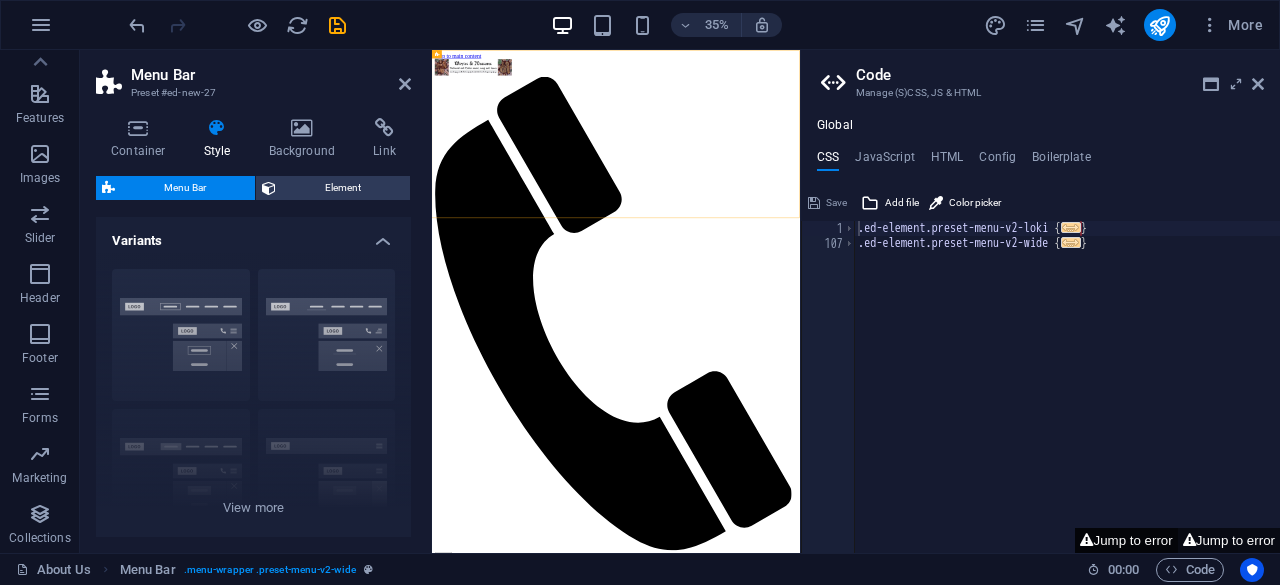 click on "Jump to error" at bounding box center (1126, 540) 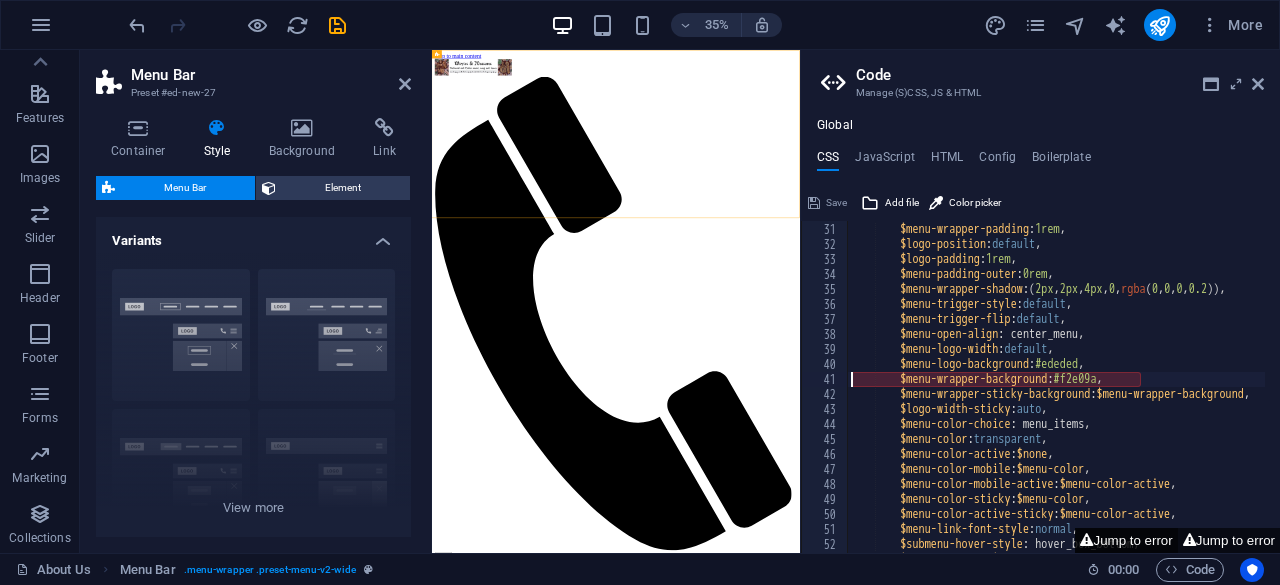 type on "$menu-wrapper-background: #f2e09a," 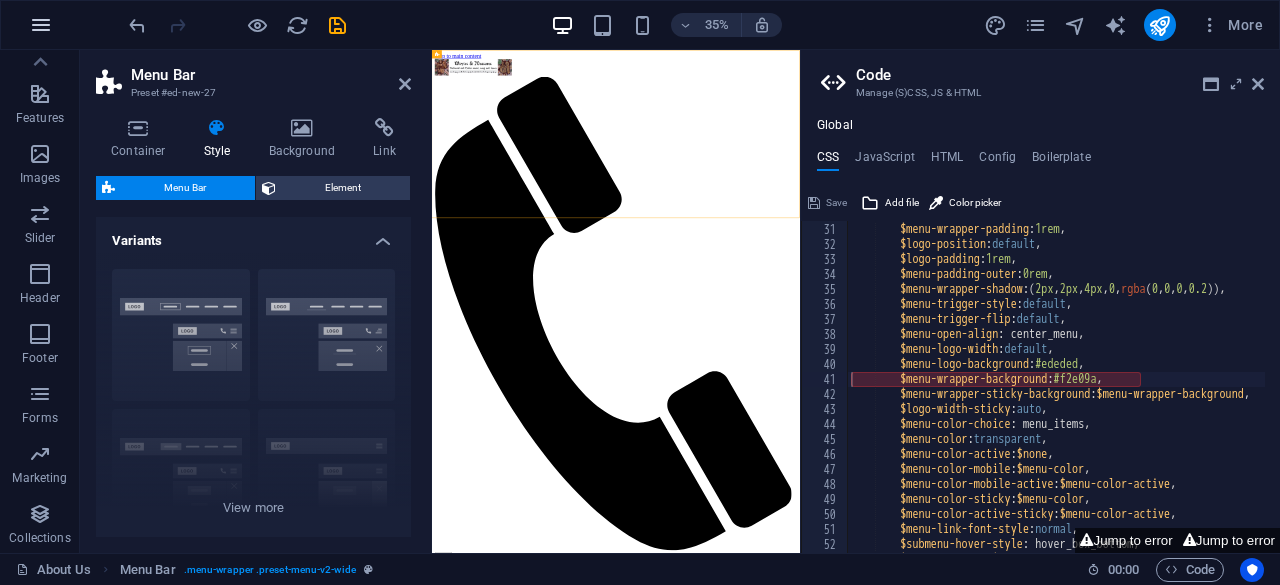 click at bounding box center (41, 25) 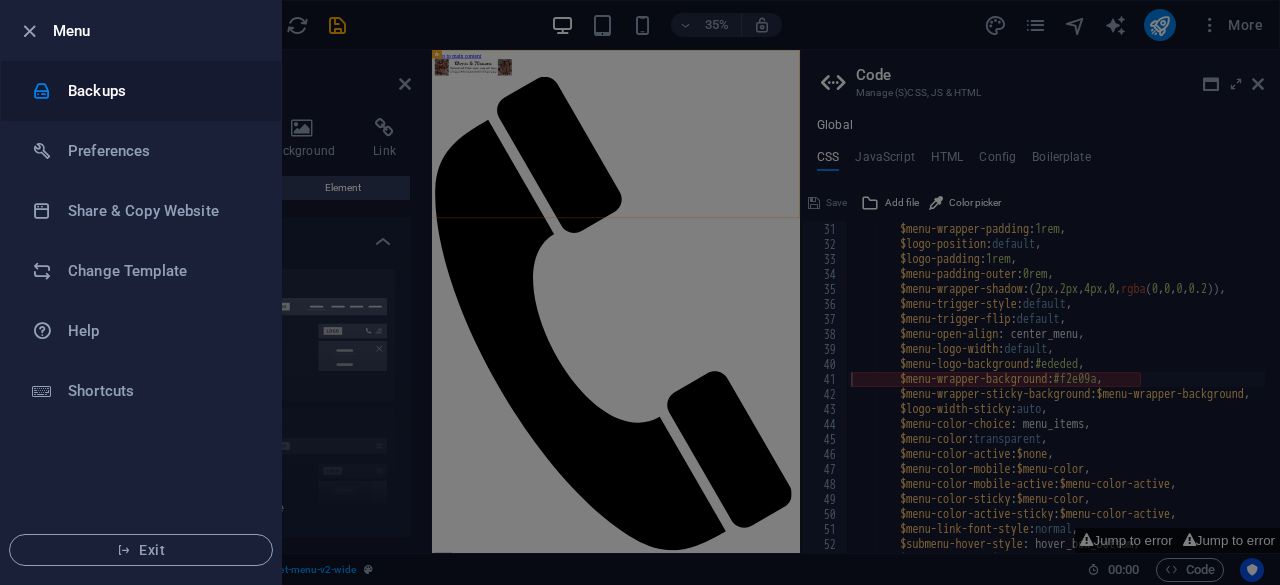 click on "Backups" at bounding box center [160, 91] 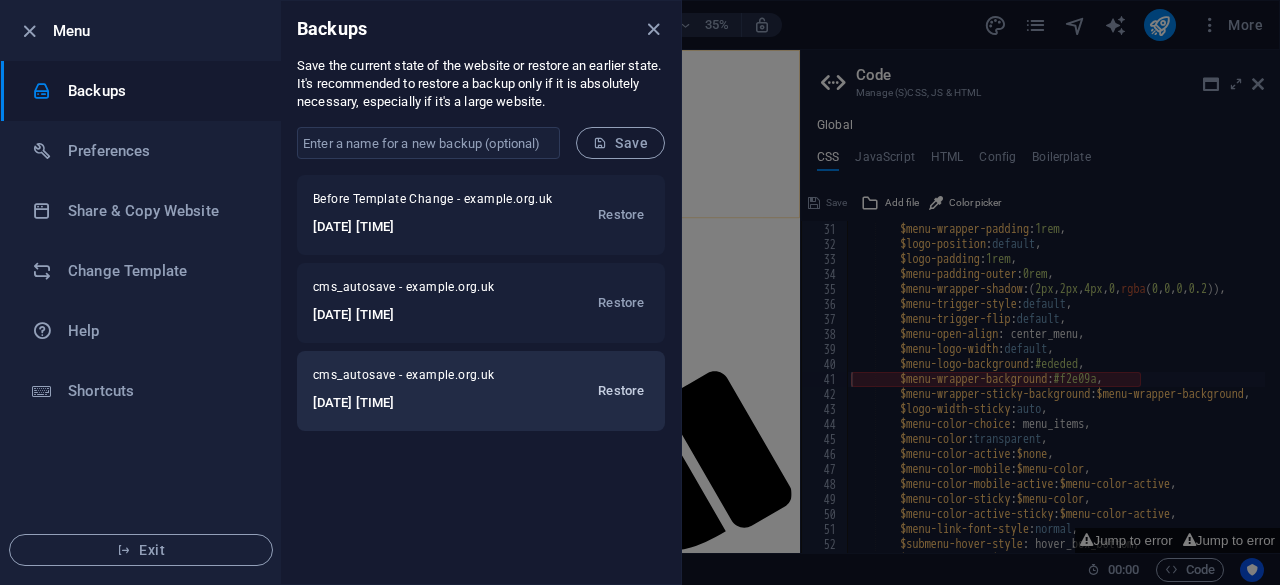 click on "Restore" at bounding box center (621, 391) 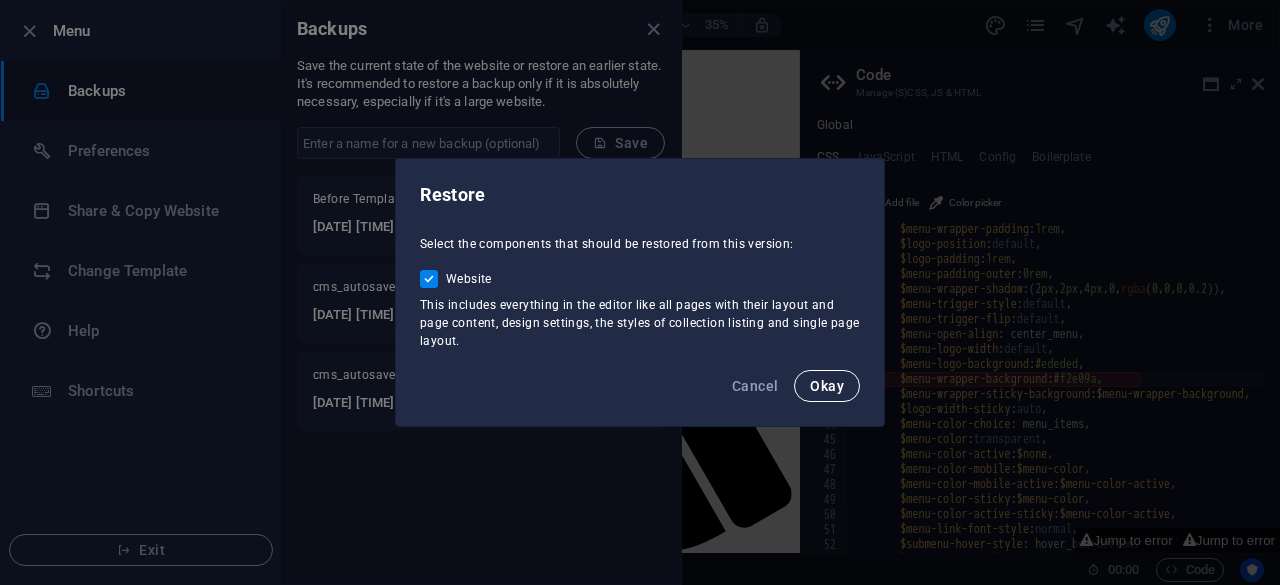 click on "Okay" at bounding box center [827, 386] 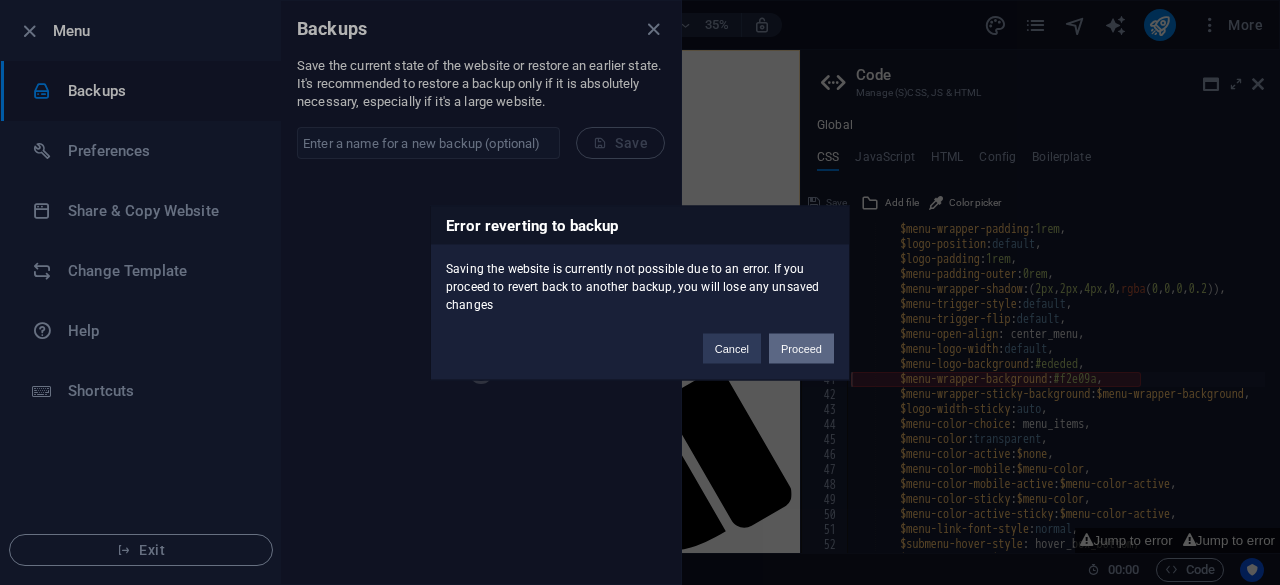 click on "Proceed" at bounding box center (801, 348) 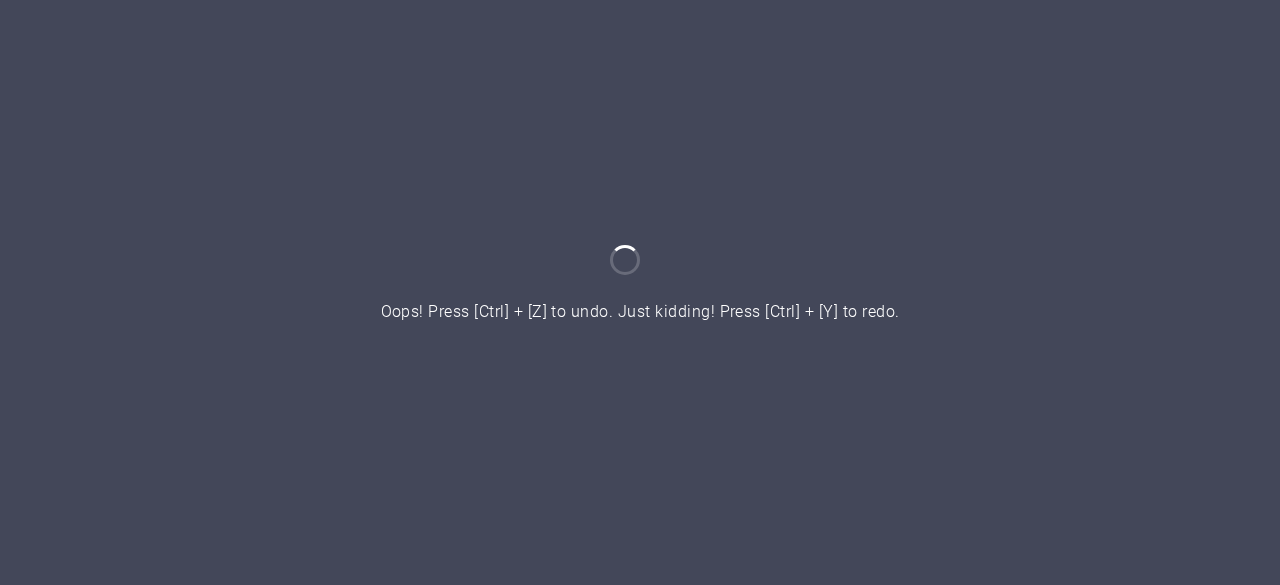 scroll, scrollTop: 0, scrollLeft: 0, axis: both 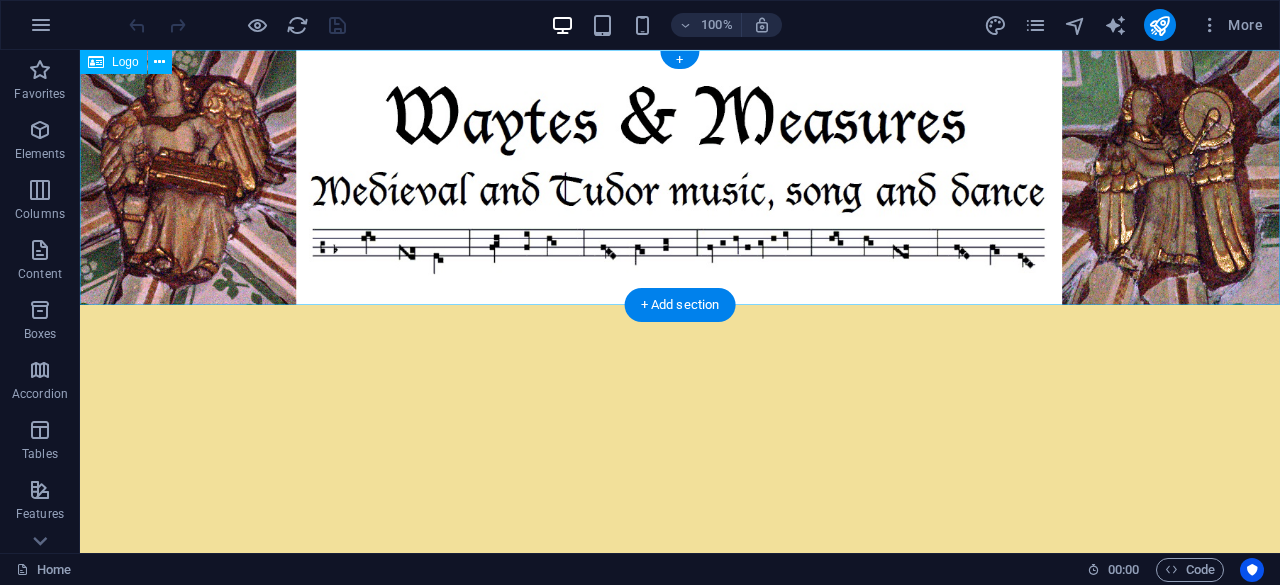 click at bounding box center (680, 177) 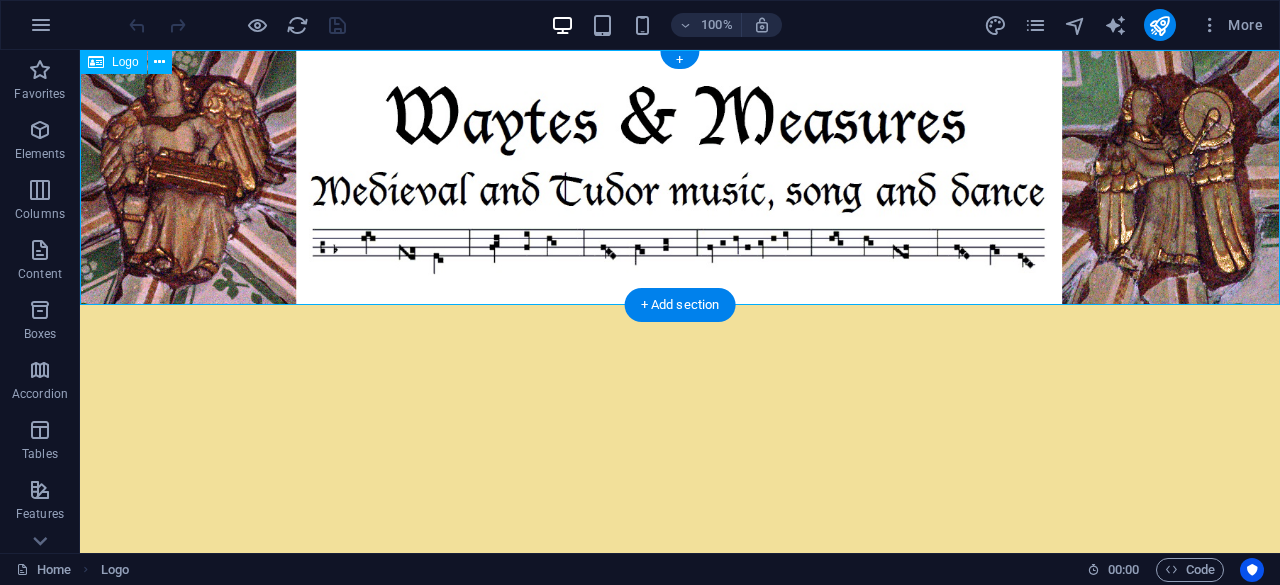 click at bounding box center [680, 177] 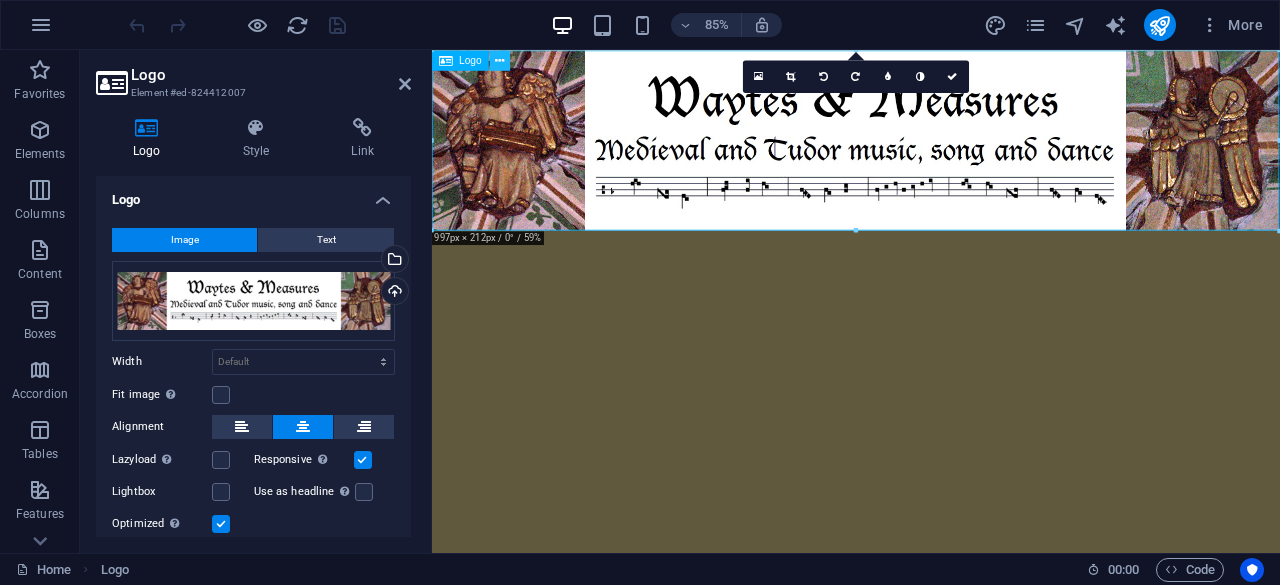 click at bounding box center [499, 60] 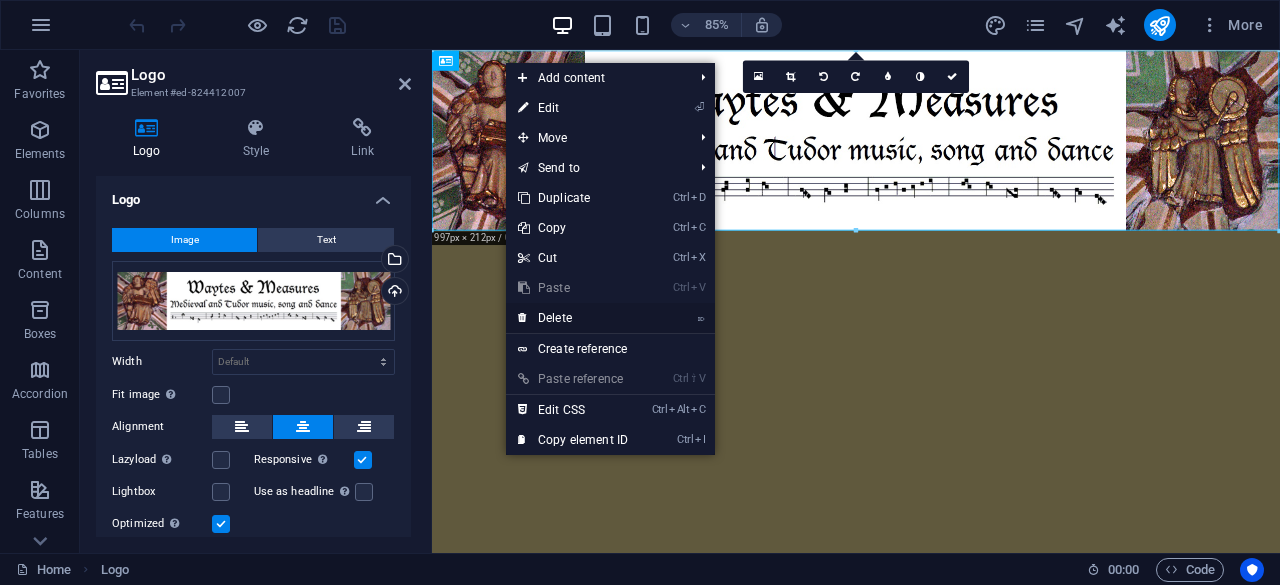 click on "⌦  Delete" at bounding box center (573, 318) 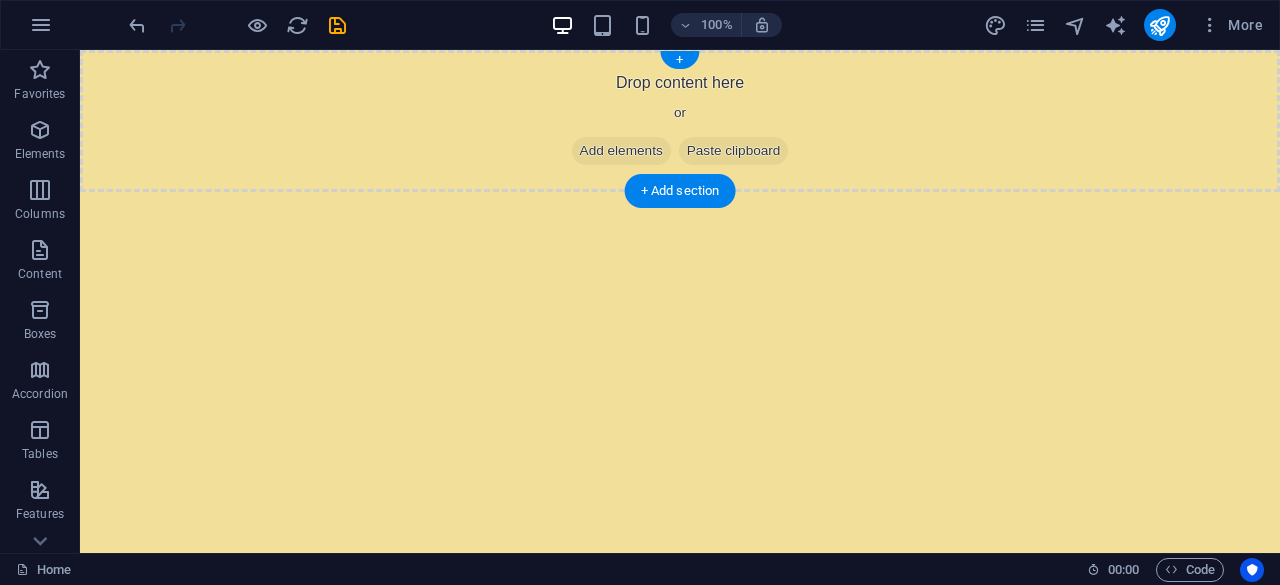 click on "Add elements" at bounding box center (621, 151) 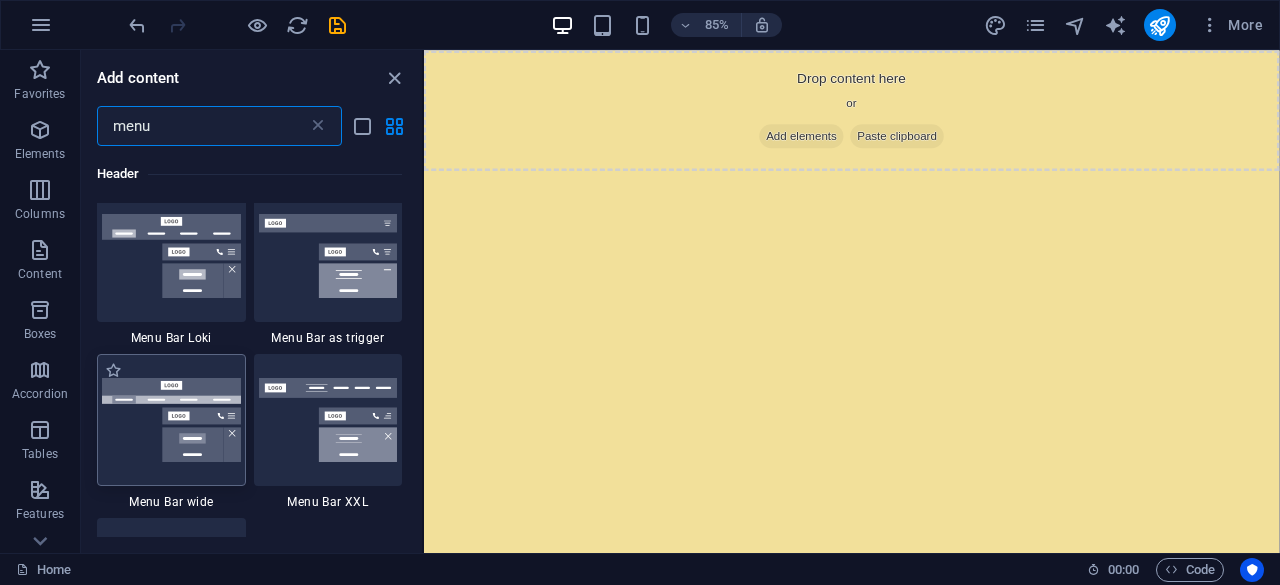scroll, scrollTop: 921, scrollLeft: 0, axis: vertical 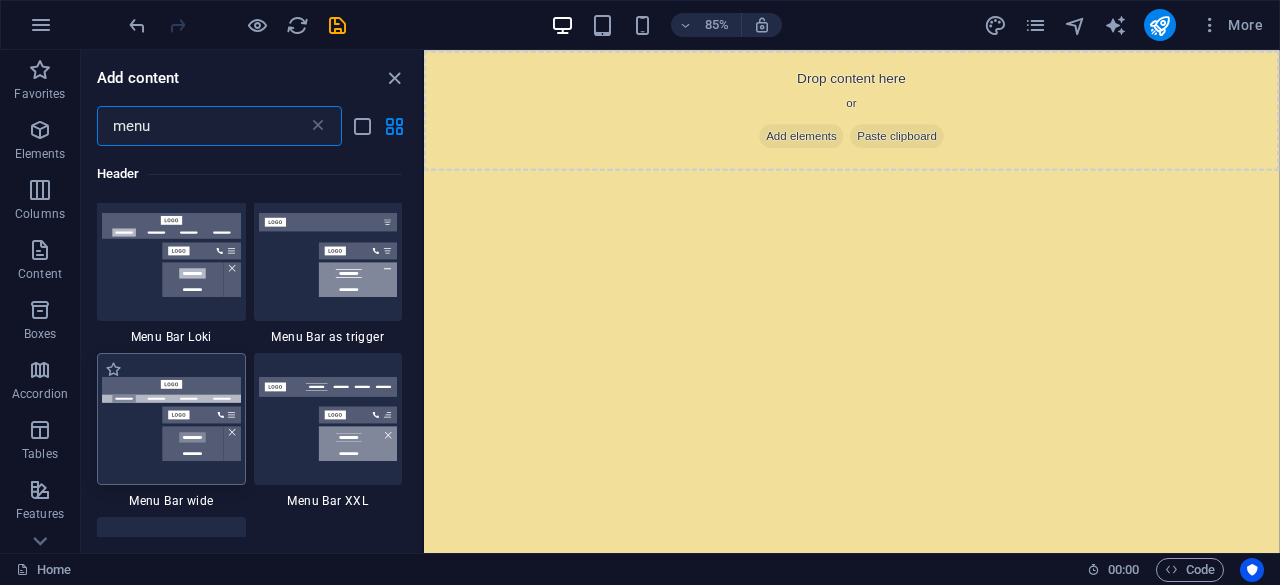 type on "menu" 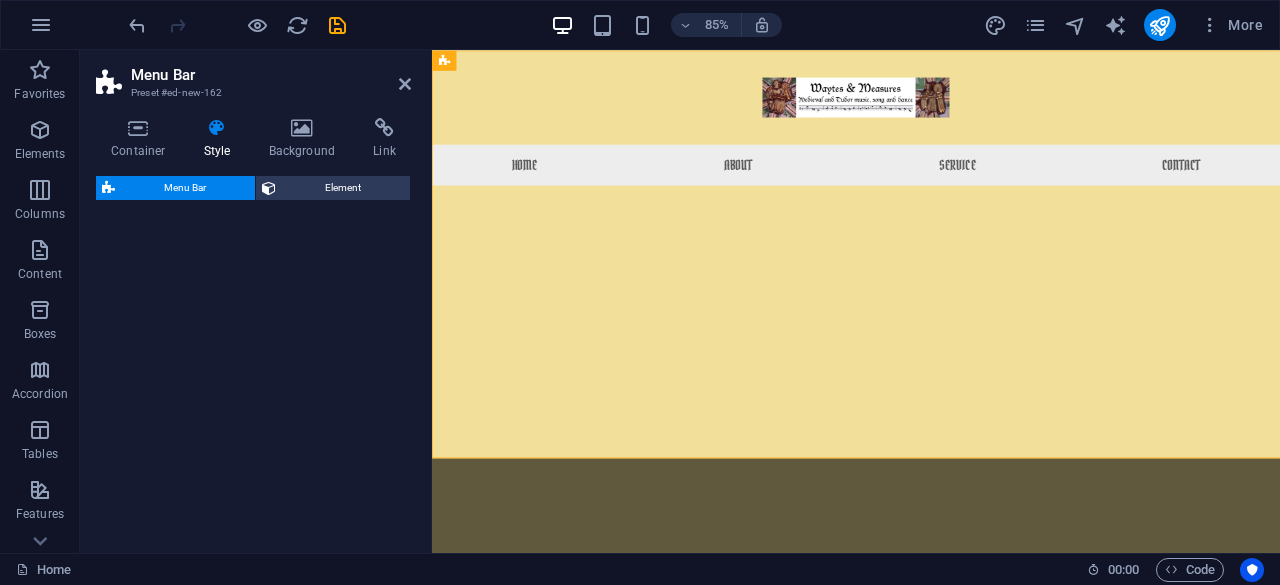 select on "rem" 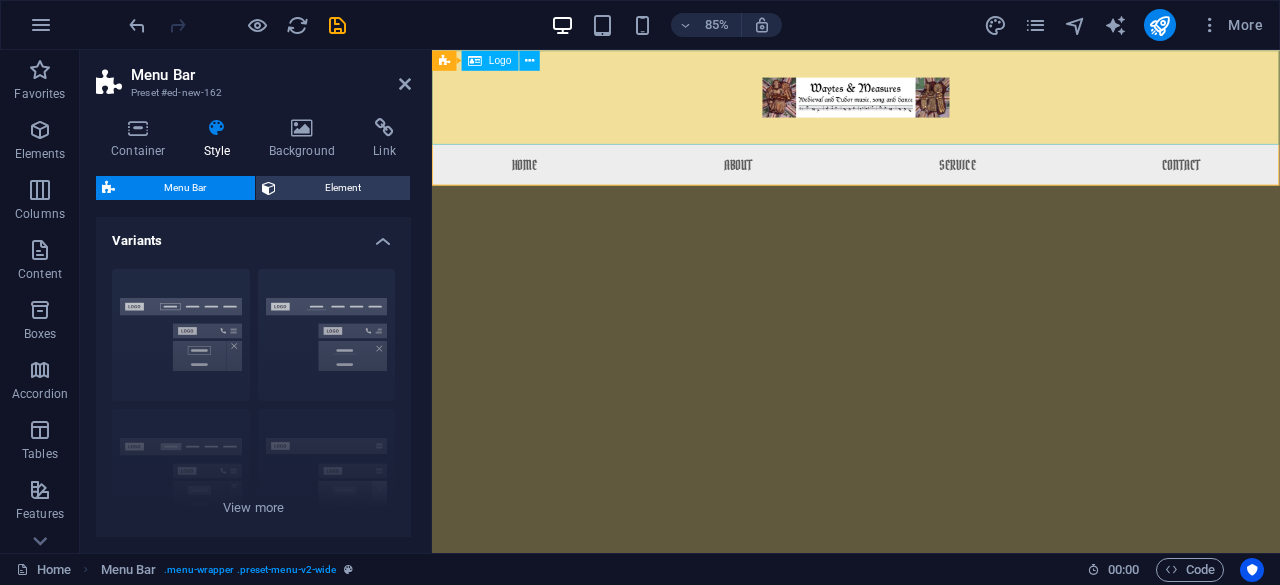 click at bounding box center (931, 105) 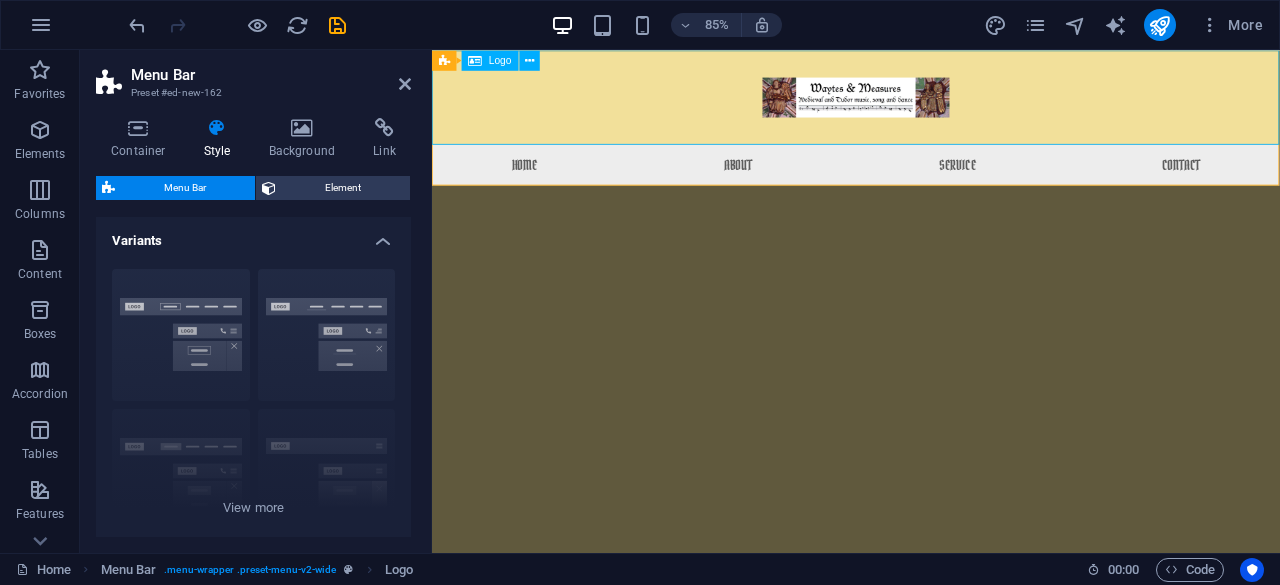 click on "Logo" at bounding box center [500, 60] 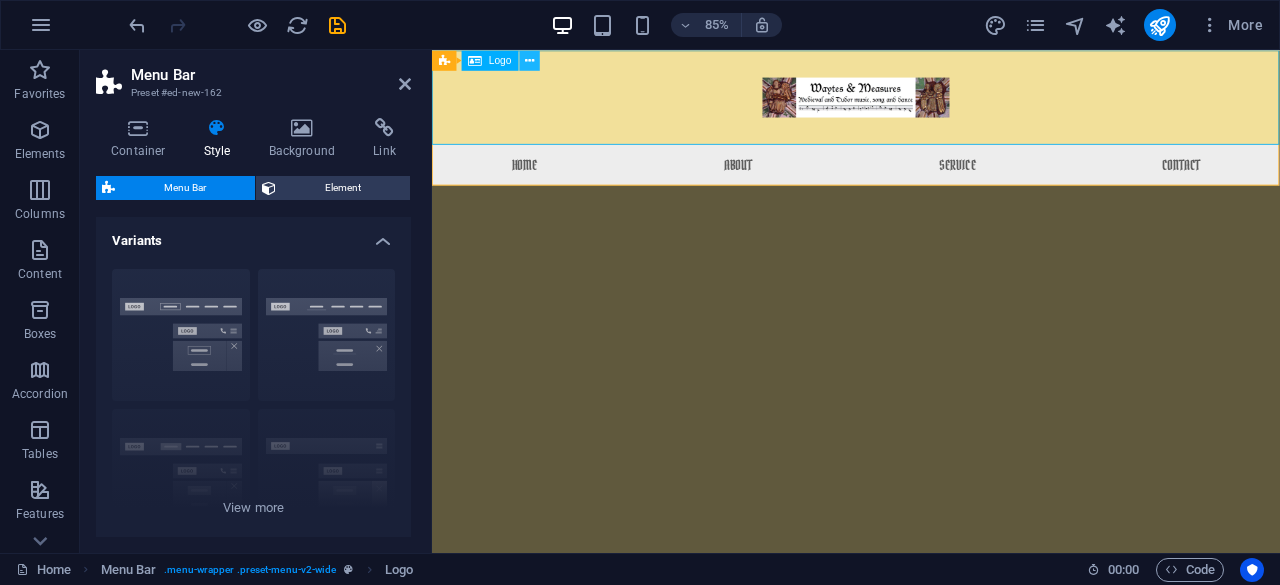 select on "px" 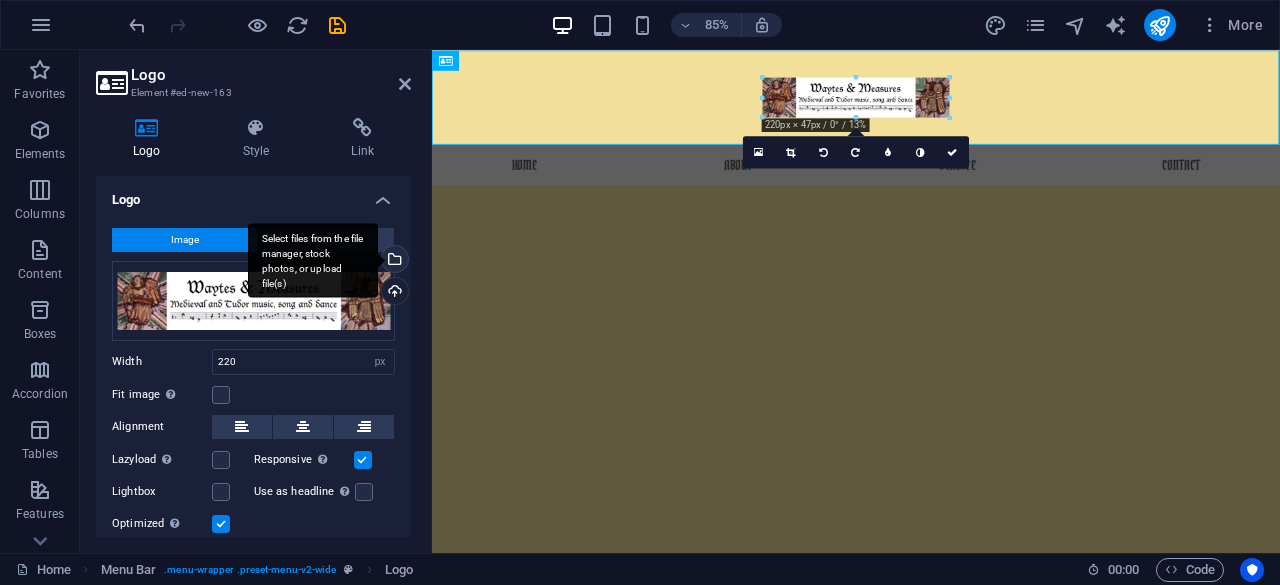 click on "Select files from the file manager, stock photos, or upload file(s)" at bounding box center (393, 261) 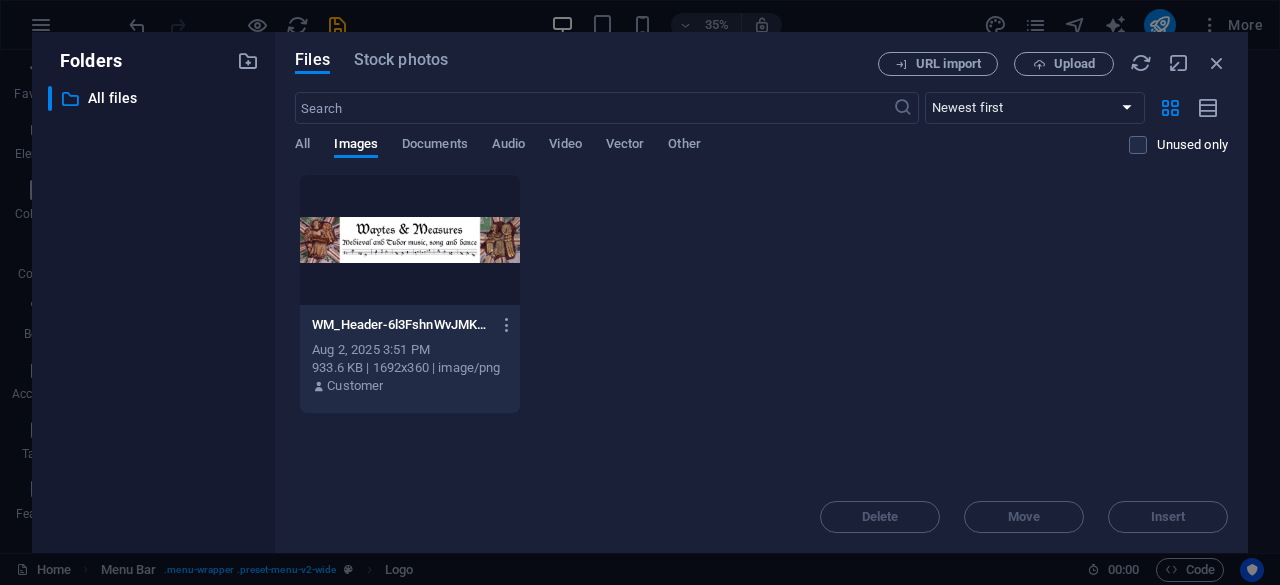 click at bounding box center [410, 240] 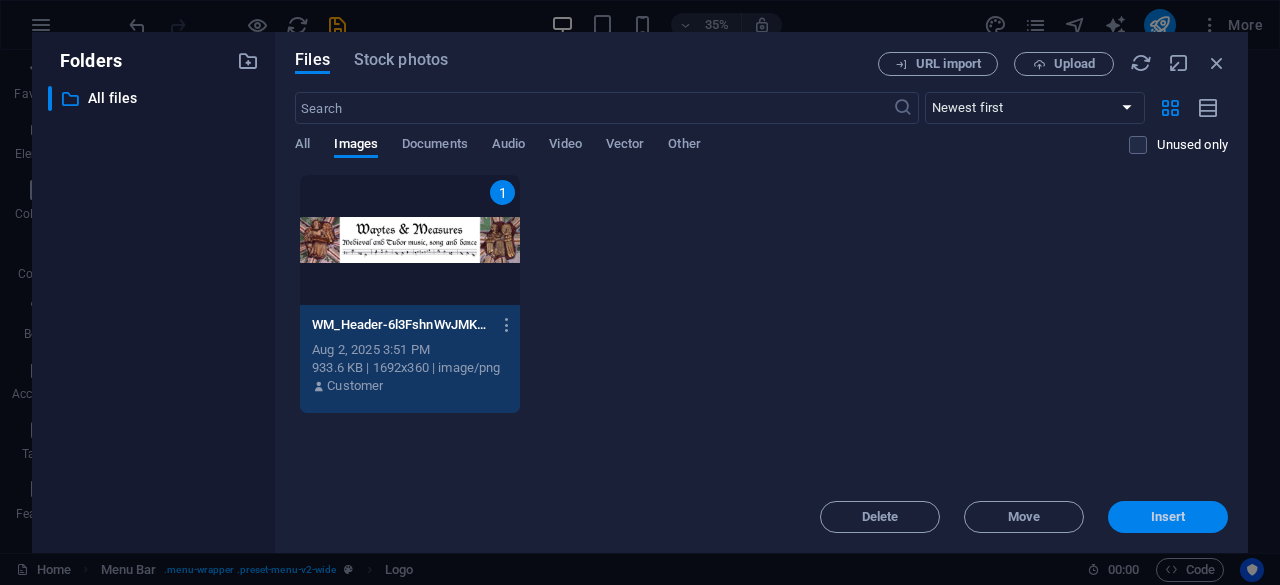 click on "Insert" at bounding box center (1168, 517) 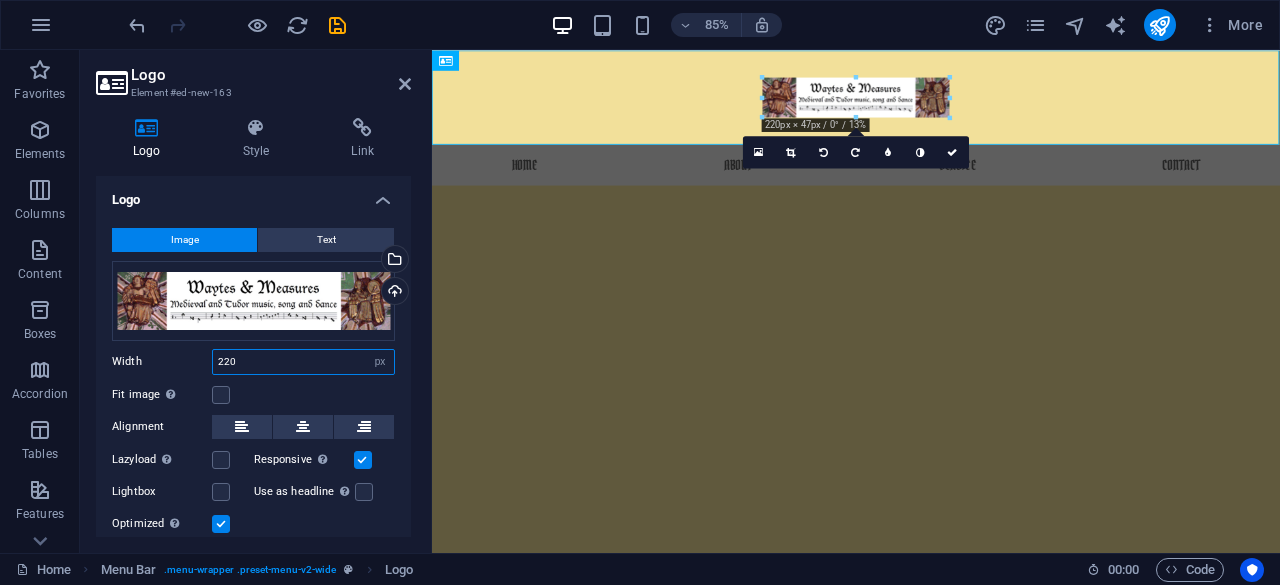 click on "220" at bounding box center (303, 362) 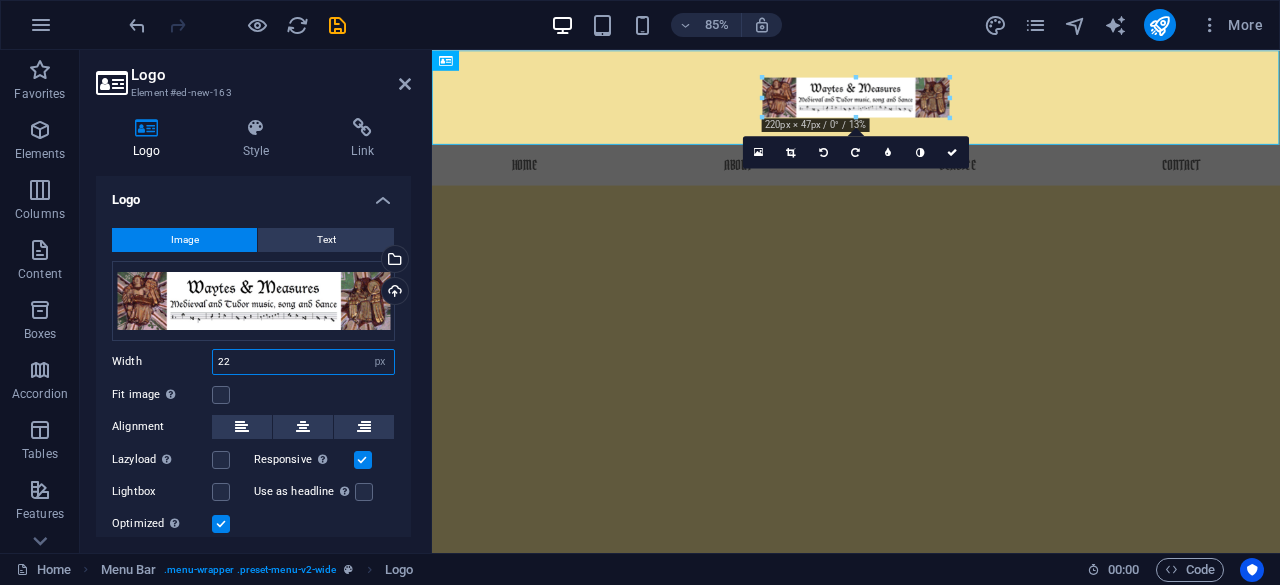 type on "2" 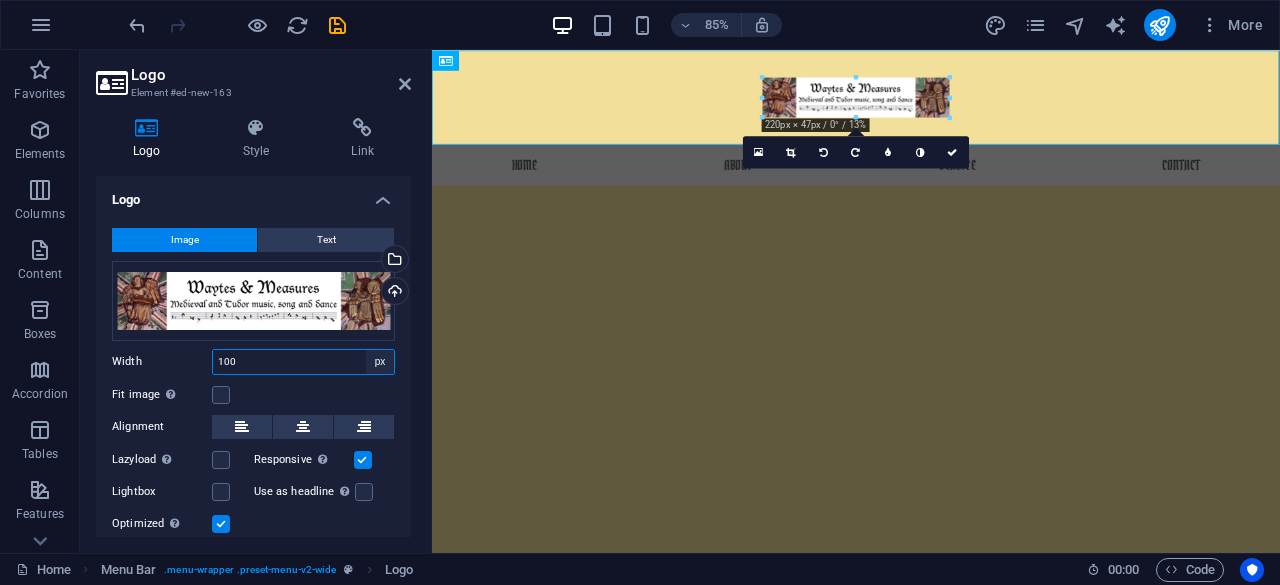 type on "100" 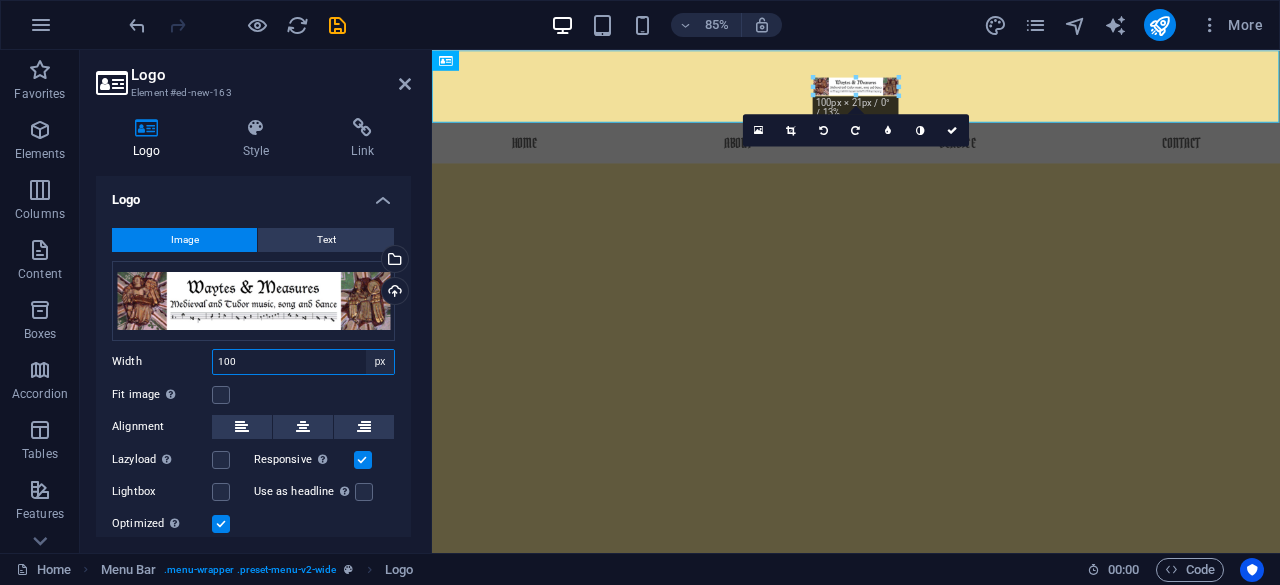click on "Default auto px rem % em vh vw" at bounding box center [380, 362] 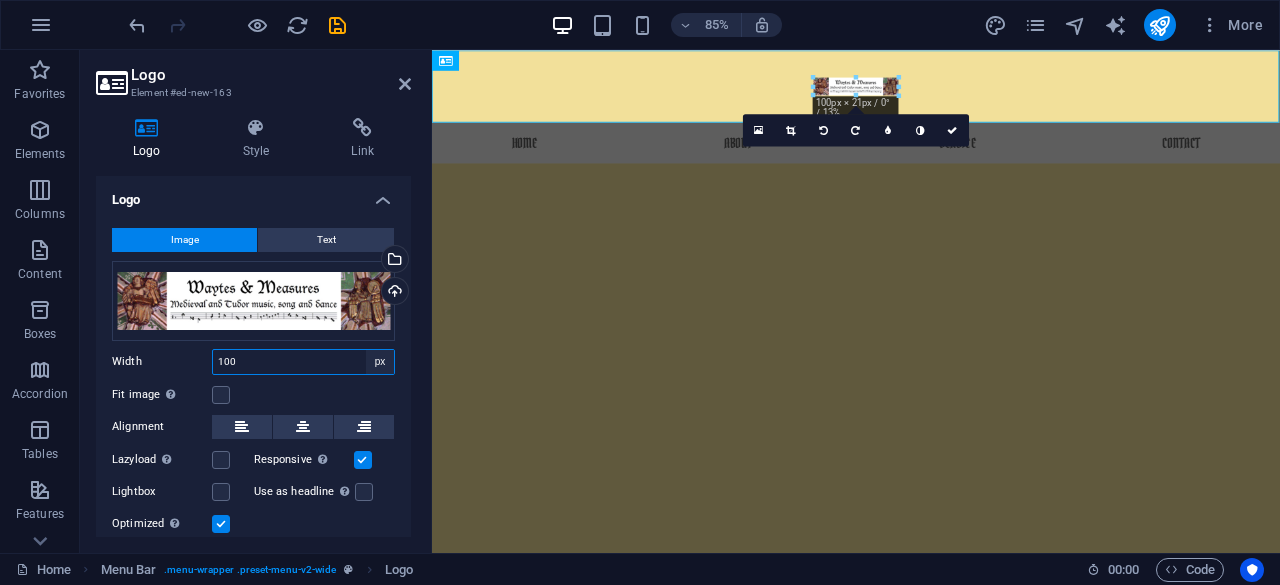 select on "%" 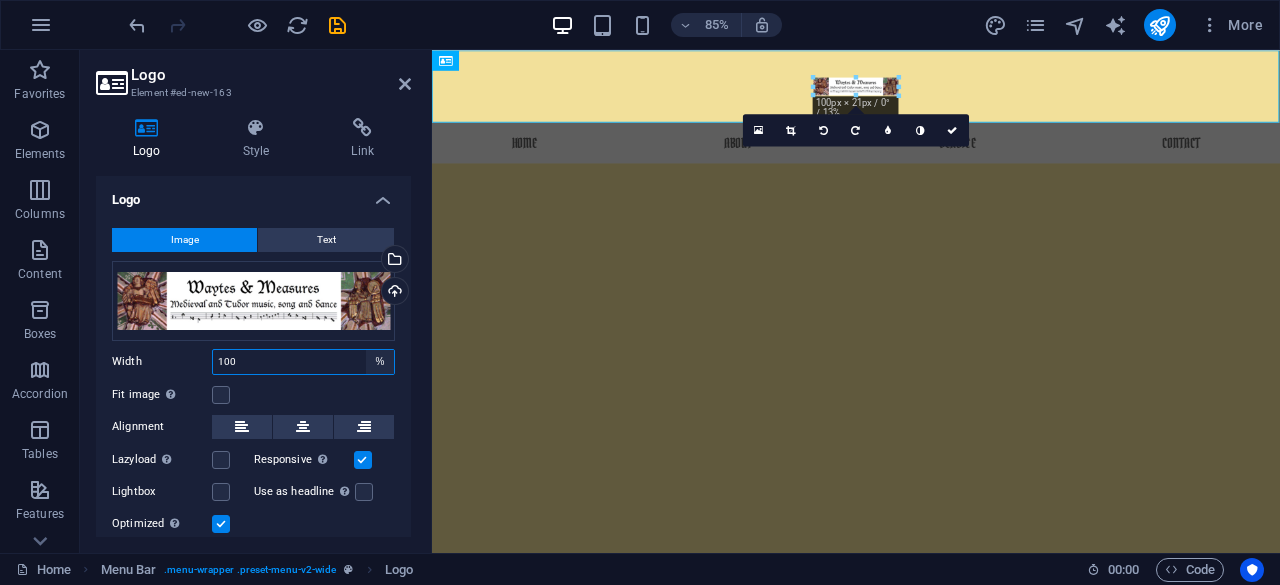click on "Default auto px rem % em vh vw" at bounding box center (380, 362) 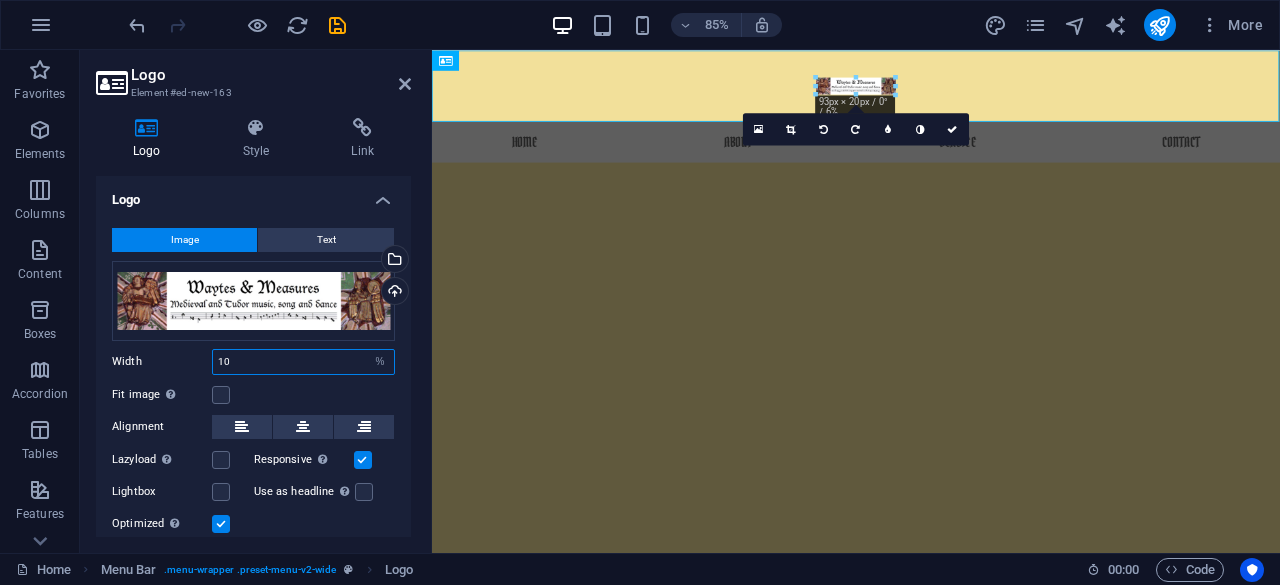 click on "10" at bounding box center (303, 362) 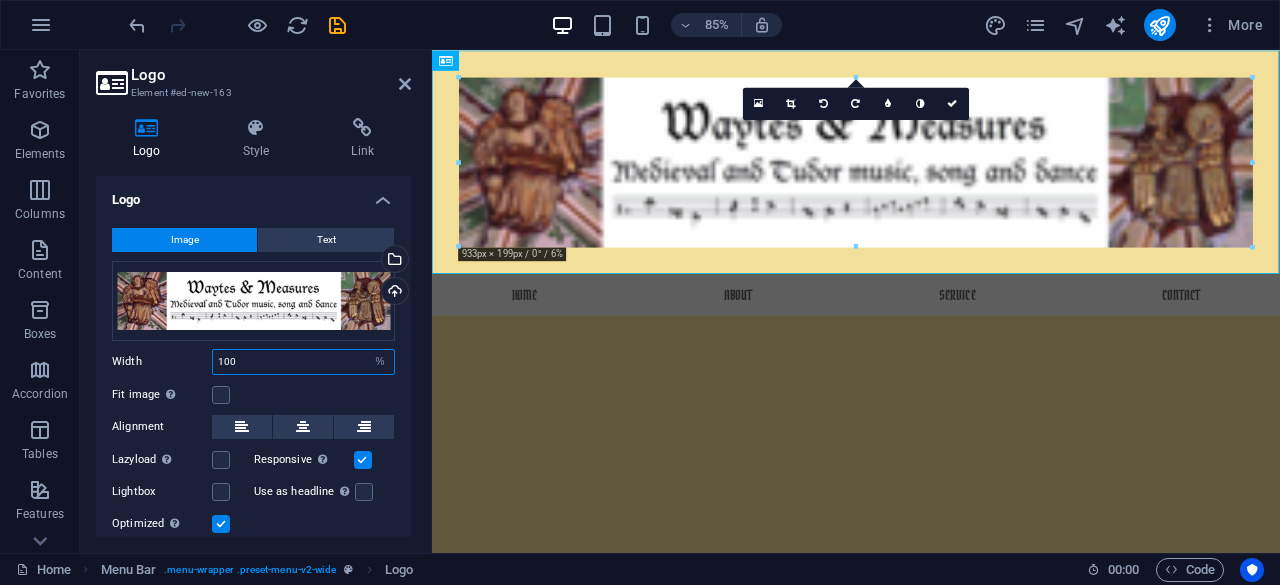 type on "100" 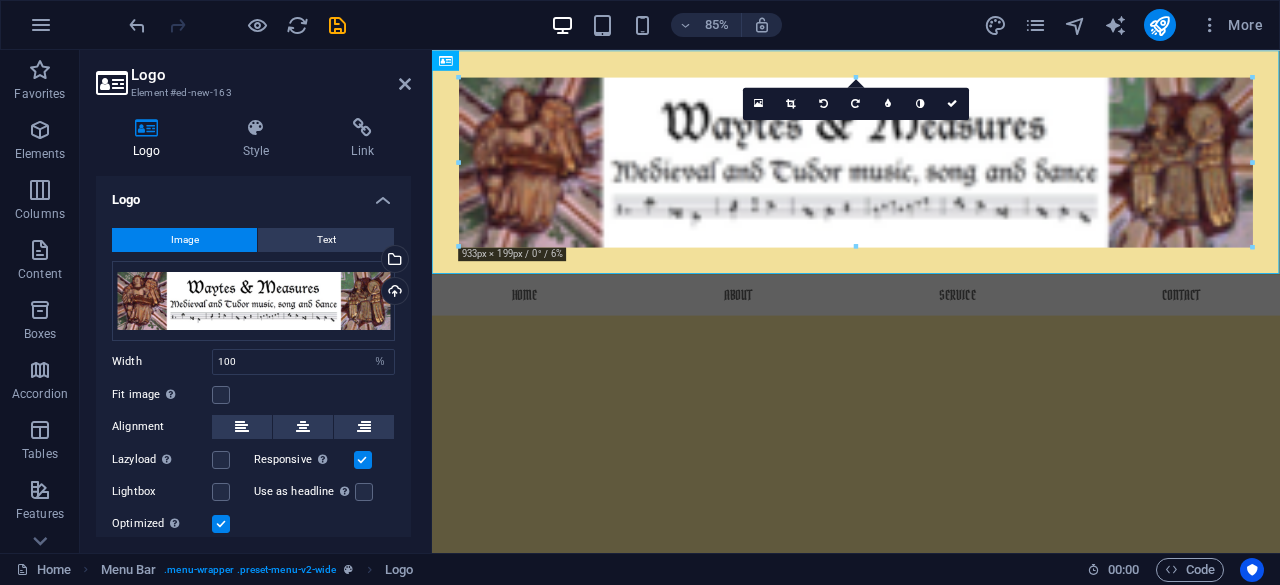 click on "Skip to main content
Menu Home About Service Contact" at bounding box center [931, 206] 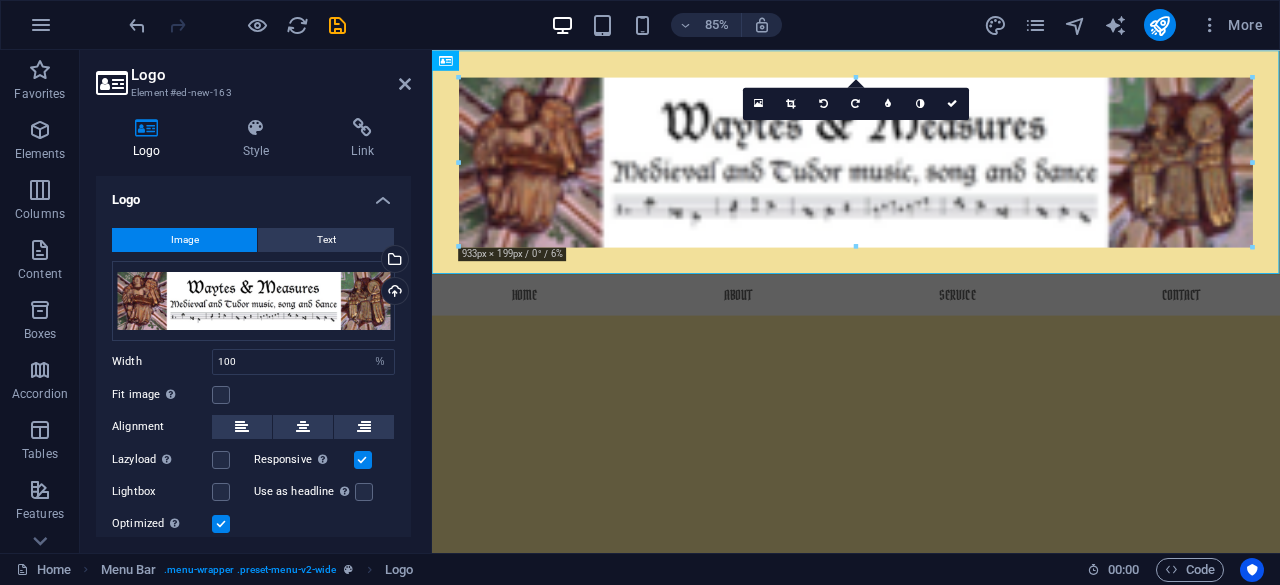 scroll, scrollTop: 61, scrollLeft: 0, axis: vertical 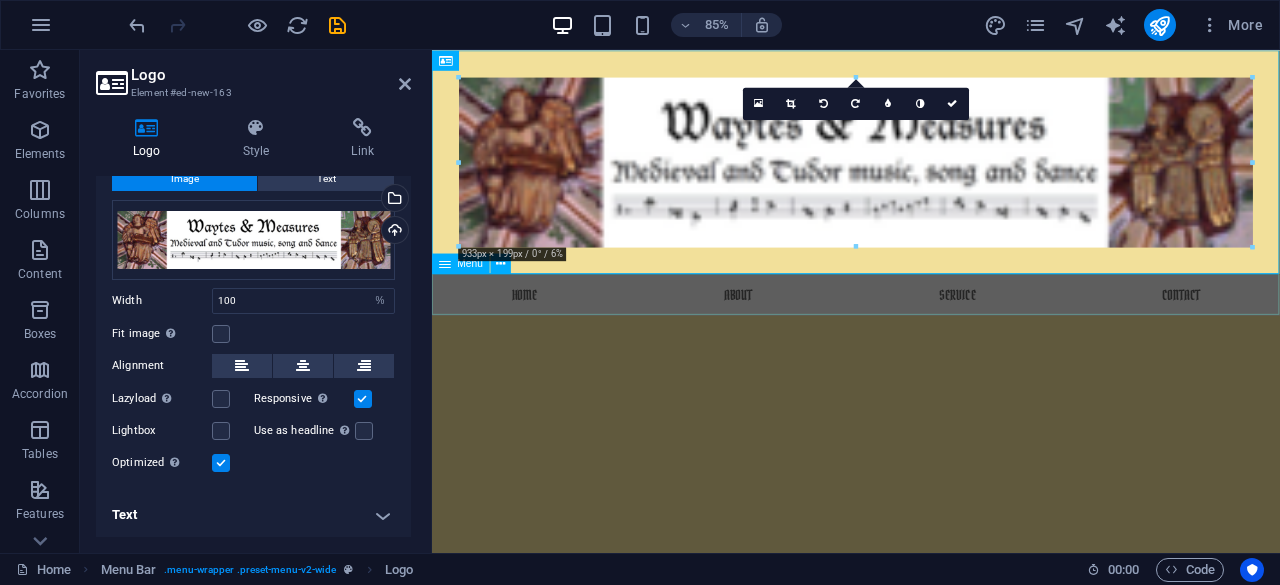 click on "Home About Service Contact" at bounding box center (931, 338) 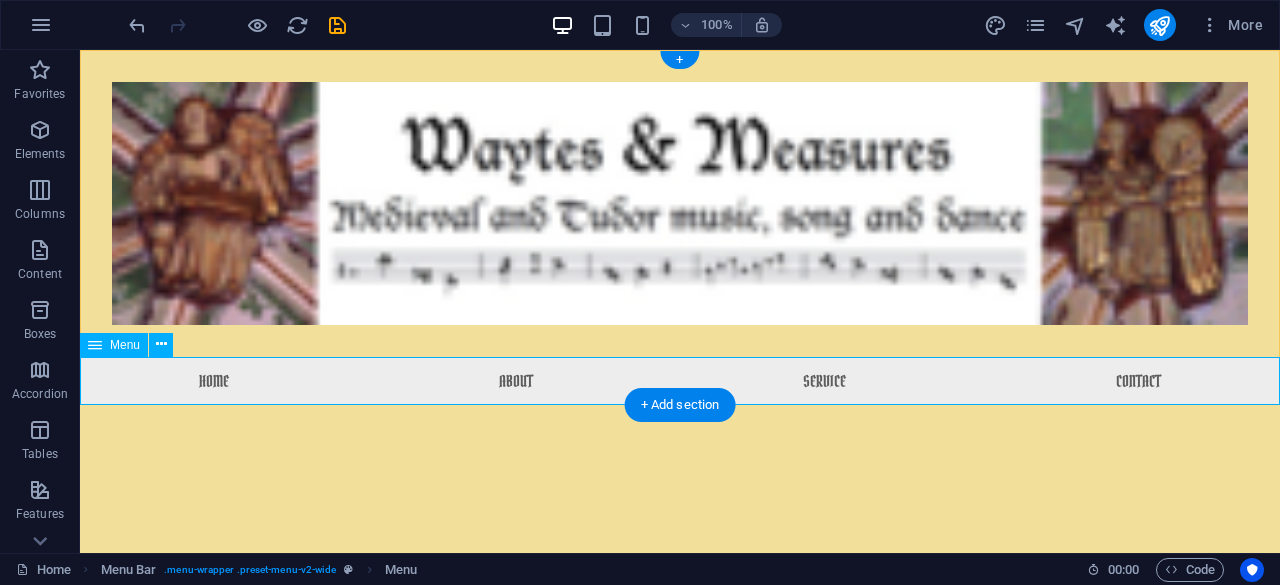 click on "Home About Service Contact" at bounding box center (680, 381) 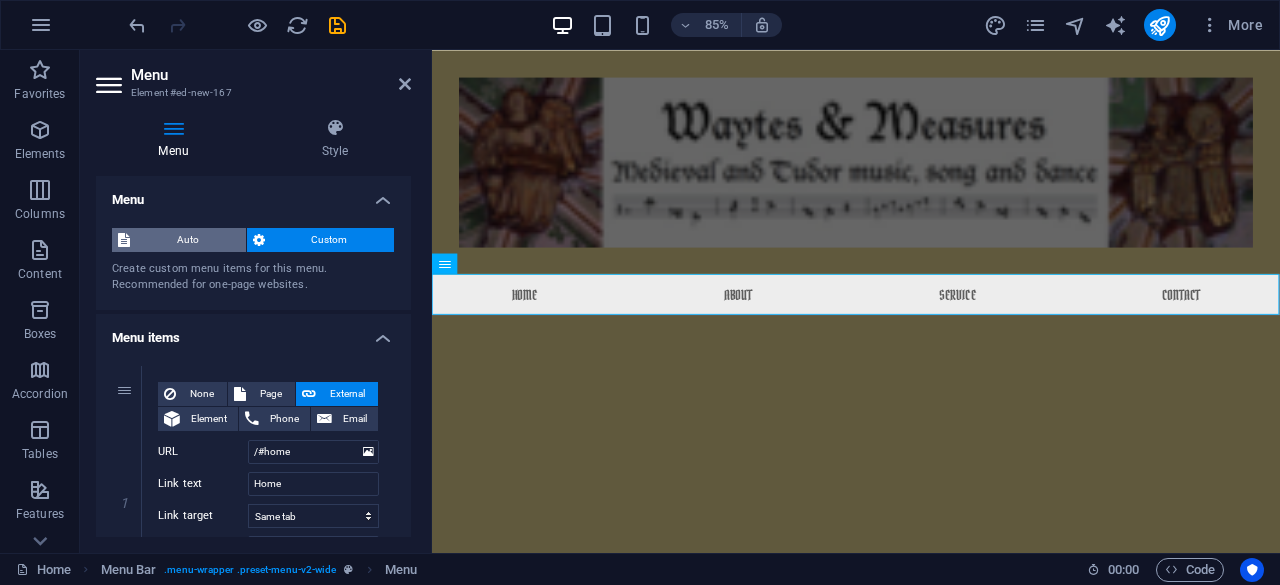 click on "Auto" at bounding box center (188, 240) 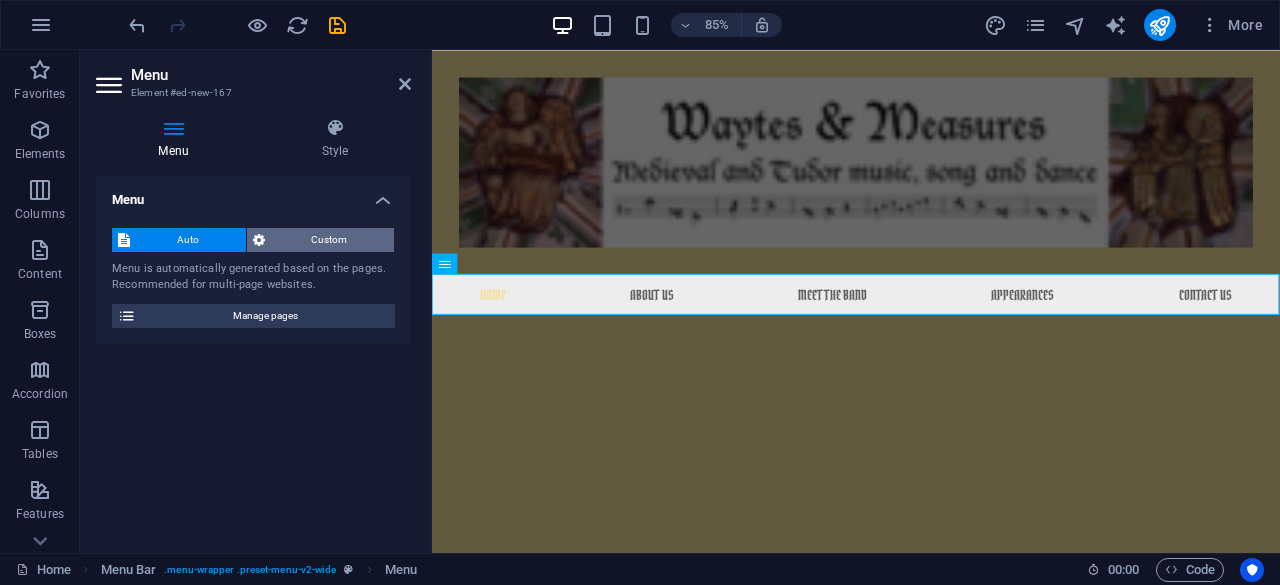 click on "Custom" at bounding box center (330, 240) 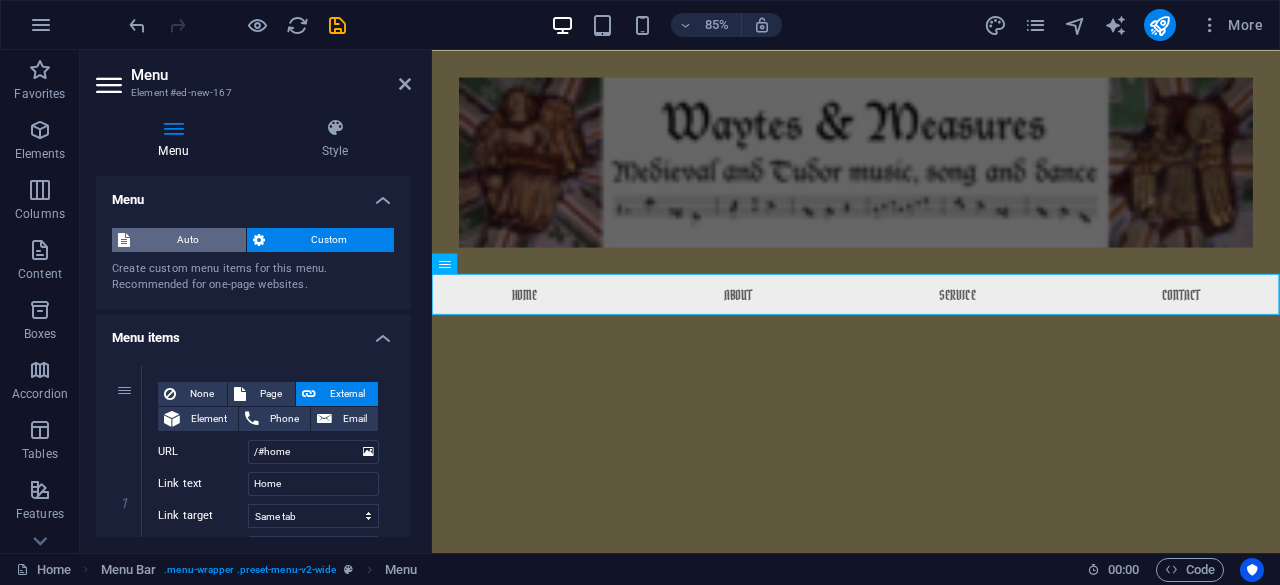 click on "Auto" at bounding box center (188, 240) 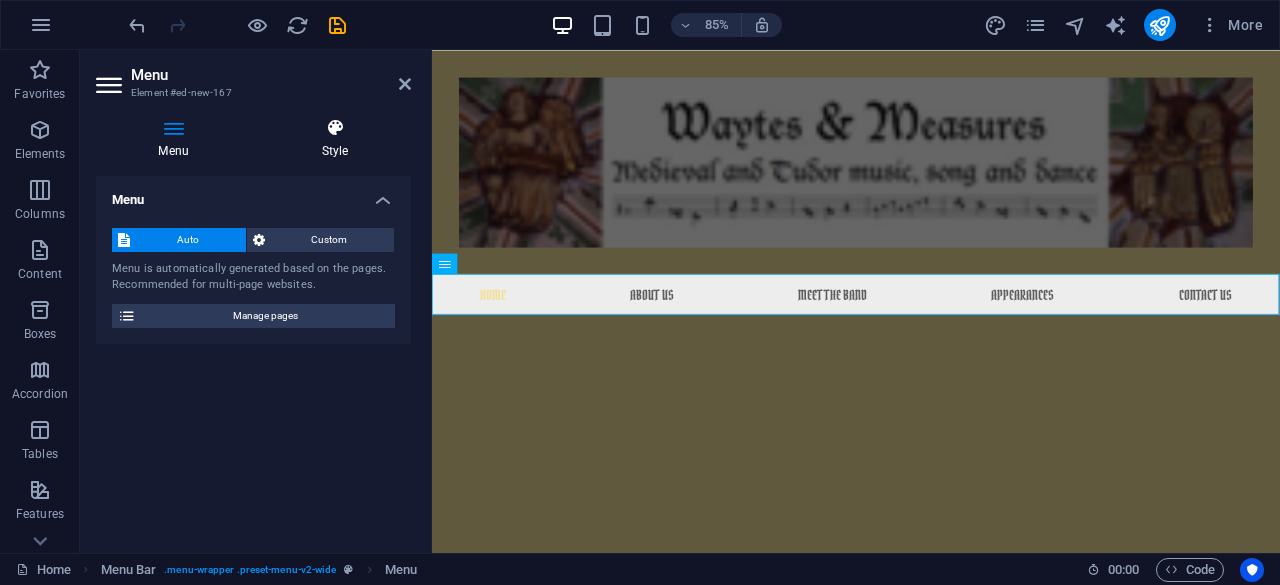 click at bounding box center [335, 128] 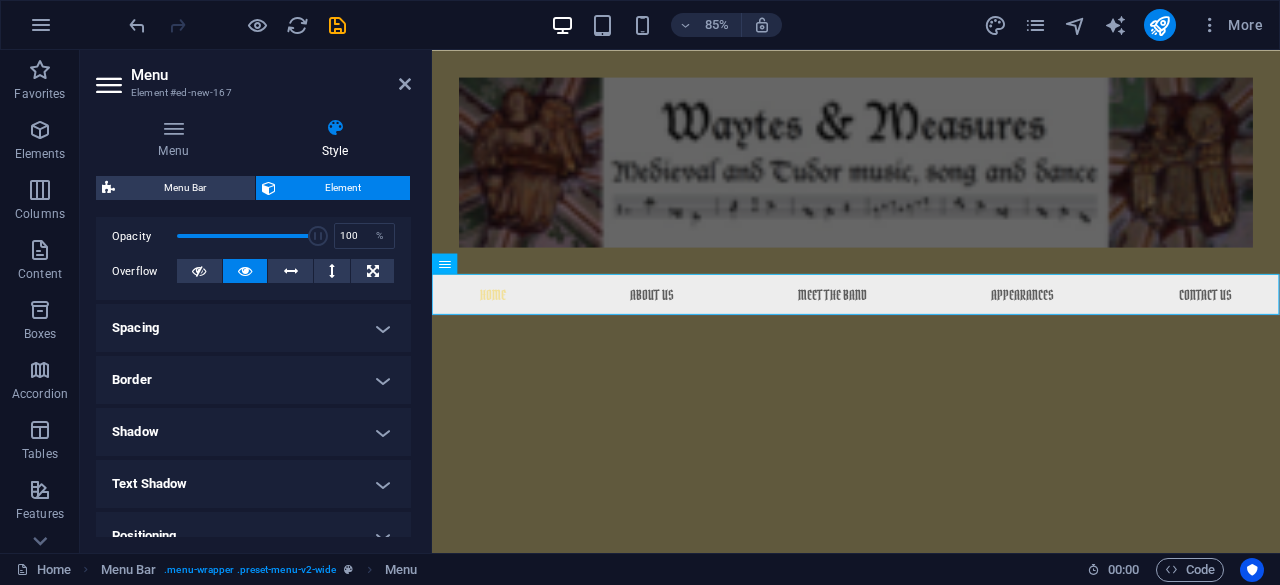 scroll, scrollTop: 0, scrollLeft: 0, axis: both 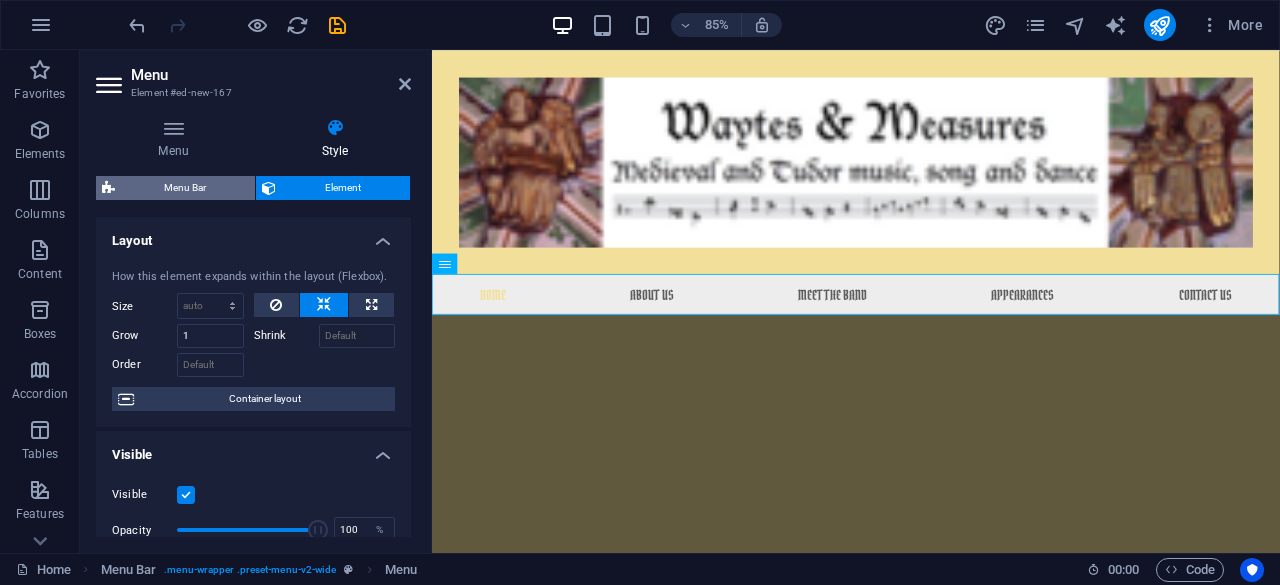 click on "Menu Bar" at bounding box center (185, 188) 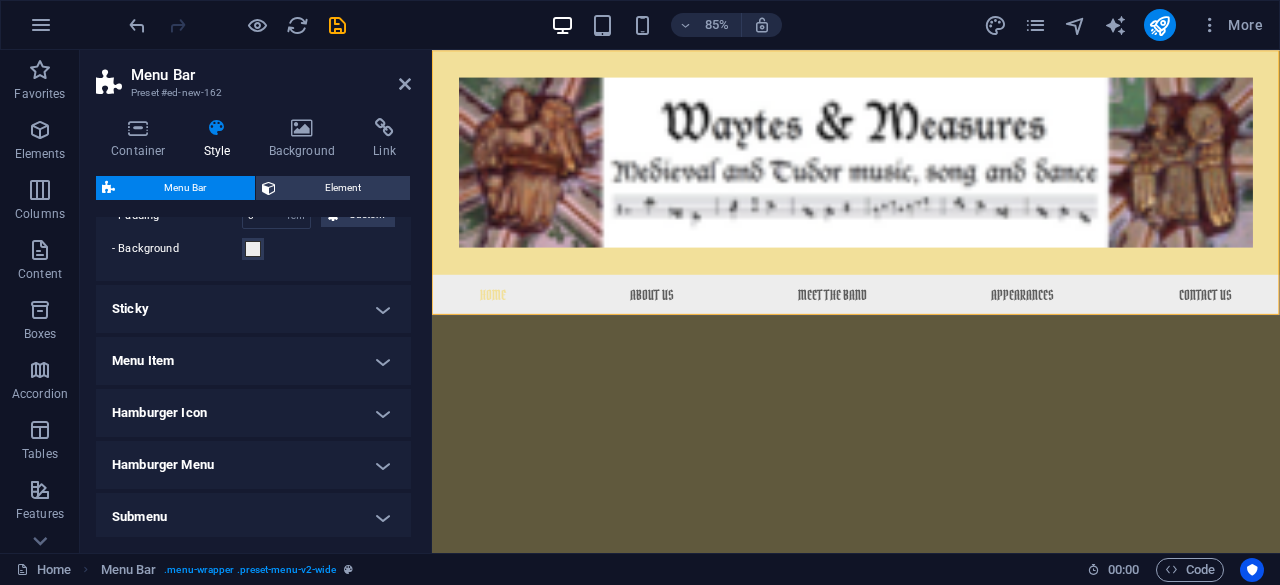 scroll, scrollTop: 618, scrollLeft: 0, axis: vertical 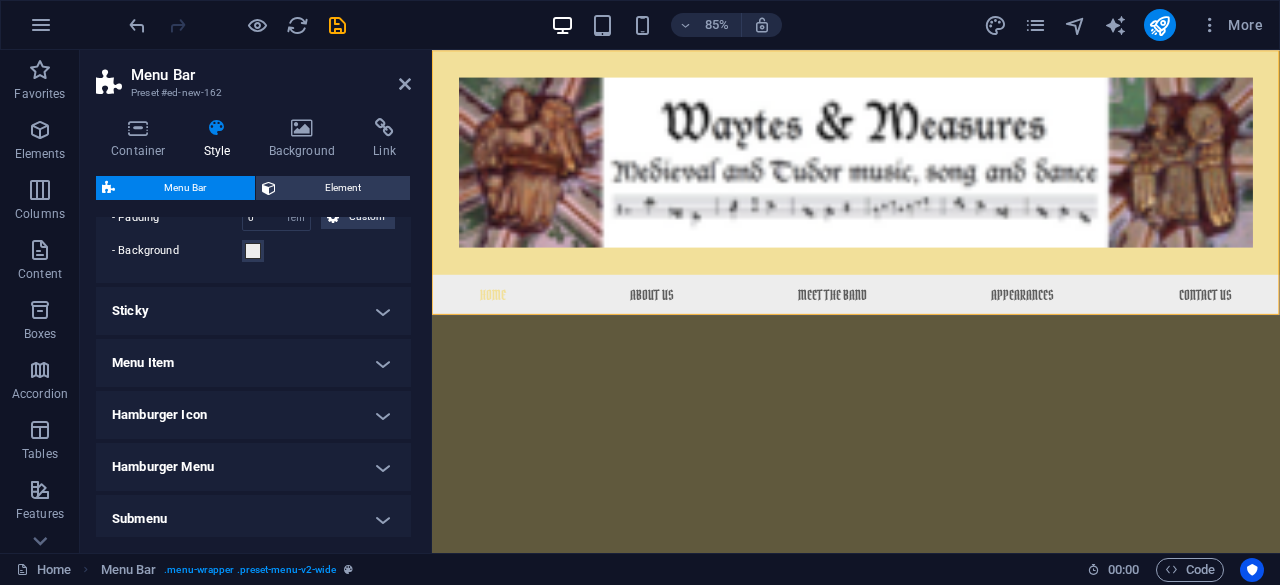 click on "Menu Item" at bounding box center (253, 363) 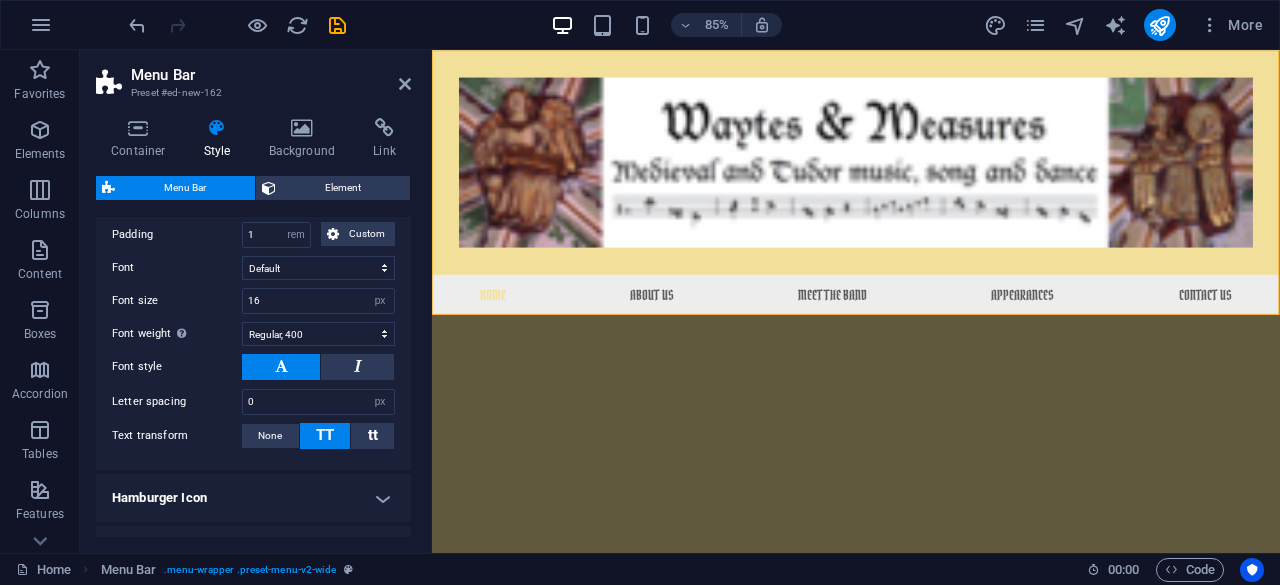 scroll, scrollTop: 1032, scrollLeft: 0, axis: vertical 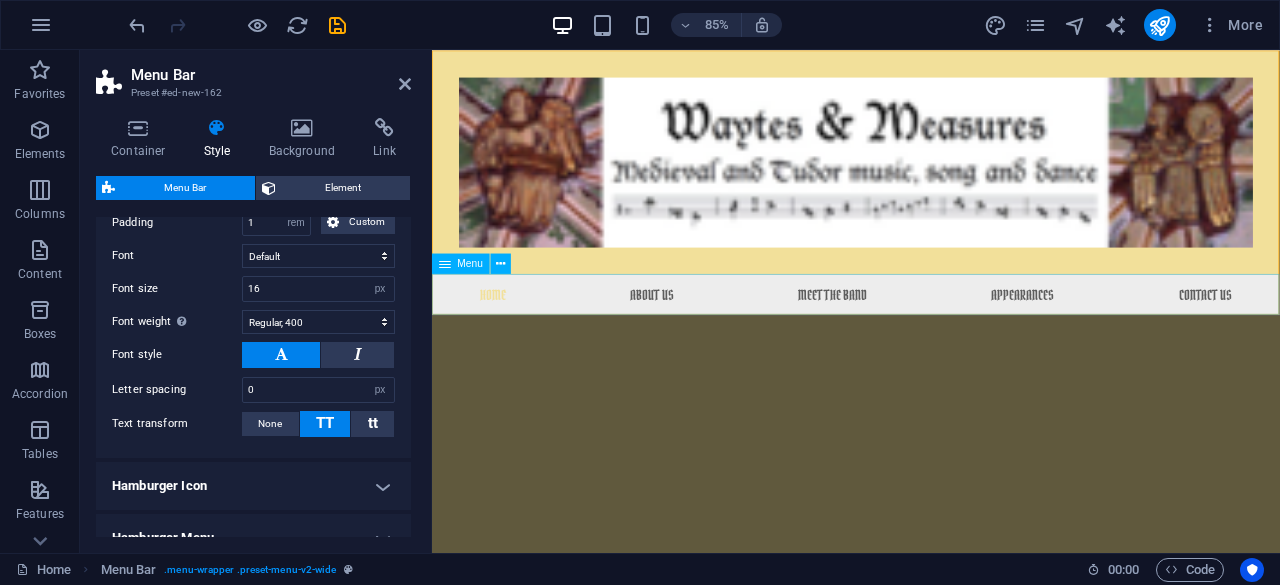 click on "Home About Us Meet the Band Appearances Contact Us" at bounding box center [931, 338] 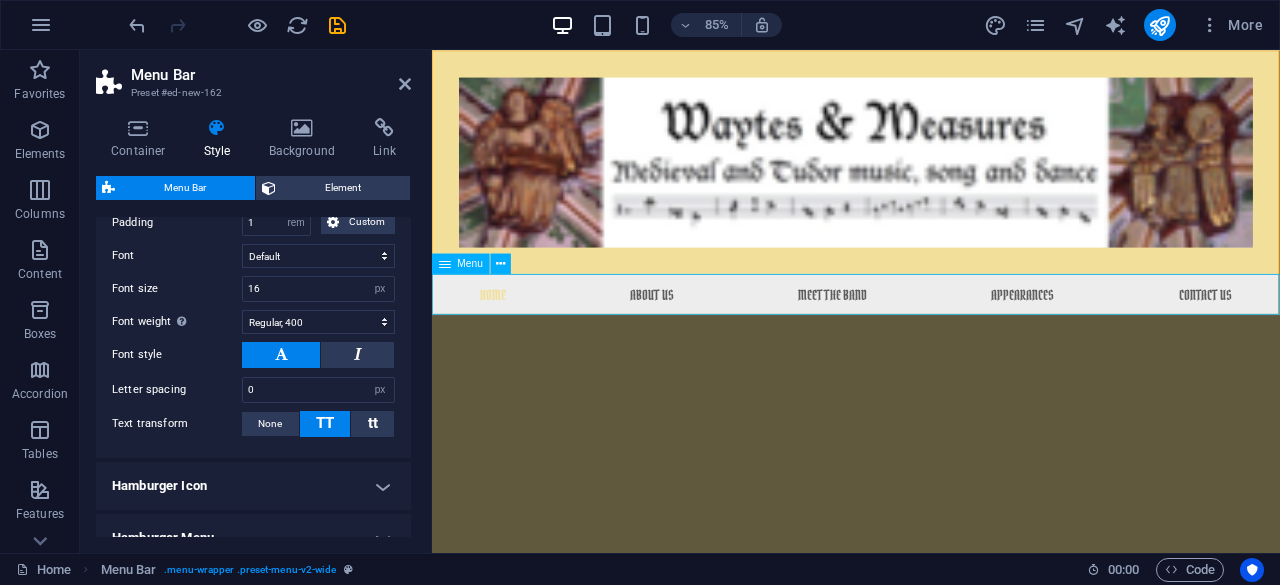 click on "Home About Us Meet the Band Appearances Contact Us" at bounding box center (931, 338) 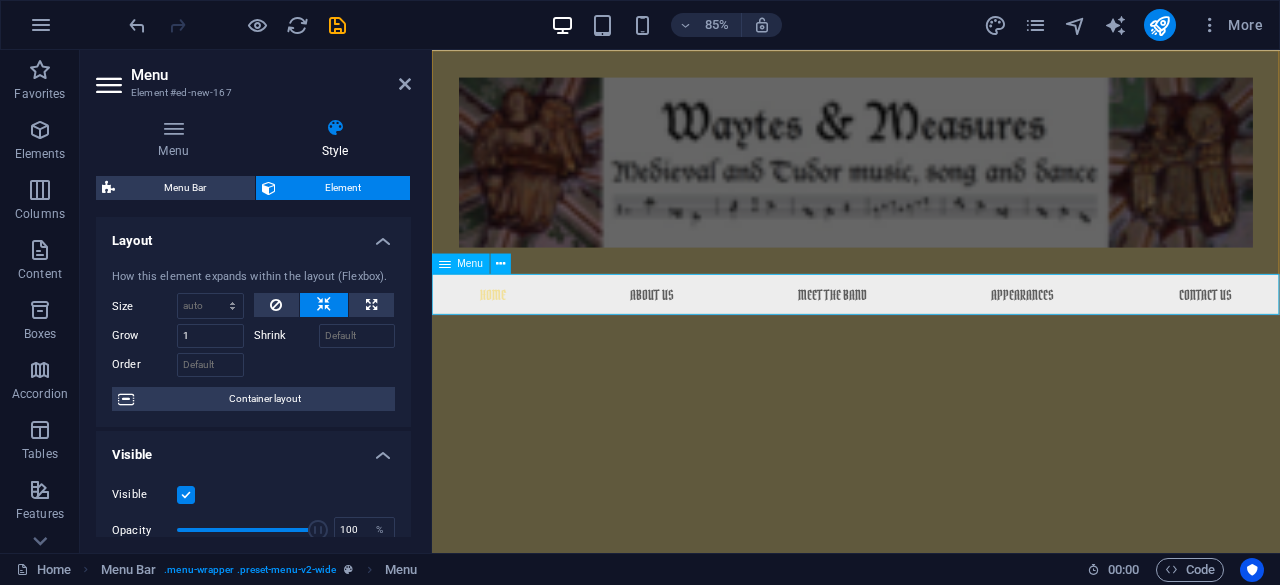 click on "Home About Us Meet the Band Appearances Contact Us" at bounding box center (931, 338) 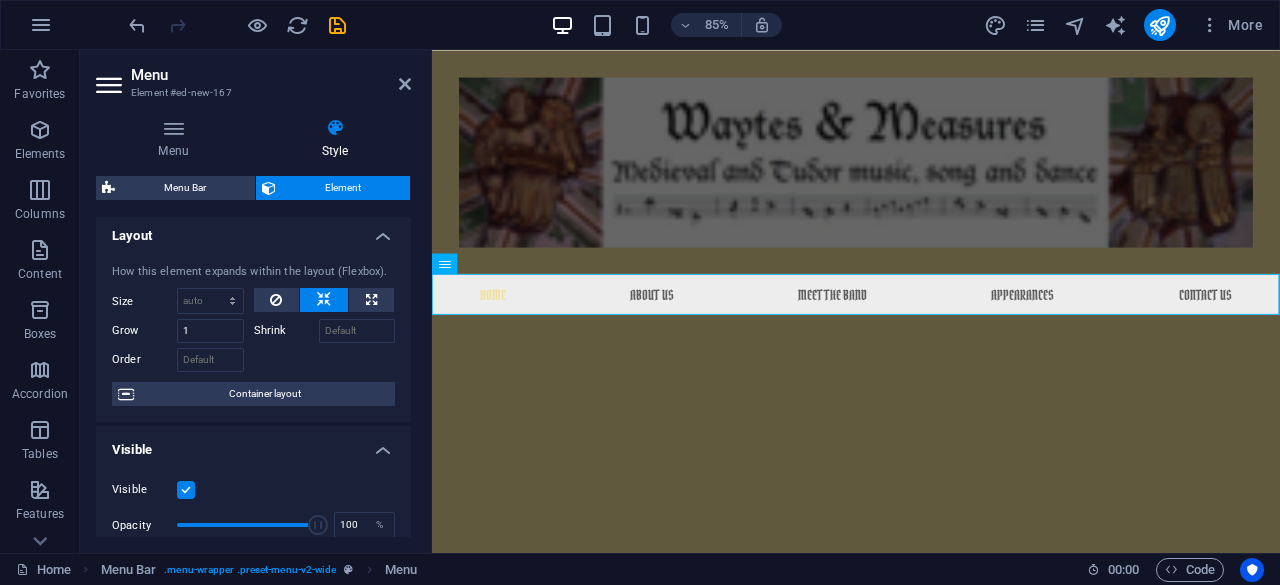 scroll, scrollTop: 0, scrollLeft: 0, axis: both 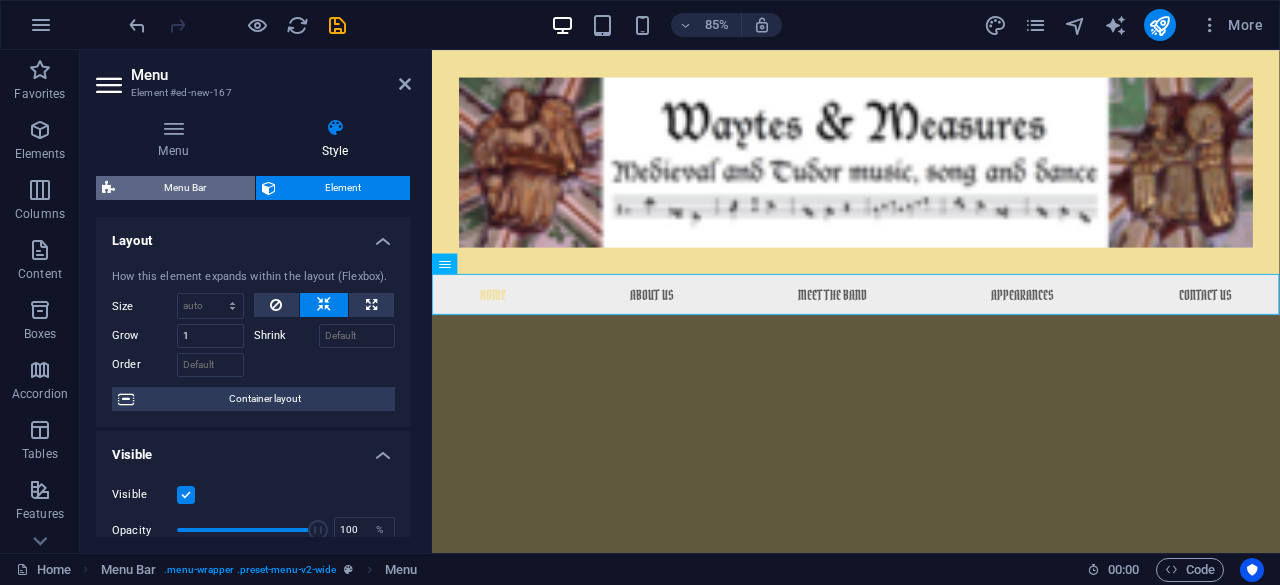 click on "Menu Bar" at bounding box center [185, 188] 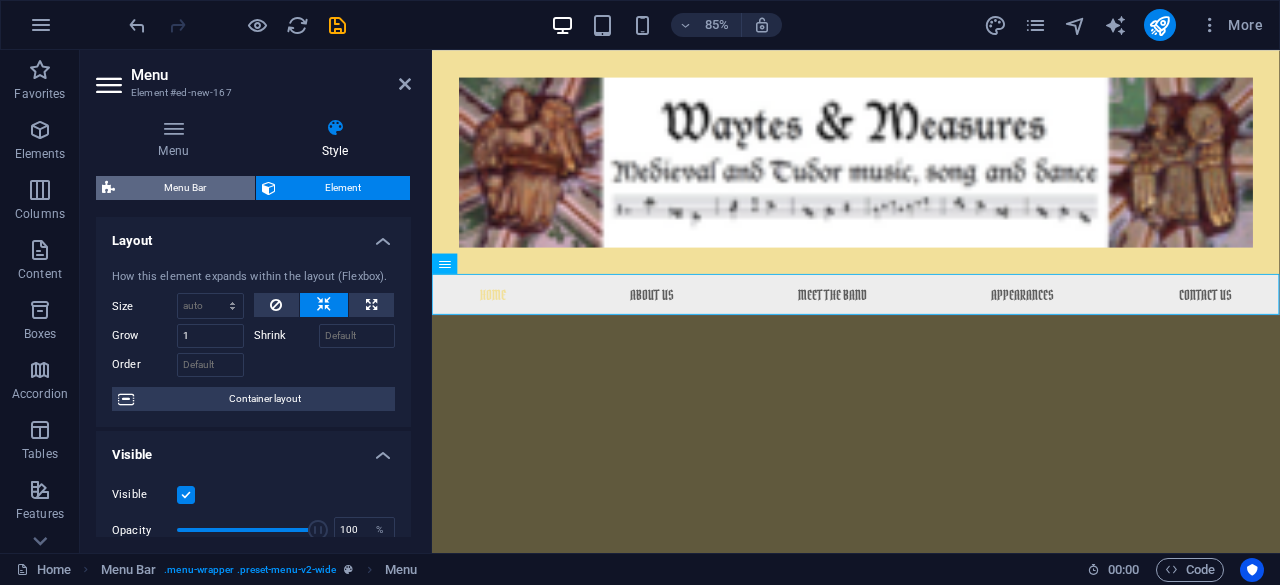 select on "rem" 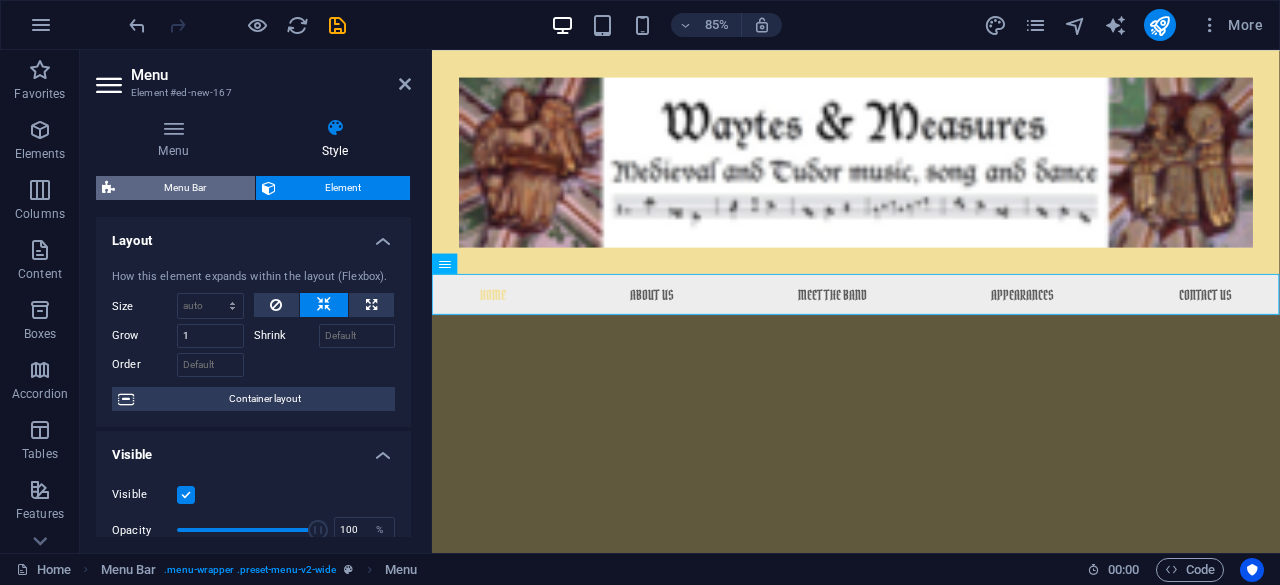 select on "px" 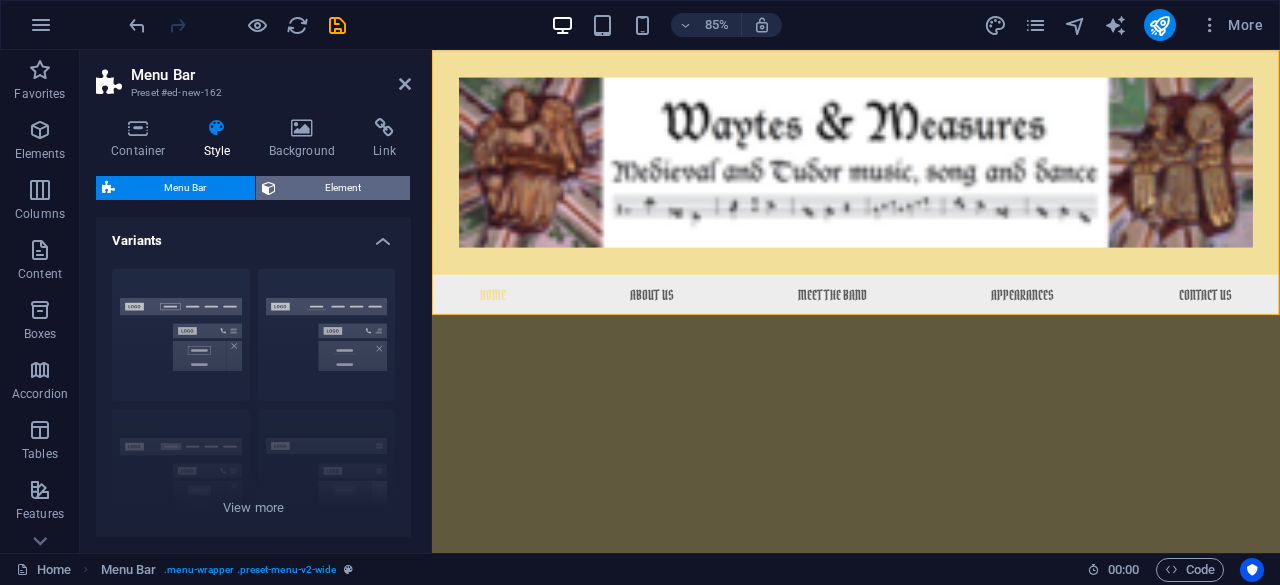 click on "Element" at bounding box center (343, 188) 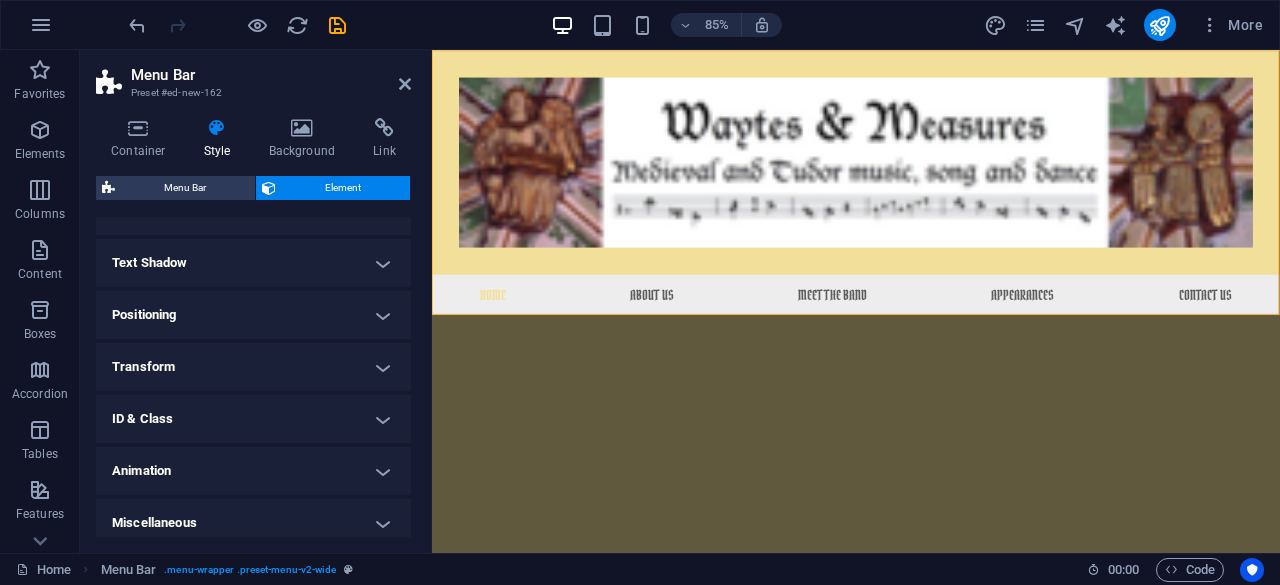 scroll, scrollTop: 310, scrollLeft: 0, axis: vertical 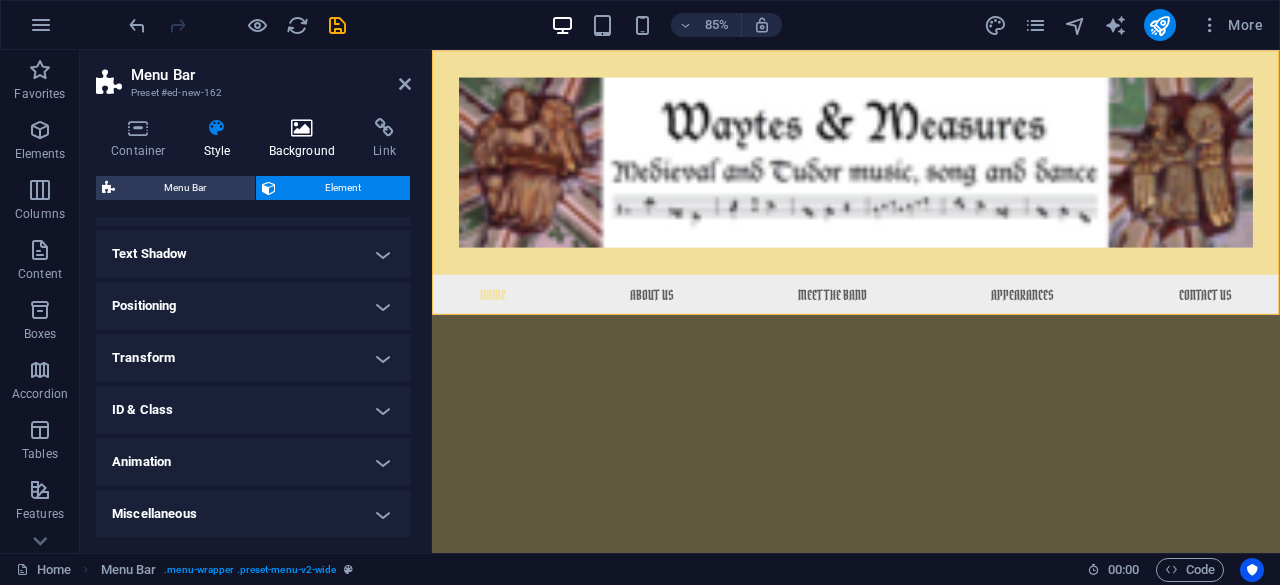 click at bounding box center (302, 128) 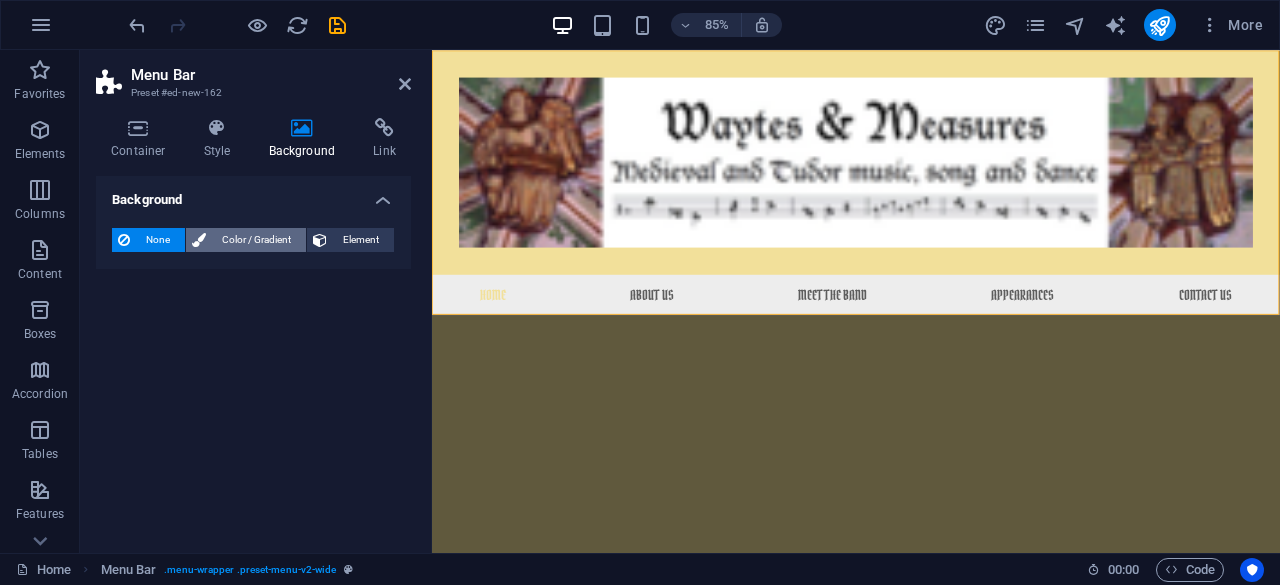 click on "Color / Gradient" at bounding box center [256, 240] 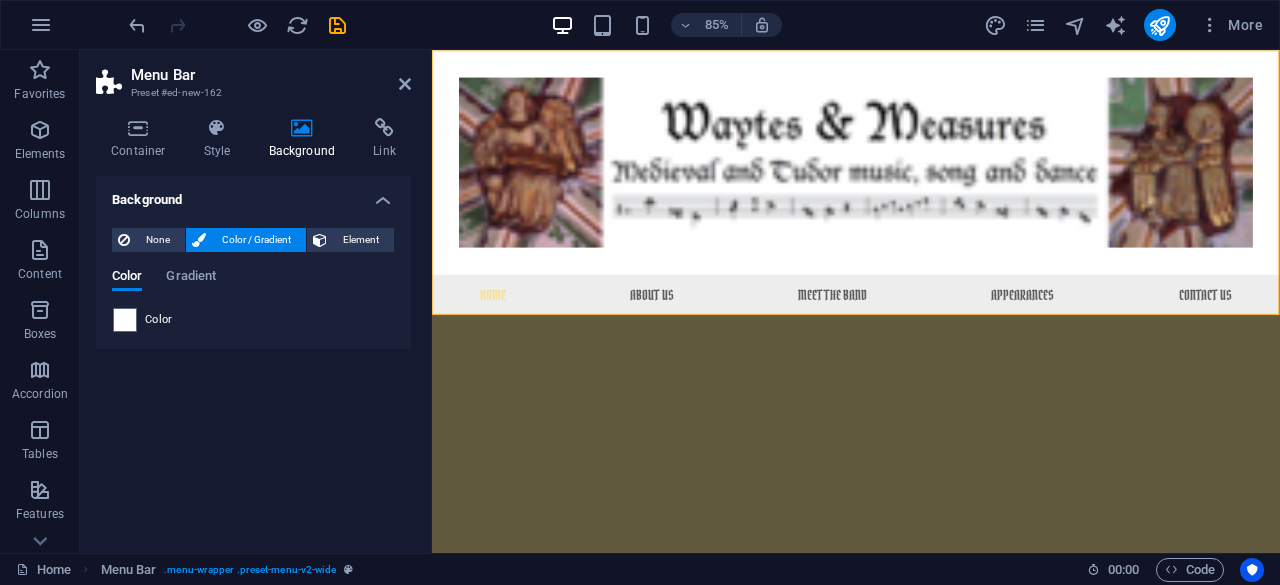 click at bounding box center [125, 320] 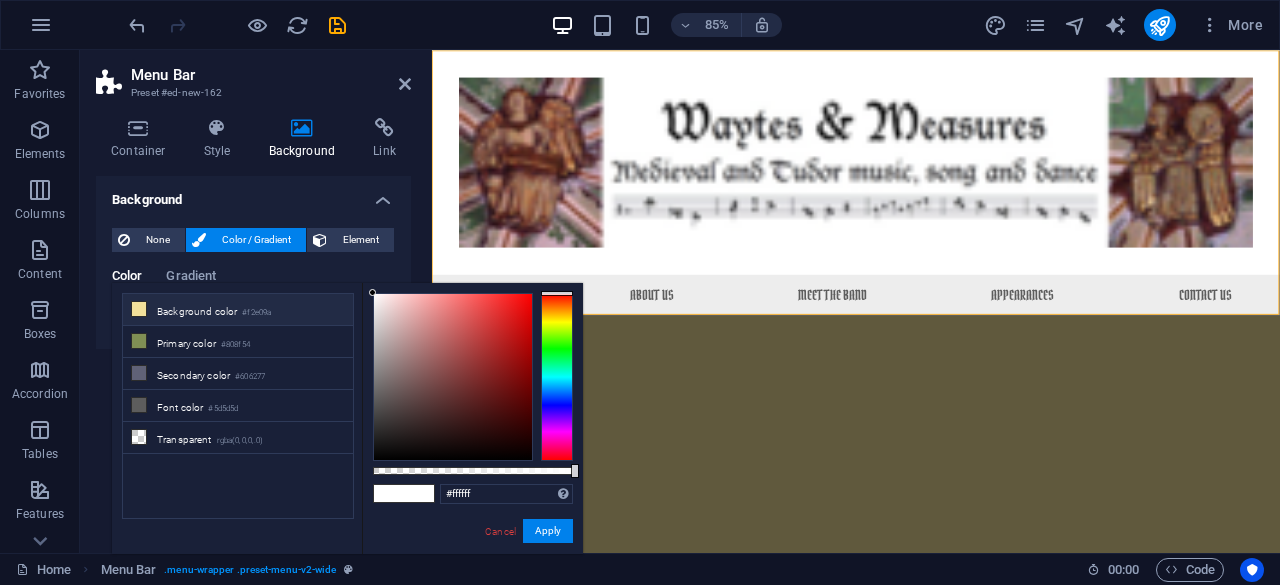 click at bounding box center [139, 309] 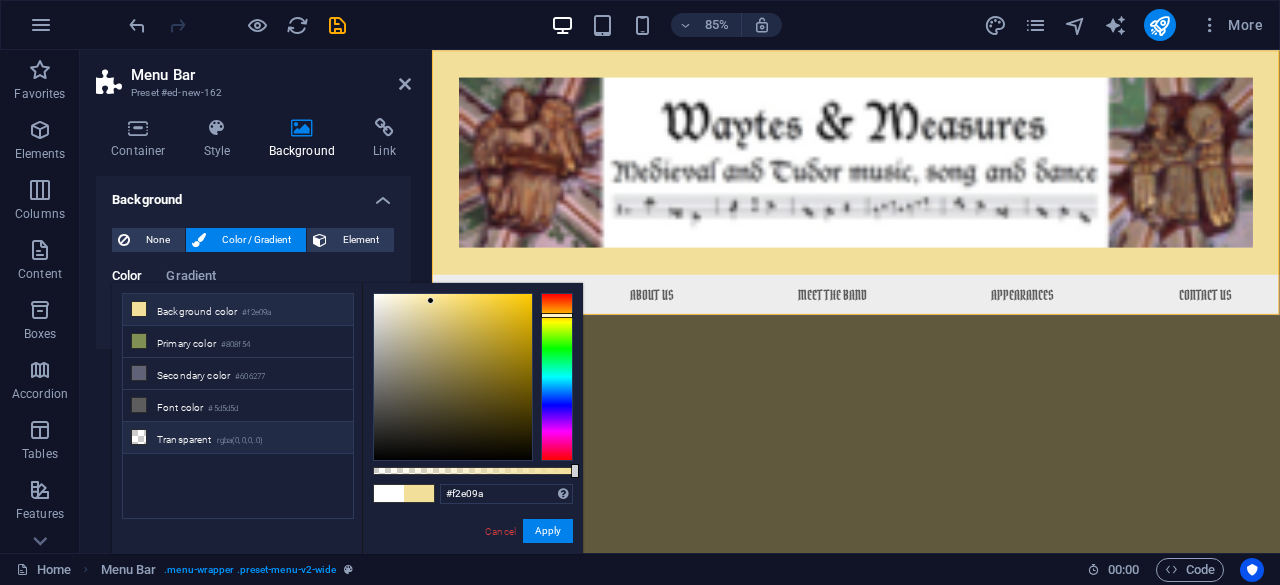 click at bounding box center (139, 437) 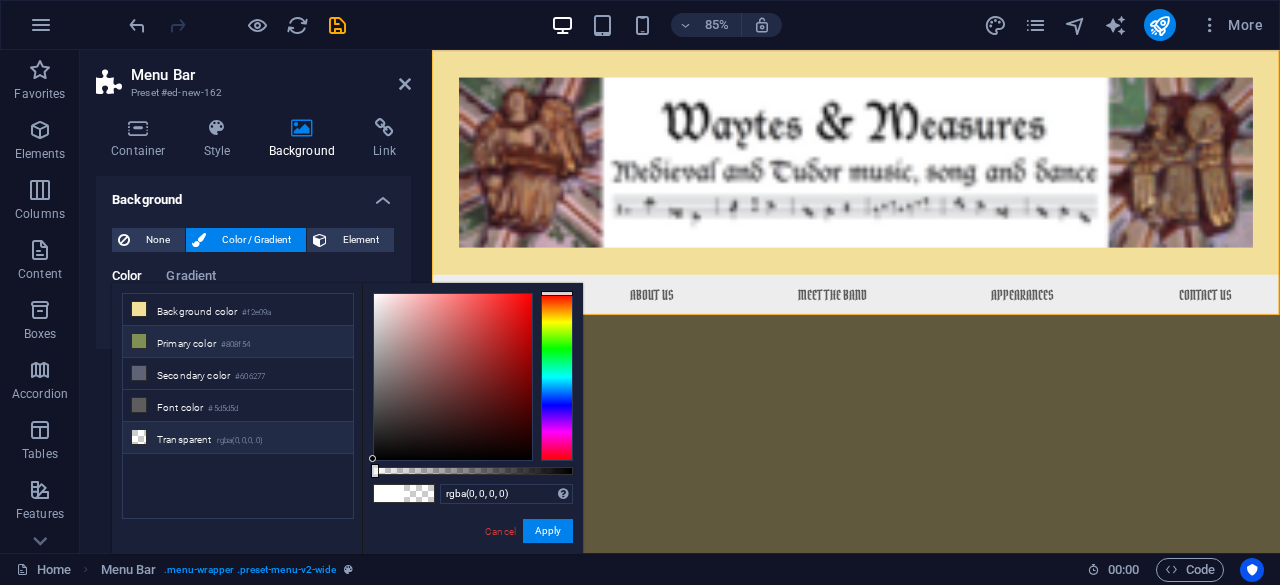 click on "Primary color
#808f54" at bounding box center [238, 342] 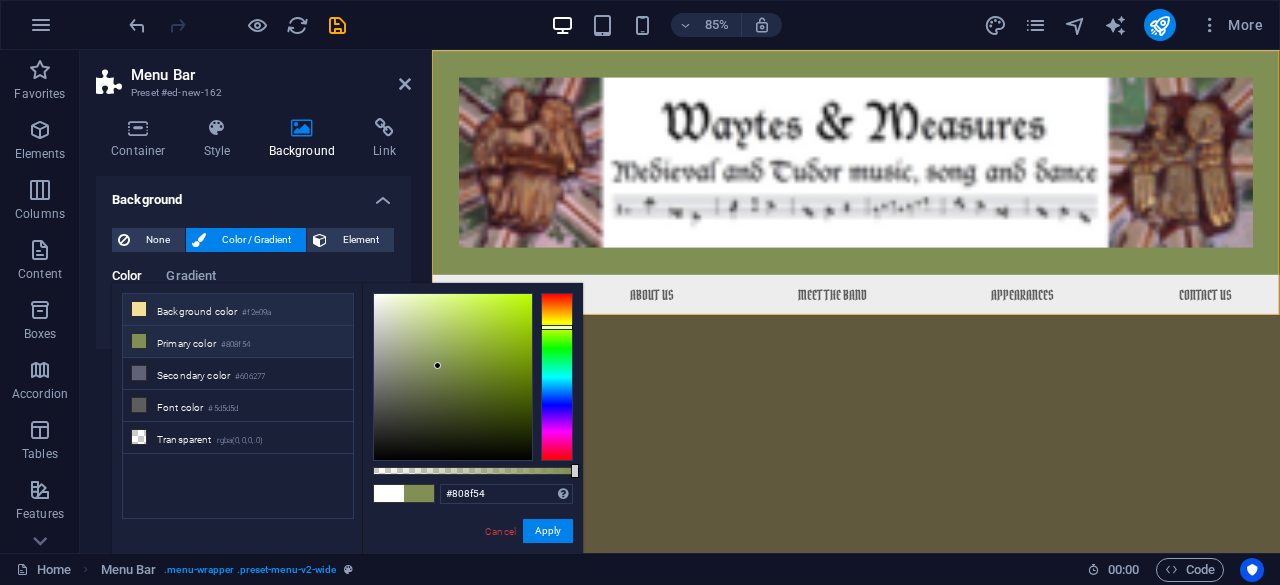 click at bounding box center [139, 309] 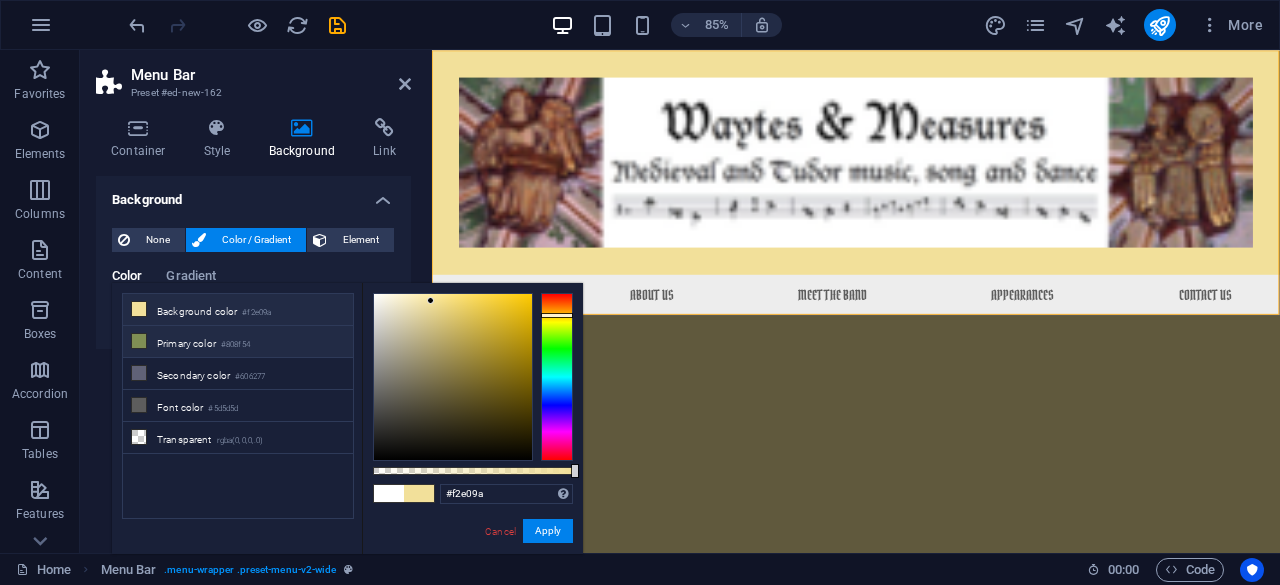 click at bounding box center (139, 341) 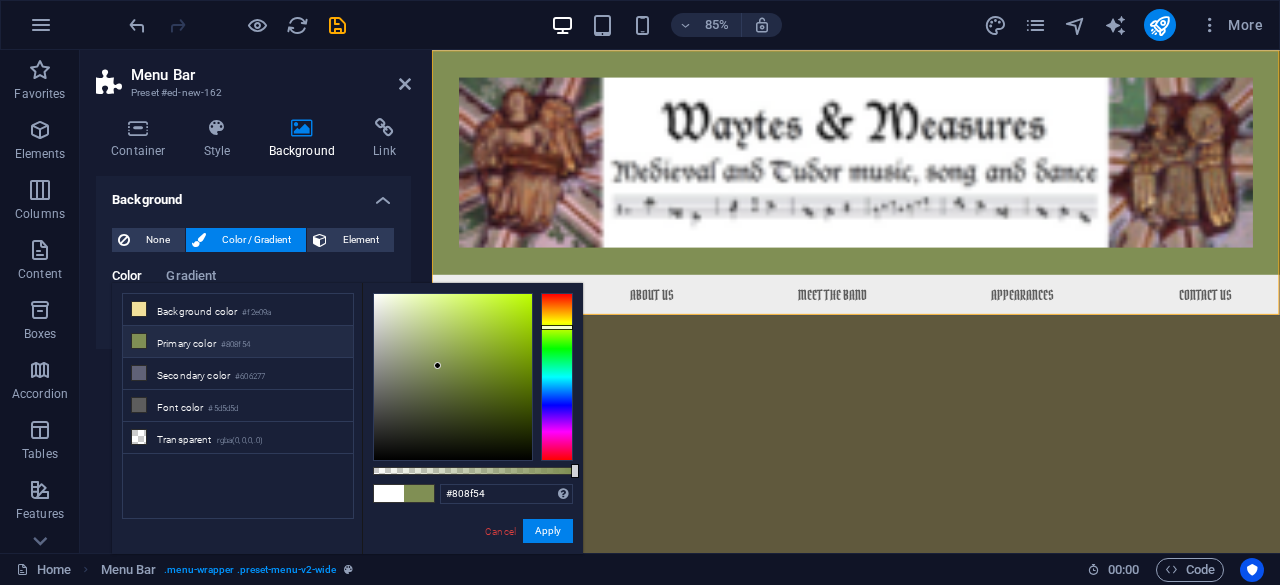 click on "Skip to main content
Menu Home About Us Meet the Band Appearances Contact Us" at bounding box center (931, 206) 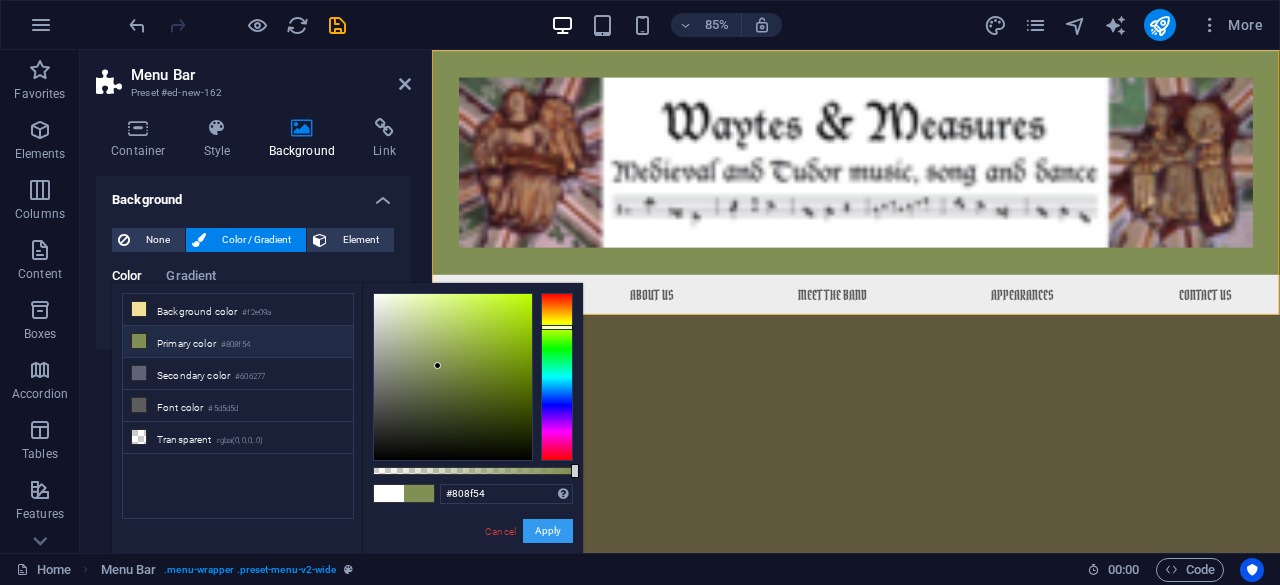 click on "Apply" at bounding box center [548, 531] 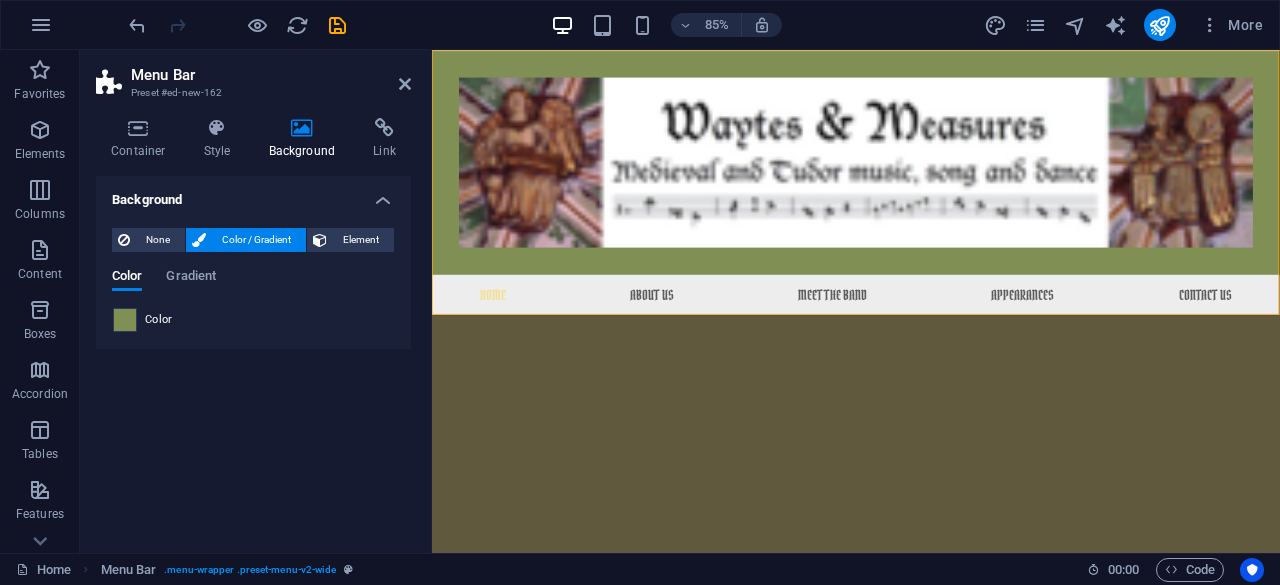 click at bounding box center [125, 320] 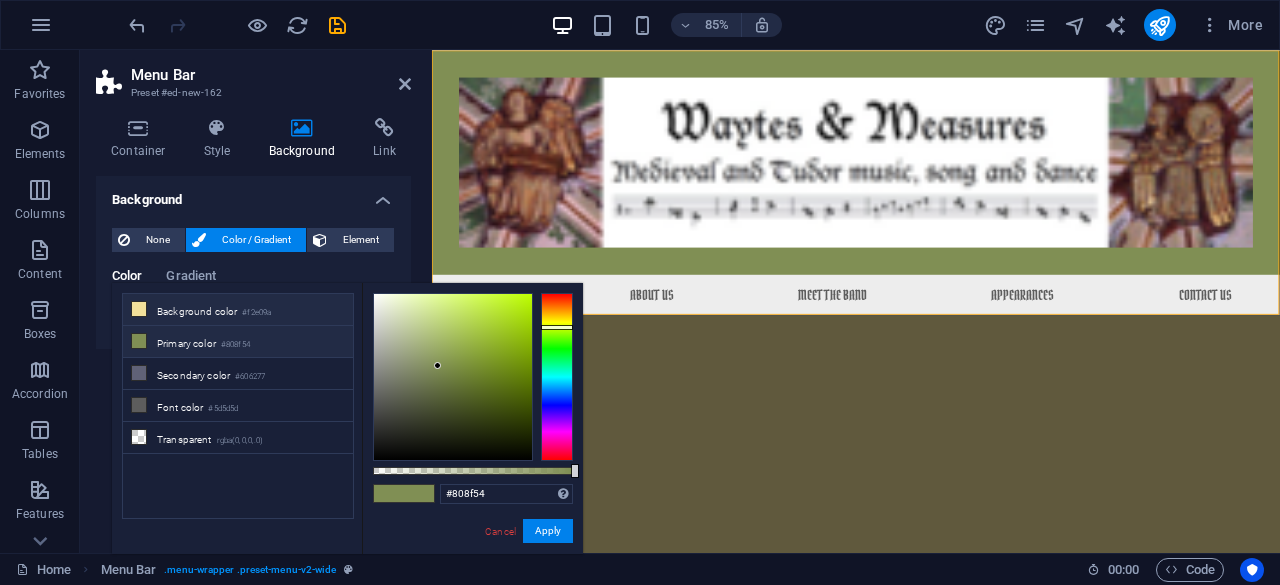 click at bounding box center [139, 309] 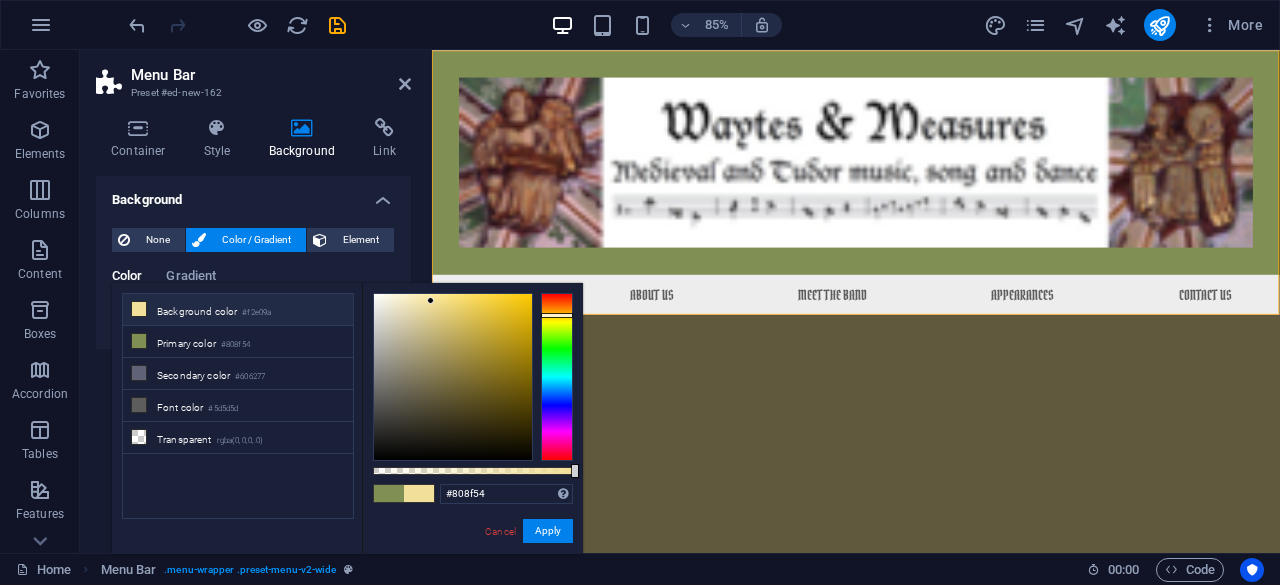 type on "#f2e09a" 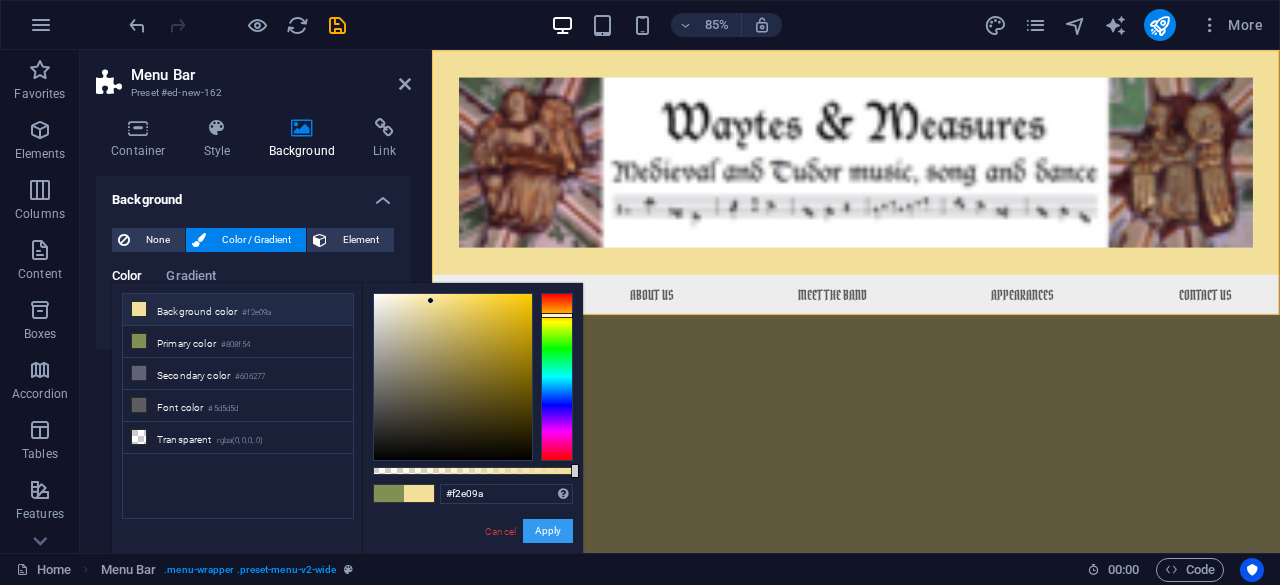 click on "Apply" at bounding box center [548, 531] 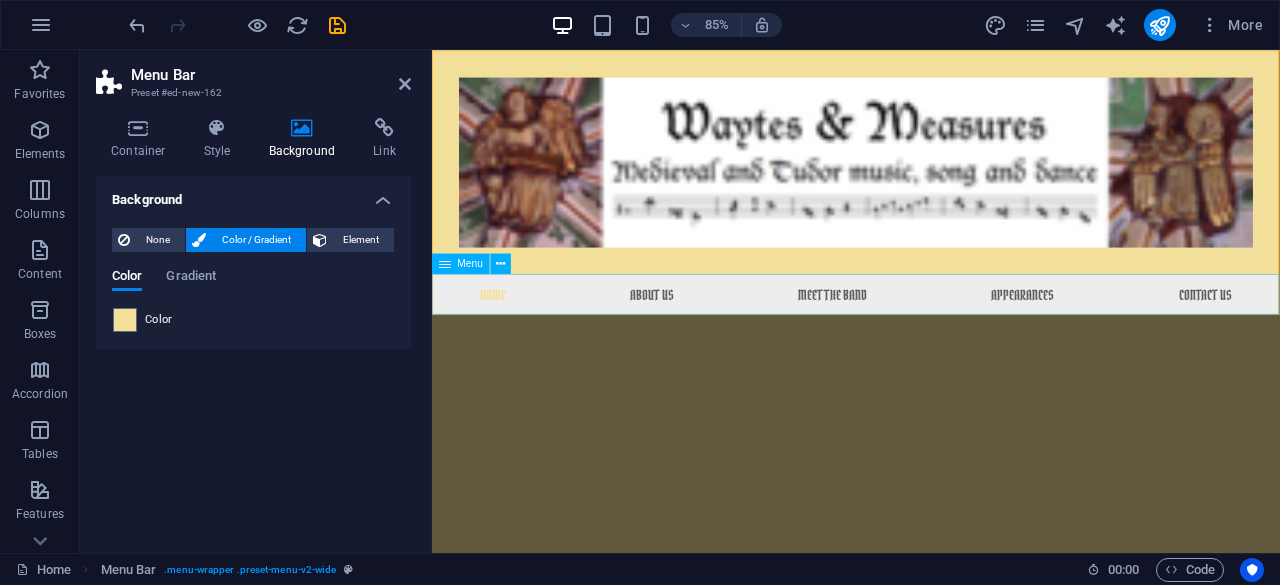 click on "Home About Us Meet the Band Appearances Contact Us" at bounding box center (931, 338) 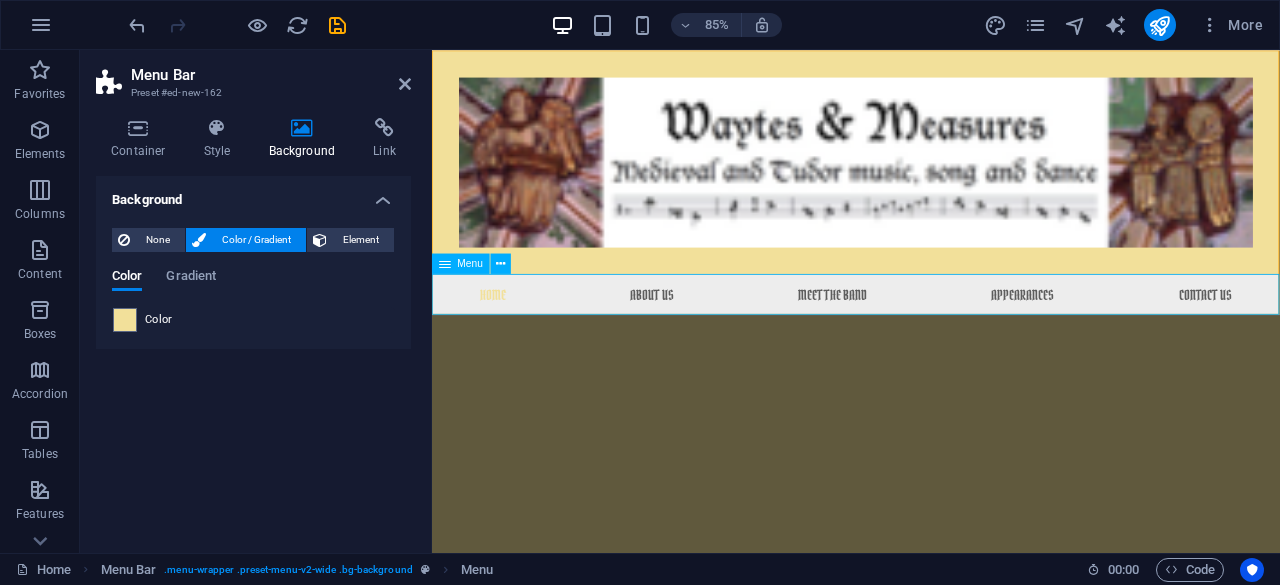 click on "Home About Us Meet the Band Appearances Contact Us" at bounding box center [931, 338] 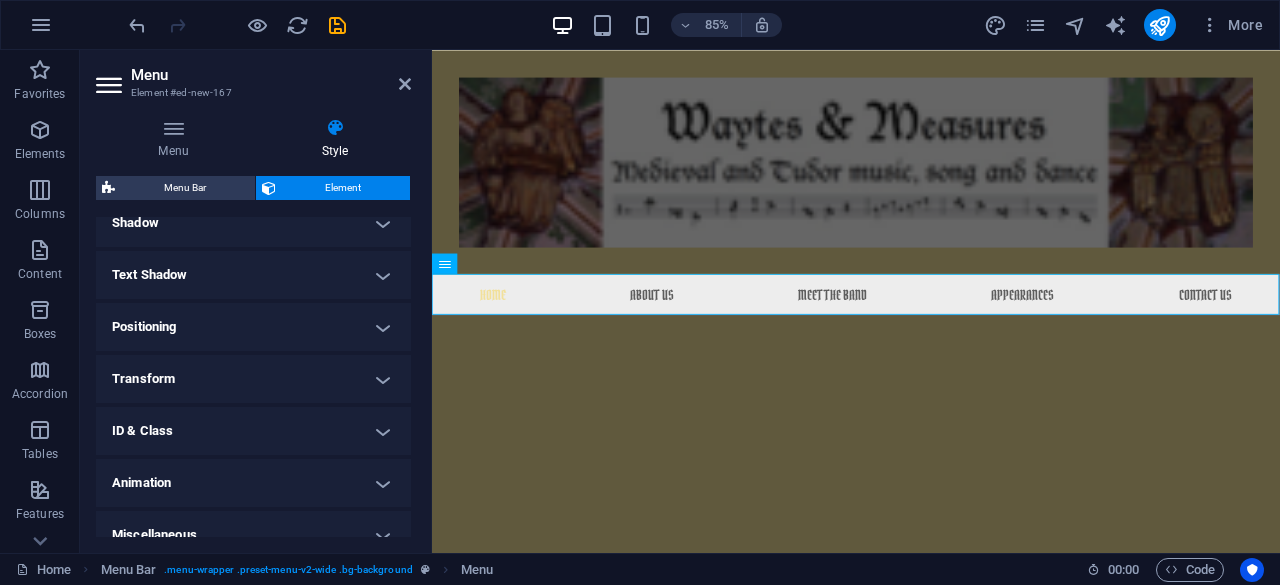 scroll, scrollTop: 524, scrollLeft: 0, axis: vertical 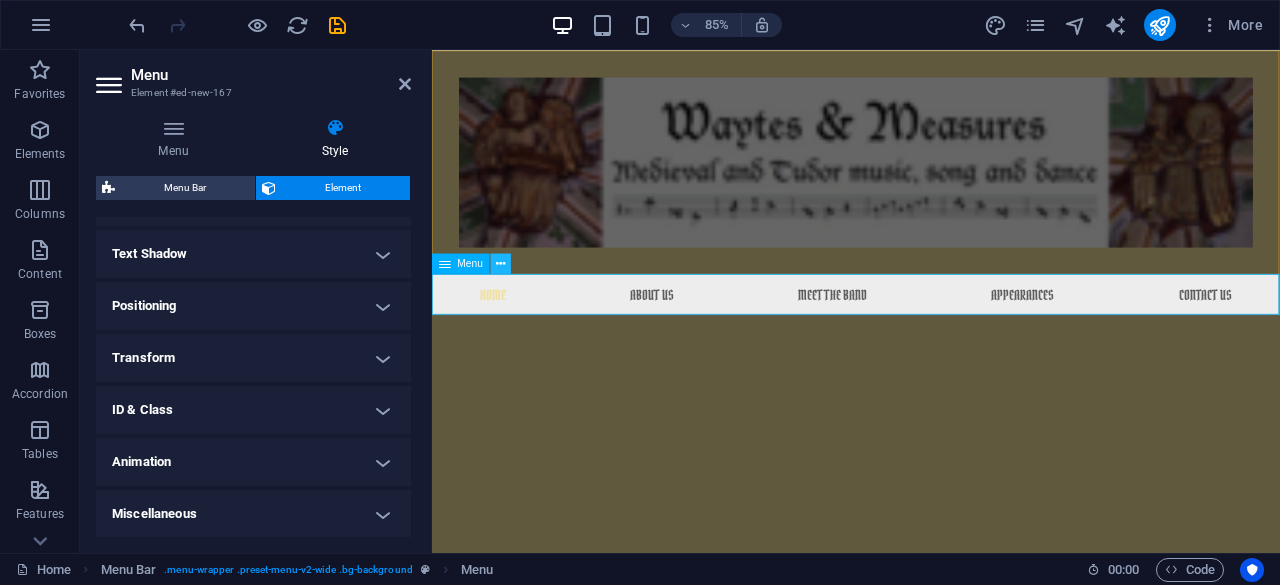 click at bounding box center (500, 264) 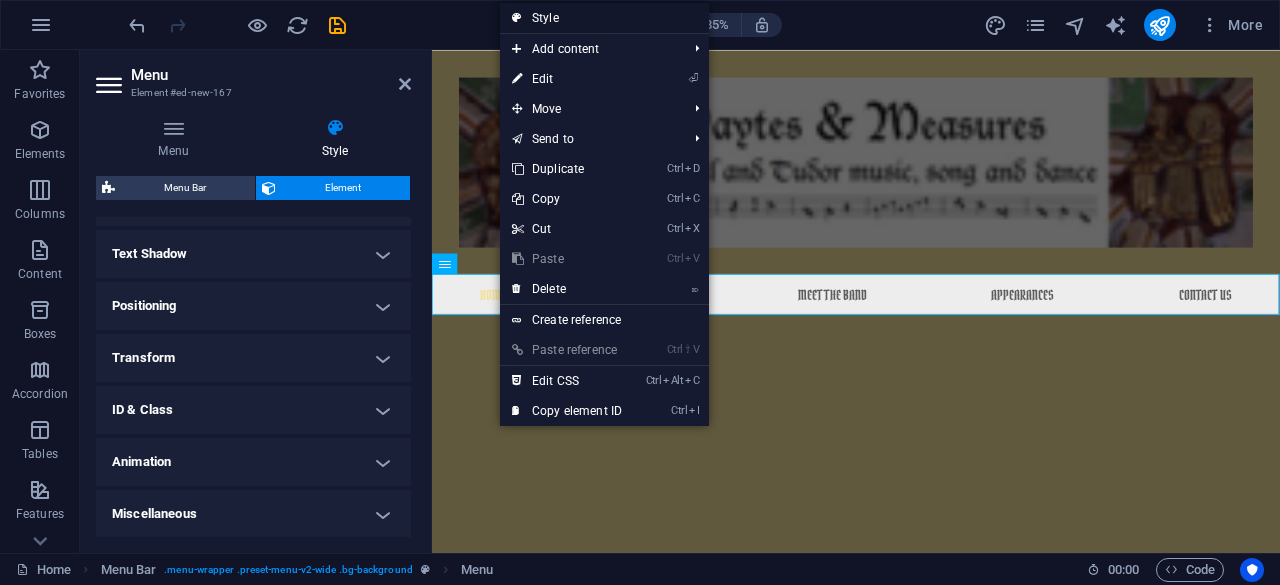 click on "Style" at bounding box center (604, 18) 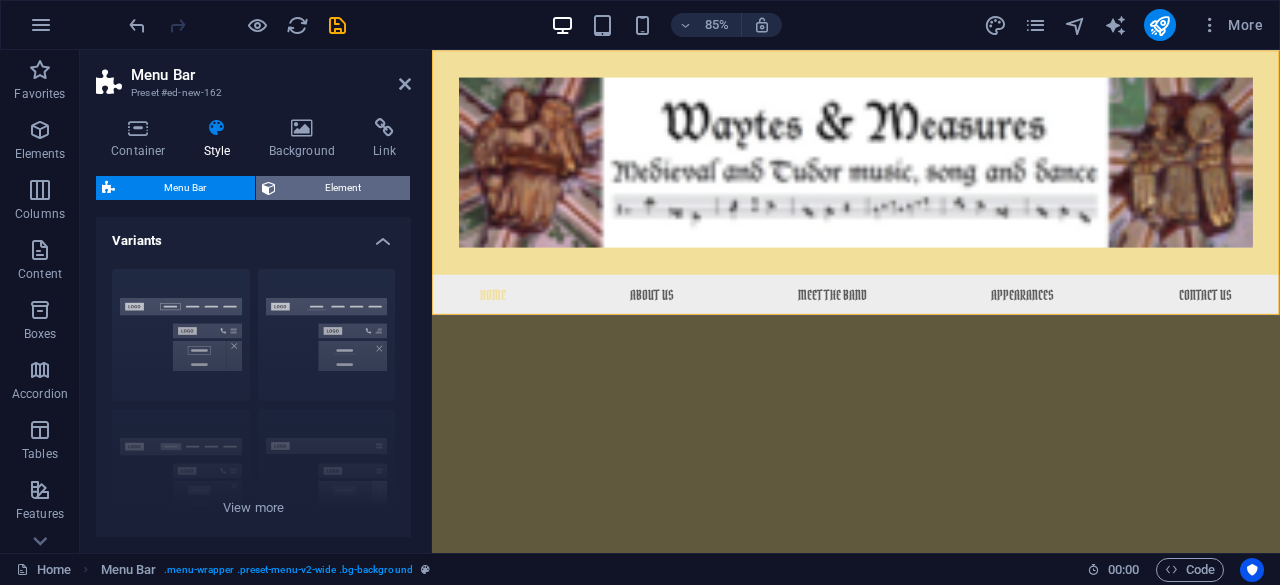 click on "Element" at bounding box center (343, 188) 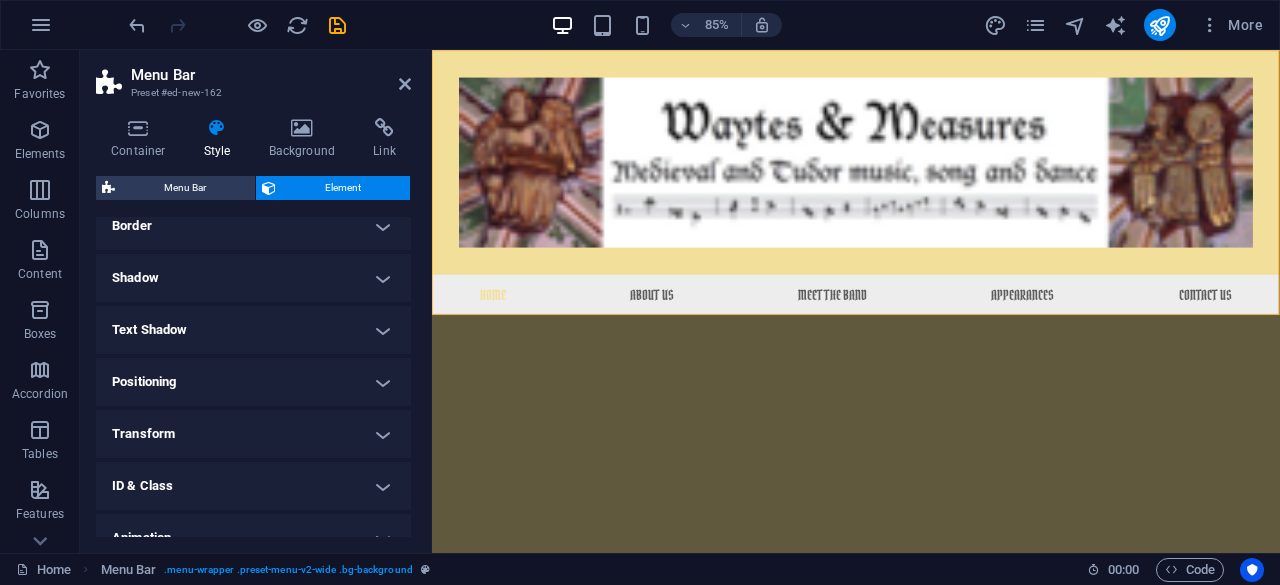scroll, scrollTop: 310, scrollLeft: 0, axis: vertical 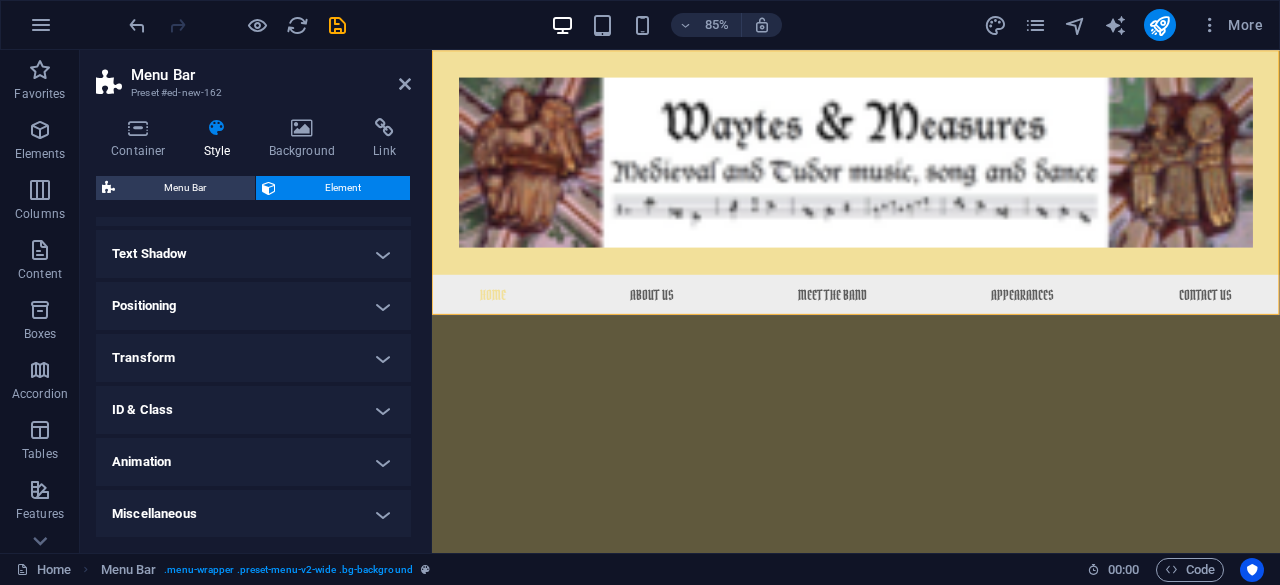click on "ID & Class" at bounding box center (253, 410) 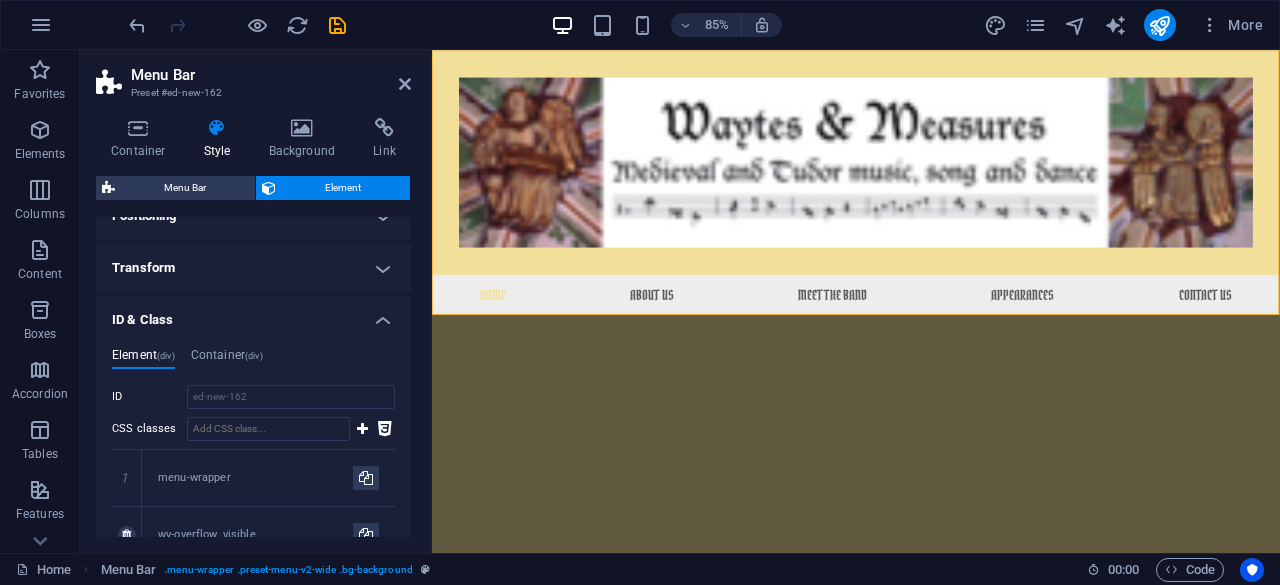scroll, scrollTop: 392, scrollLeft: 0, axis: vertical 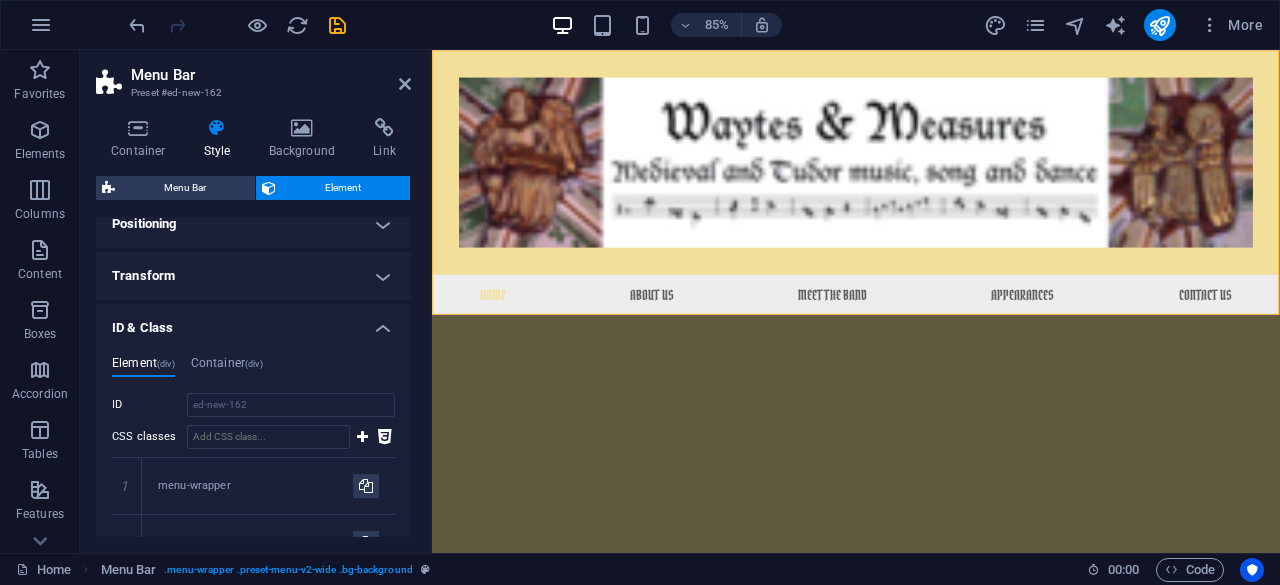 click on "Transform" at bounding box center [253, 276] 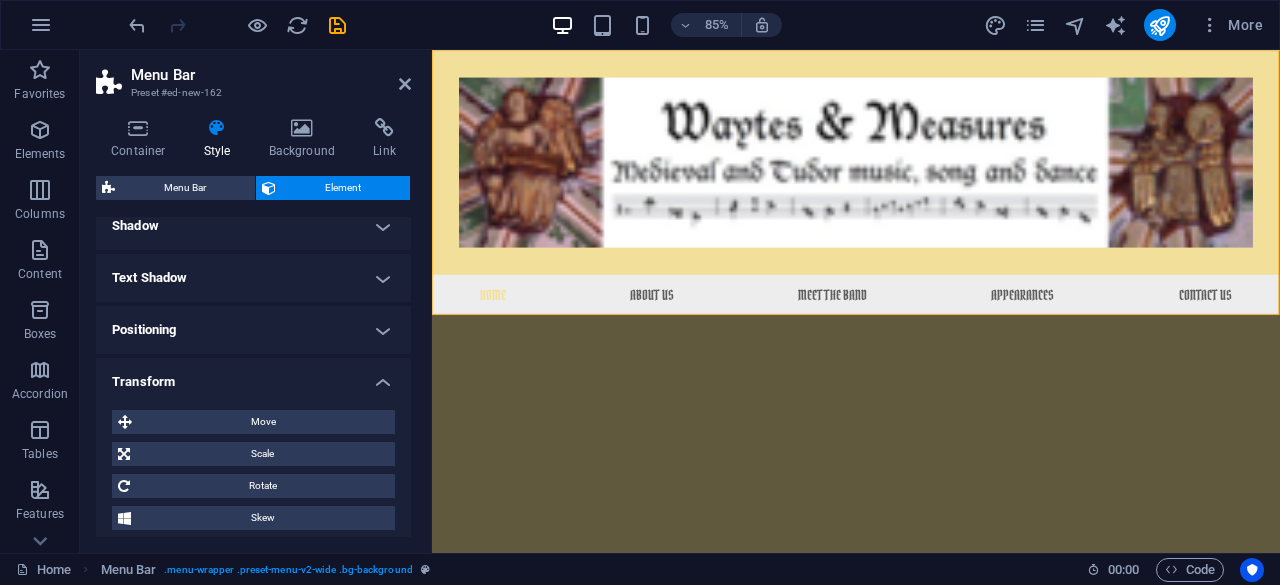 scroll, scrollTop: 285, scrollLeft: 0, axis: vertical 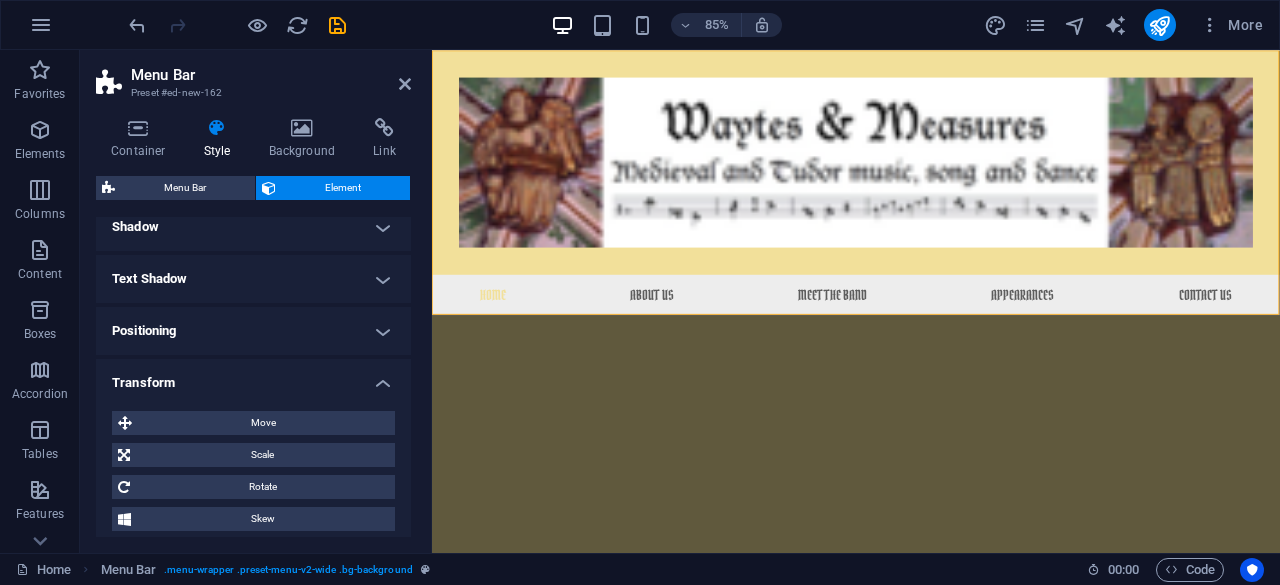 click on "Positioning" at bounding box center (253, 331) 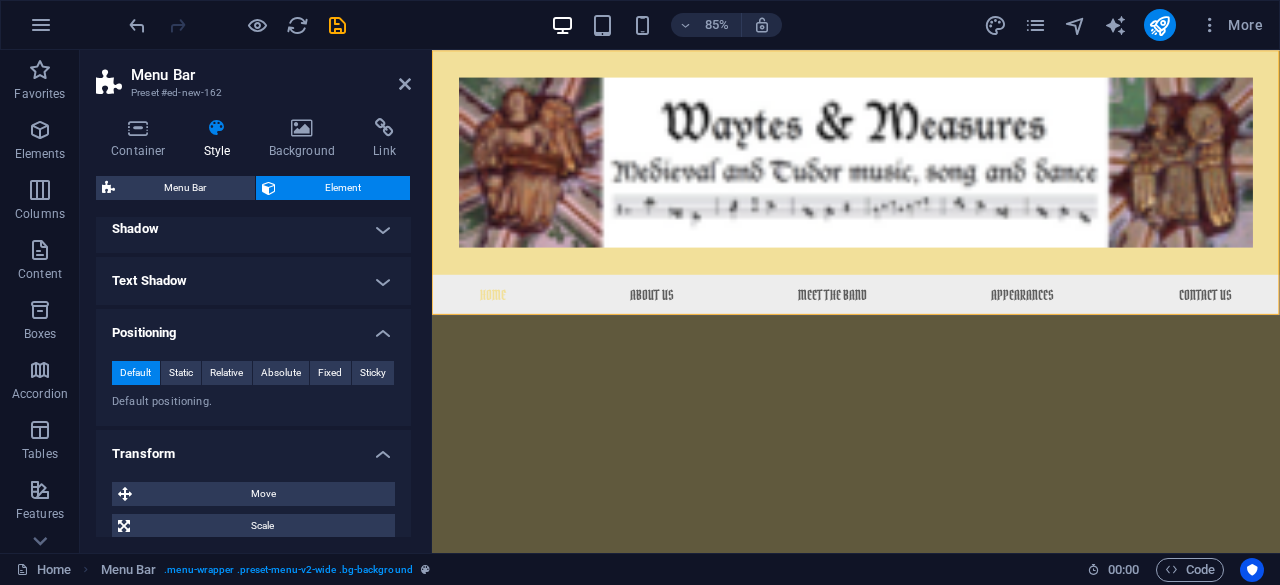 scroll, scrollTop: 241, scrollLeft: 0, axis: vertical 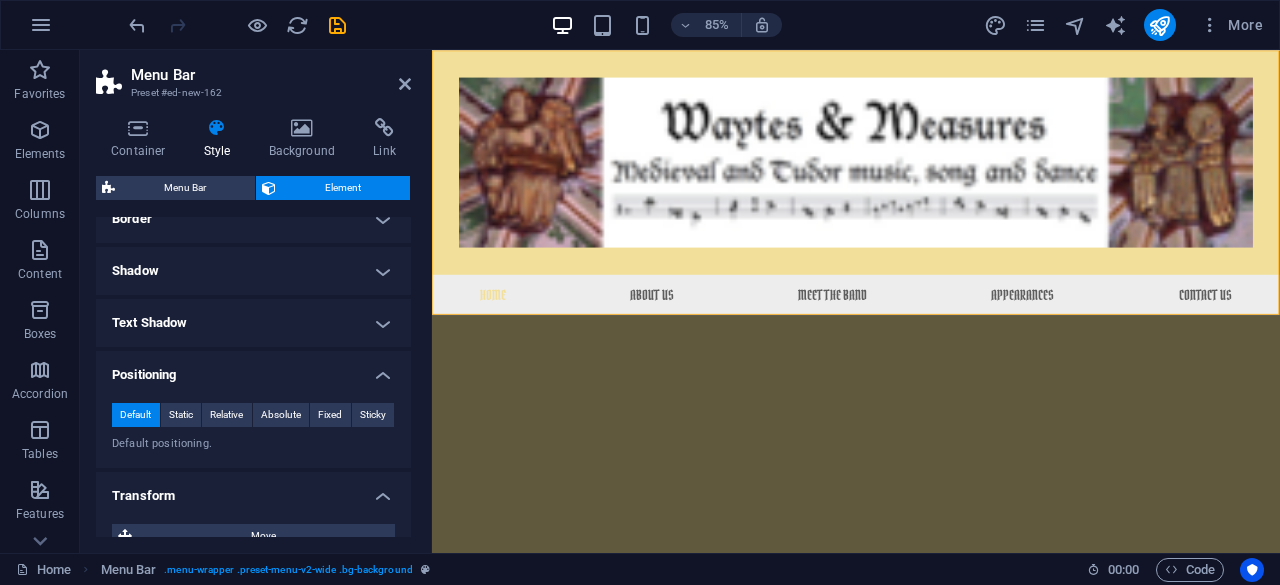 click on "Text Shadow" at bounding box center [253, 323] 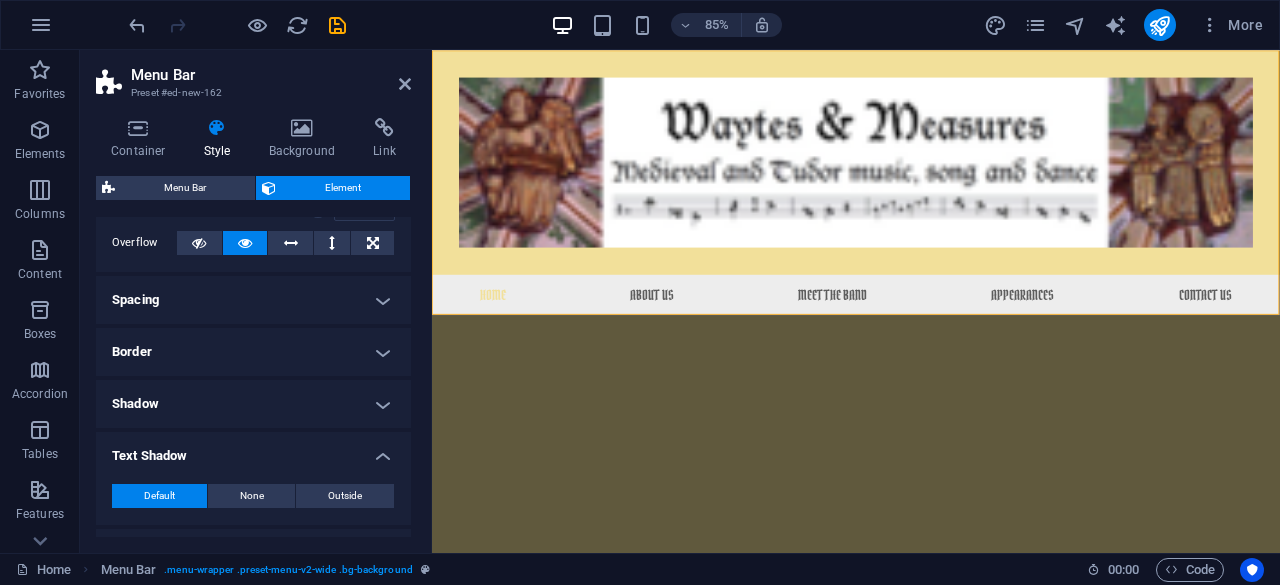 scroll, scrollTop: 107, scrollLeft: 0, axis: vertical 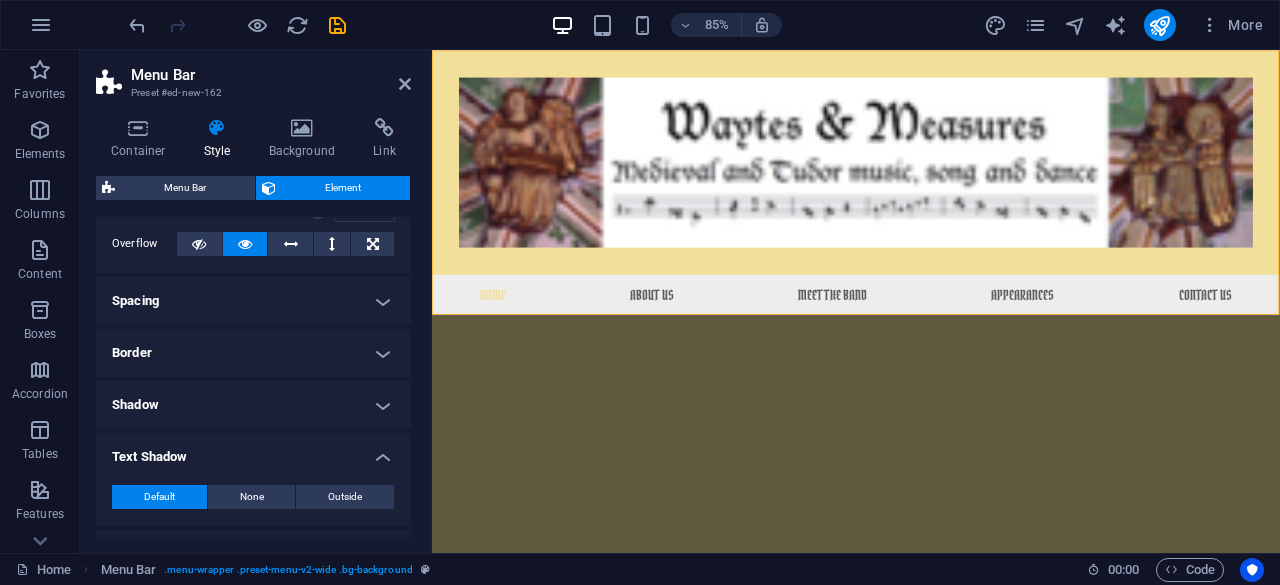 click on "Shadow" at bounding box center [253, 405] 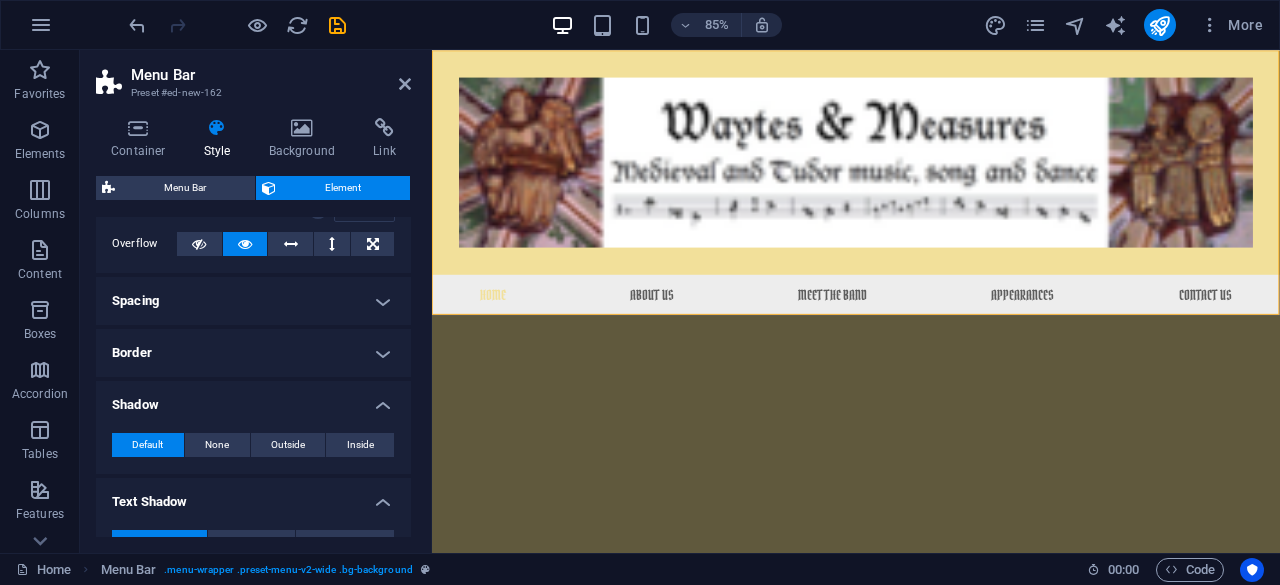 scroll, scrollTop: 0, scrollLeft: 0, axis: both 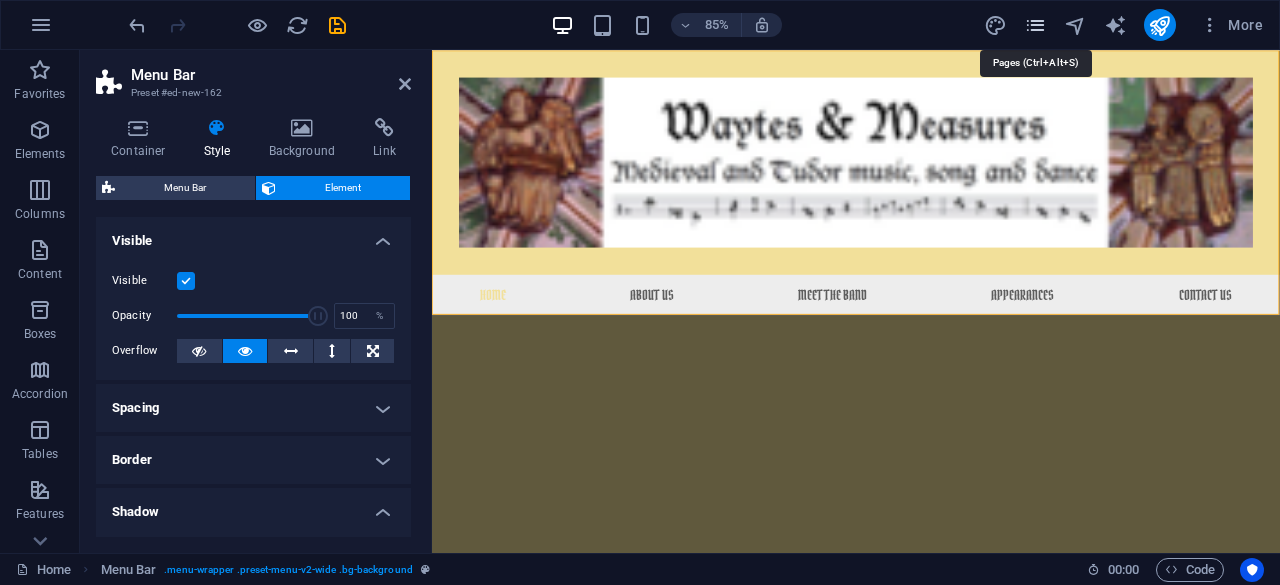 click at bounding box center [1035, 25] 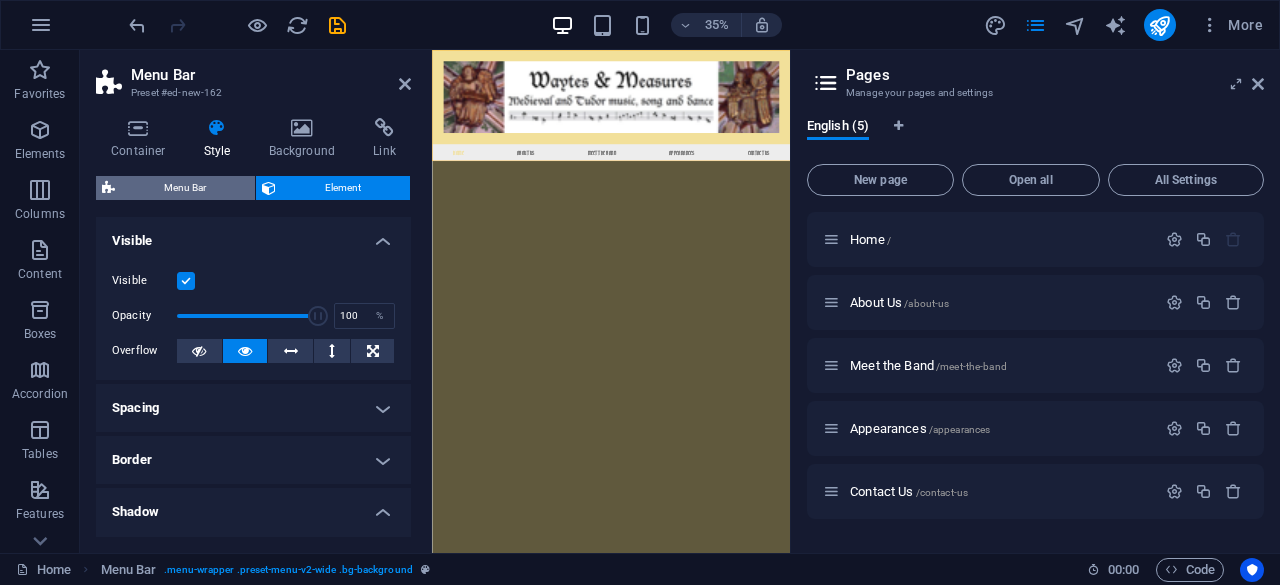 click on "Menu Bar" at bounding box center (185, 188) 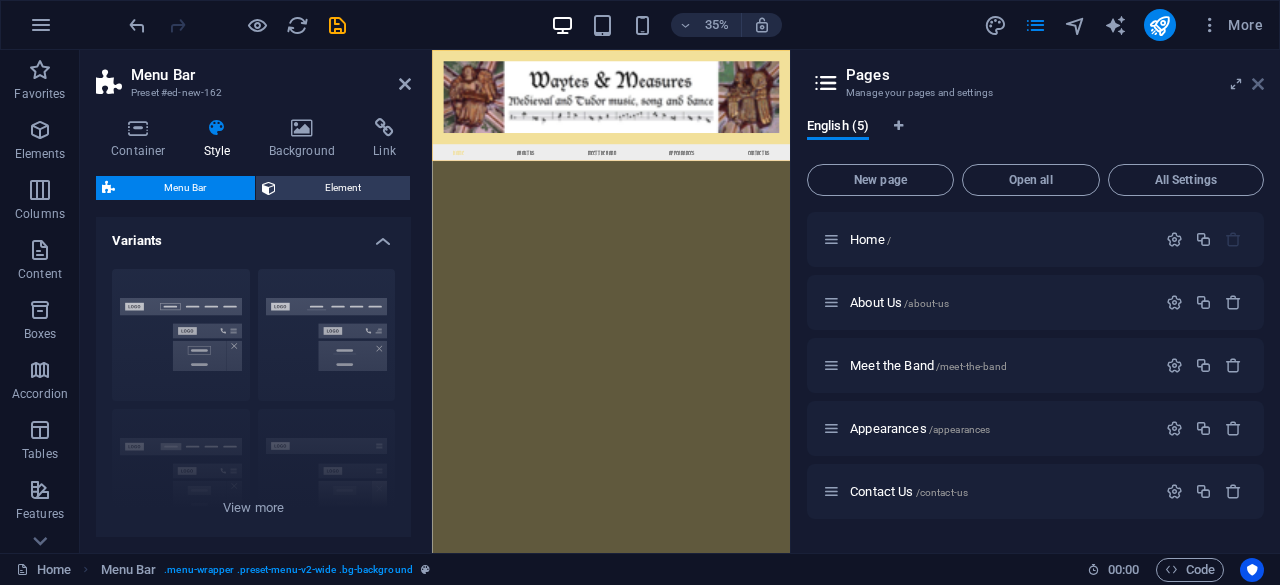 click at bounding box center [1258, 84] 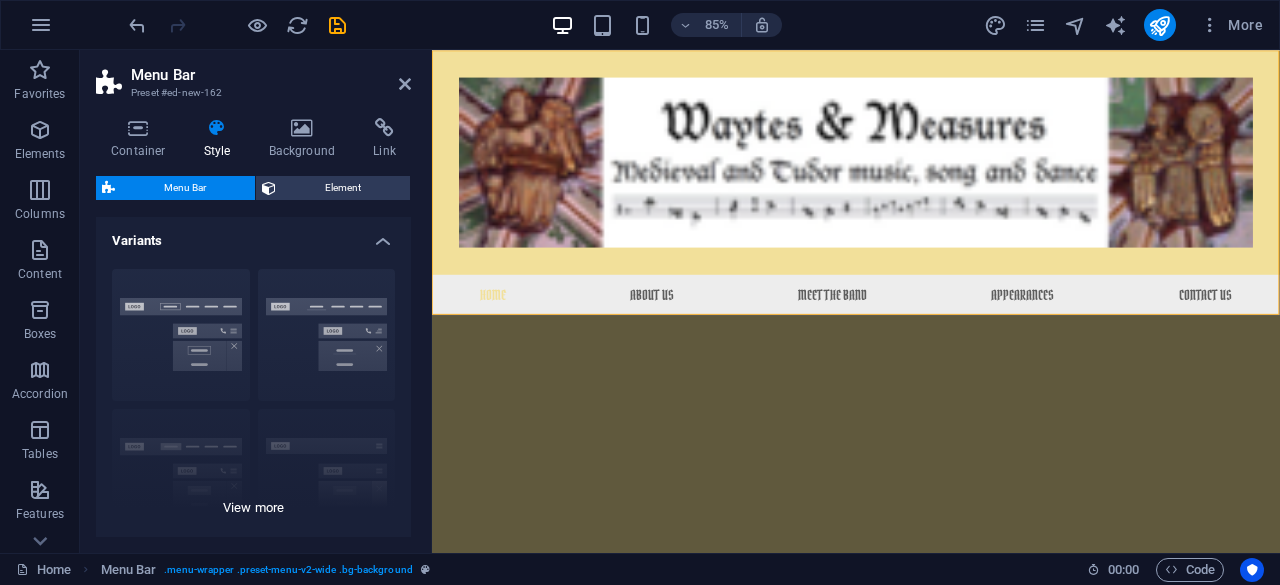scroll, scrollTop: 208, scrollLeft: 0, axis: vertical 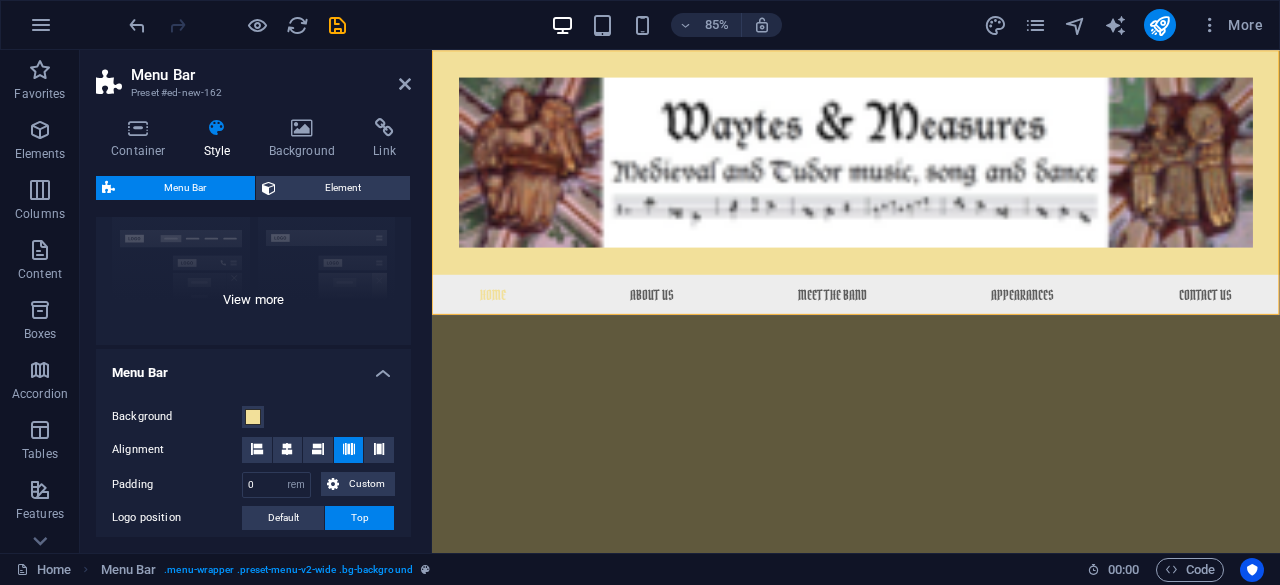 click on "Border Centered Default Fixed Loki Trigger Wide XXL" at bounding box center [253, 195] 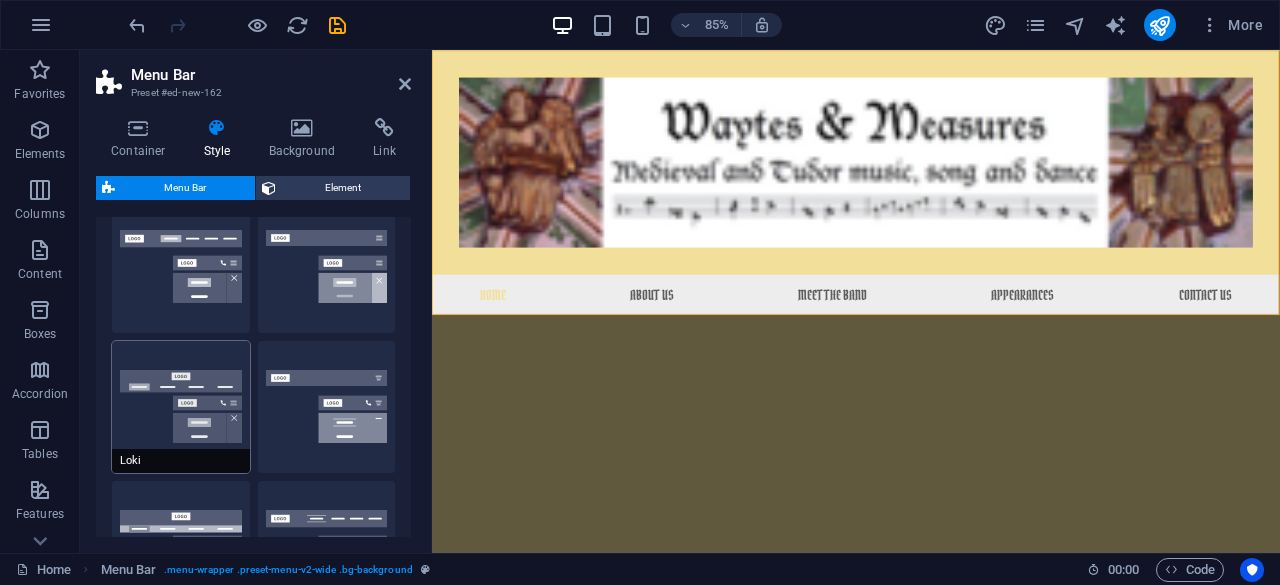 click on "Loki" at bounding box center (181, 407) 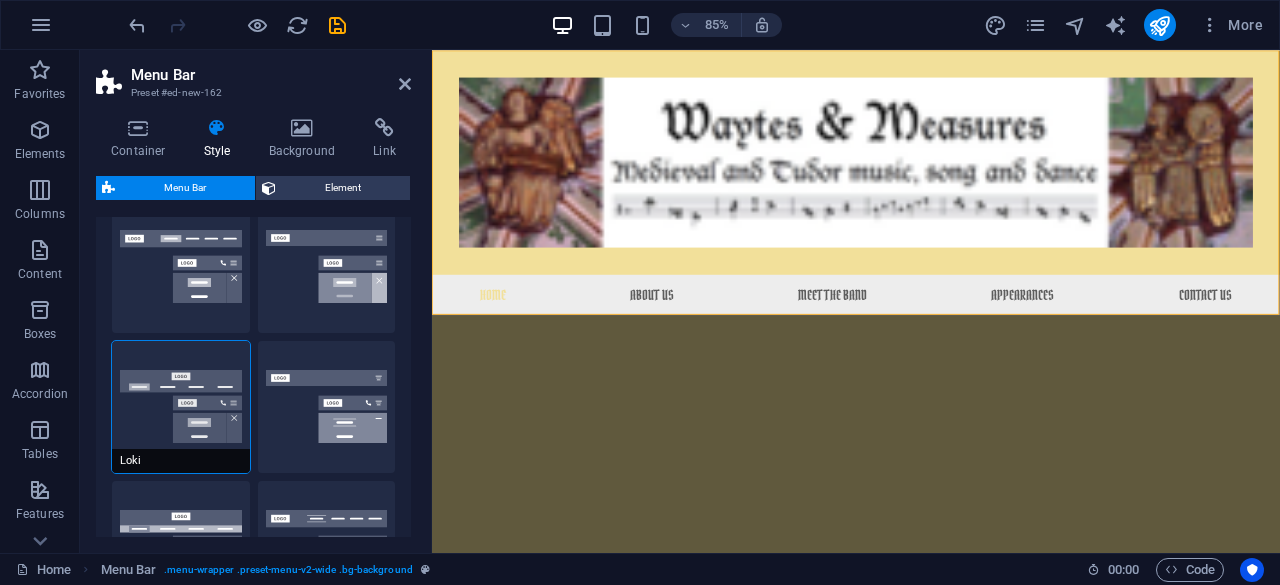 type on "16" 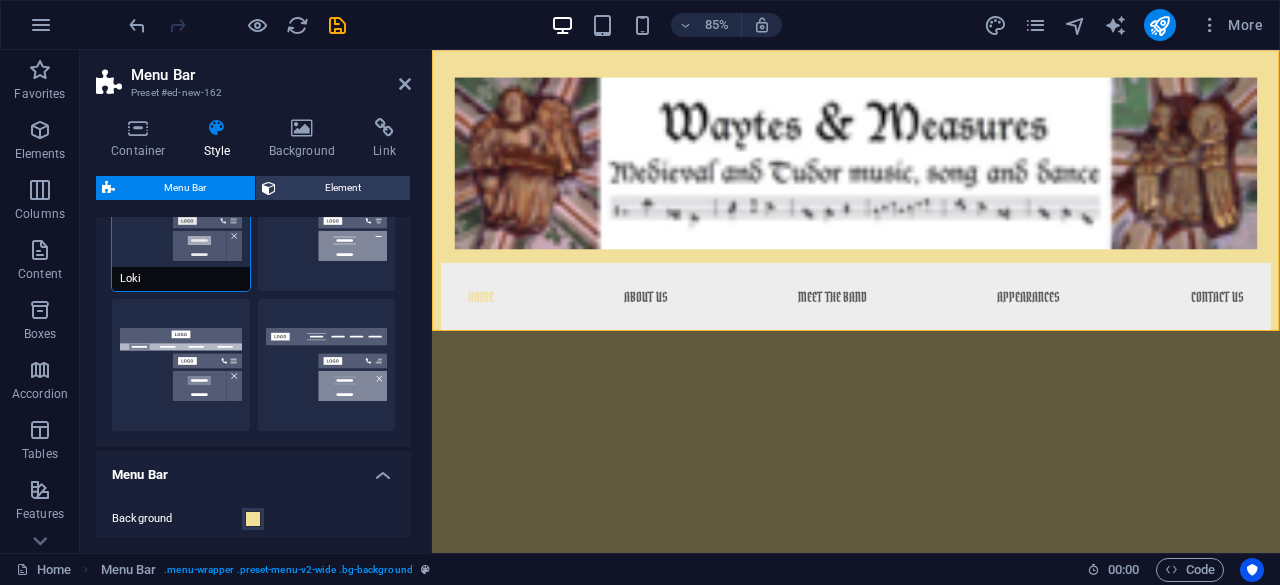 scroll, scrollTop: 391, scrollLeft: 0, axis: vertical 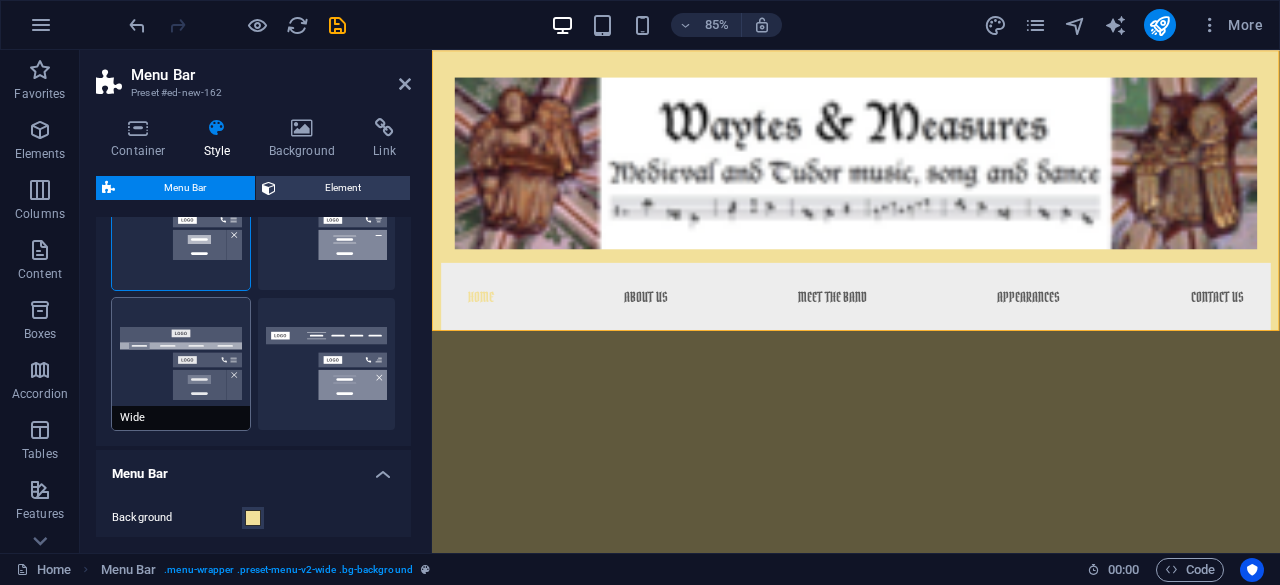 click on "Wide" at bounding box center [181, 364] 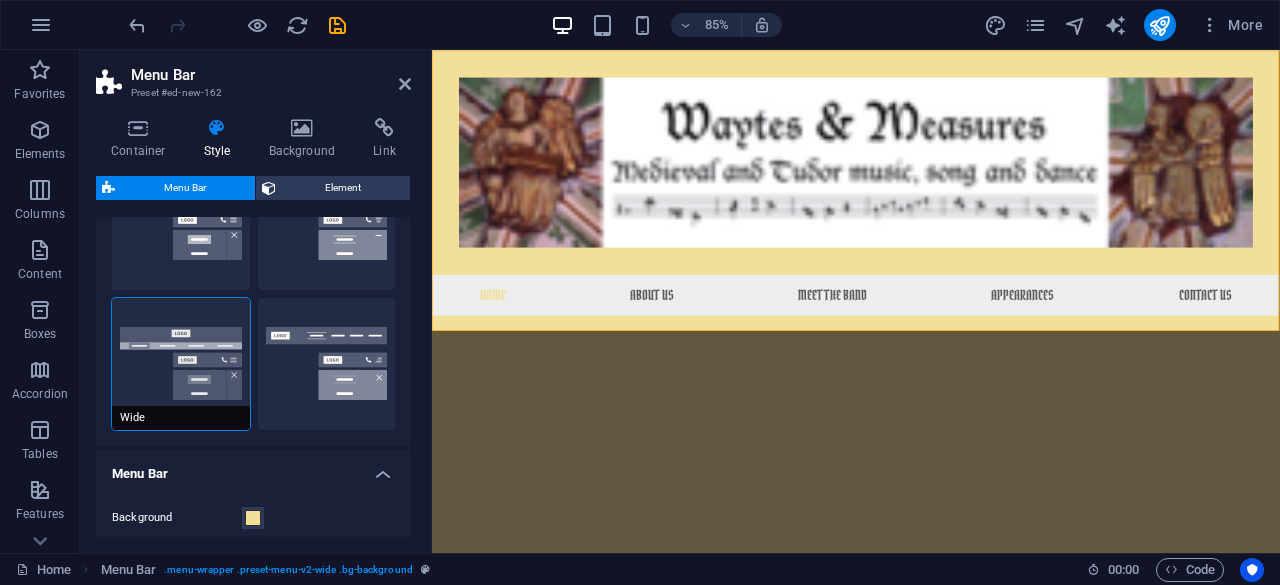 type on "16" 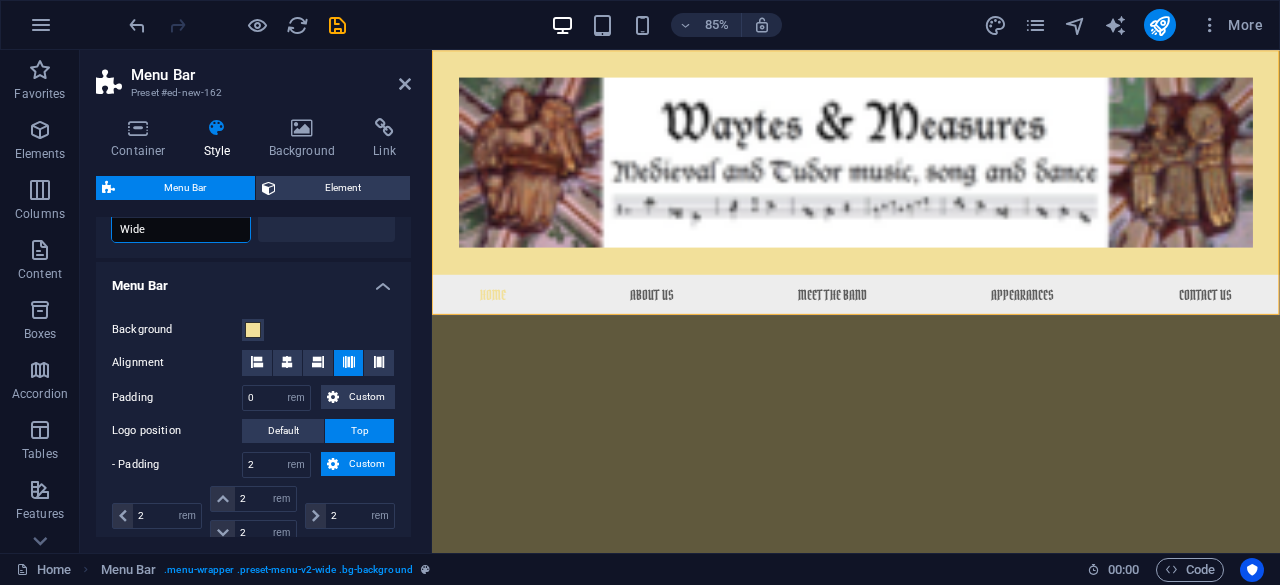 scroll, scrollTop: 603, scrollLeft: 0, axis: vertical 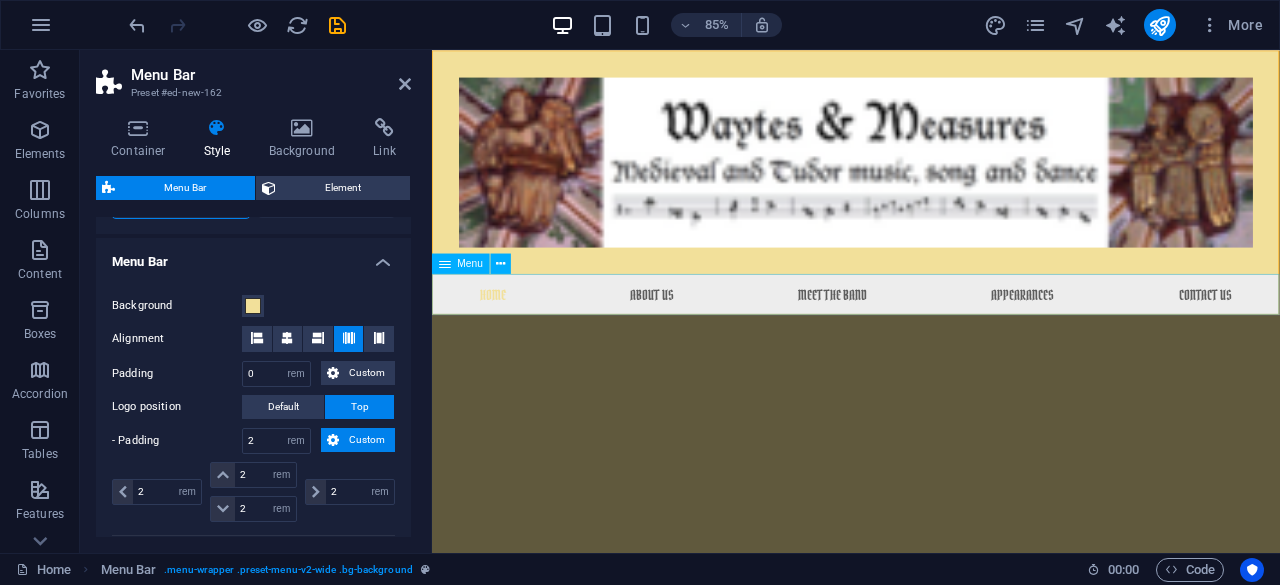 click on "Home About Us Meet the Band Appearances Contact Us" at bounding box center (931, 338) 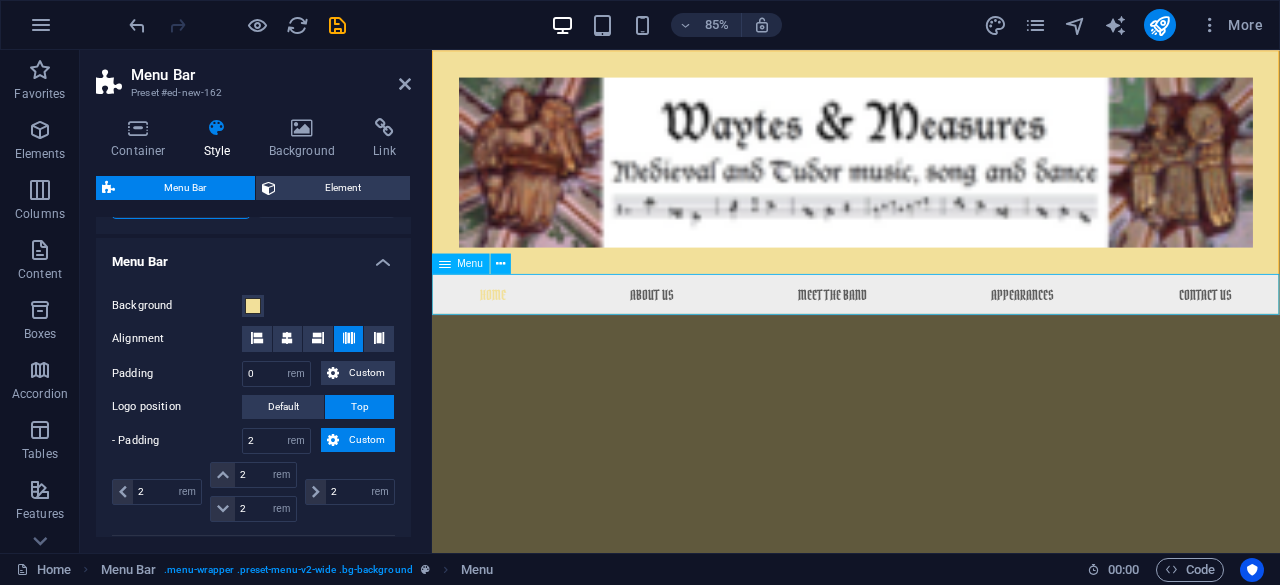click on "Home About Us Meet the Band Appearances Contact Us" at bounding box center [931, 338] 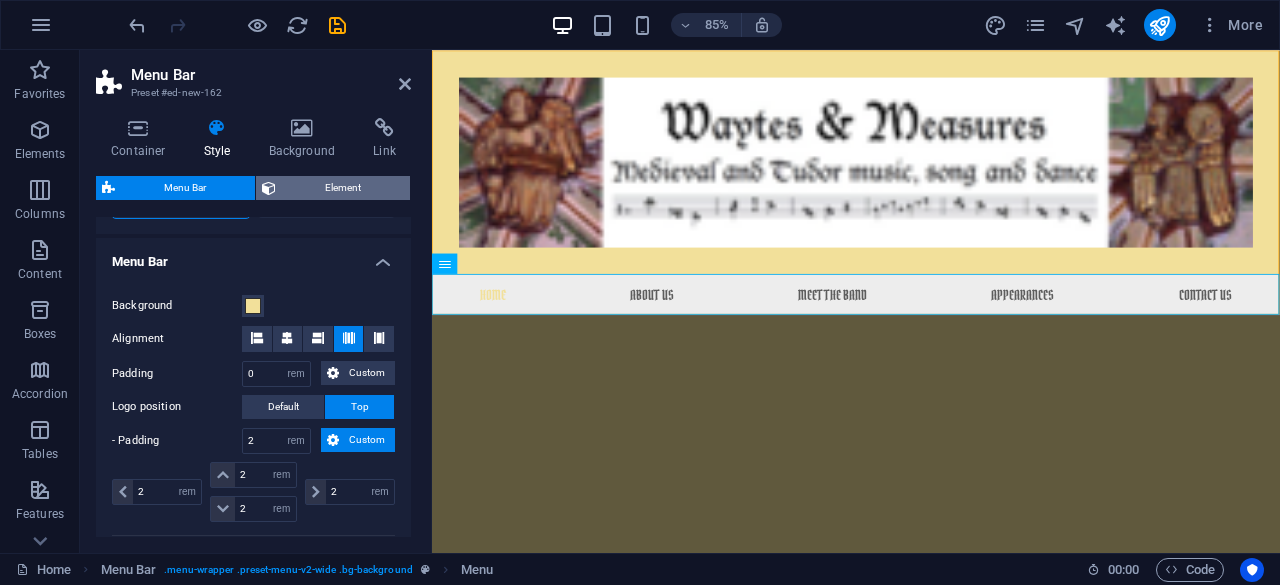 click on "Element" at bounding box center (343, 188) 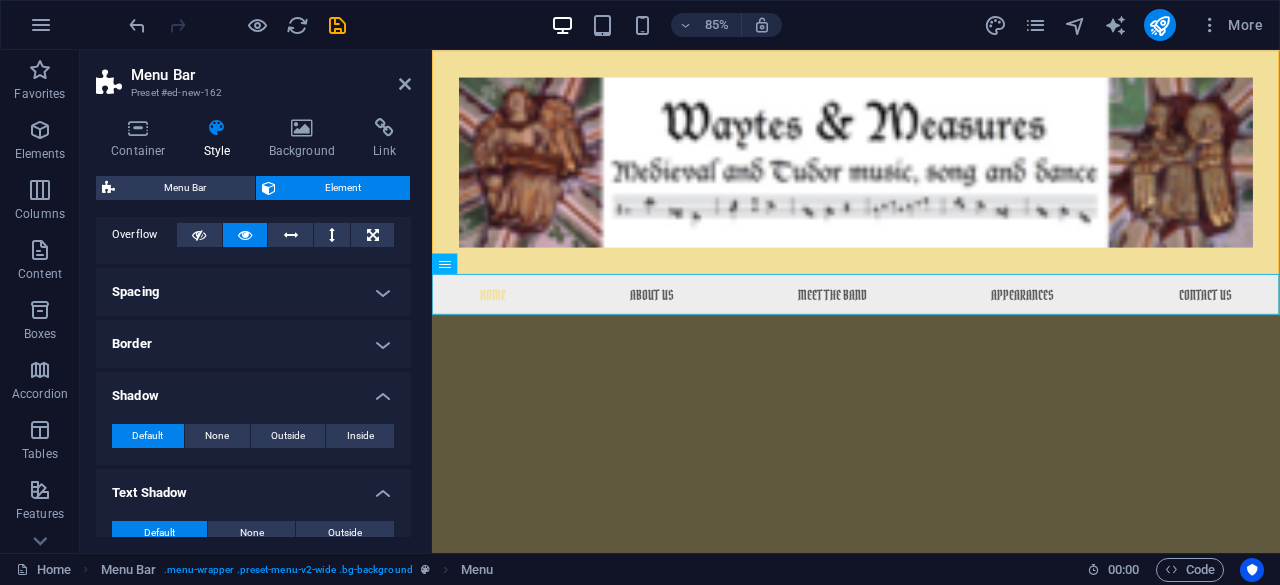 scroll, scrollTop: 118, scrollLeft: 0, axis: vertical 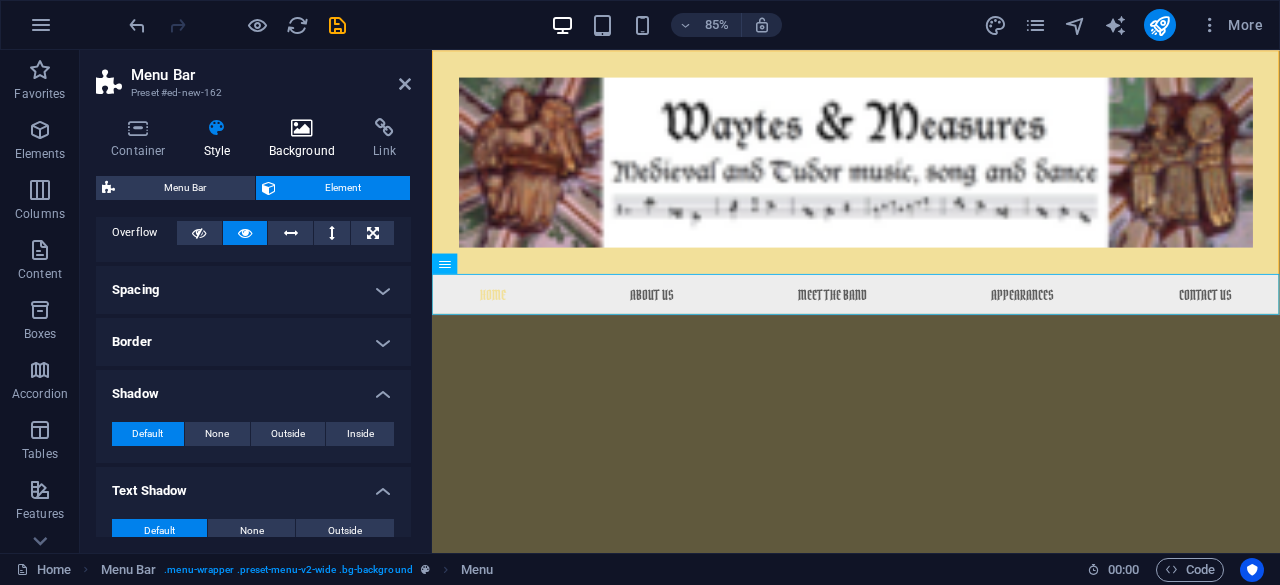 click at bounding box center [302, 128] 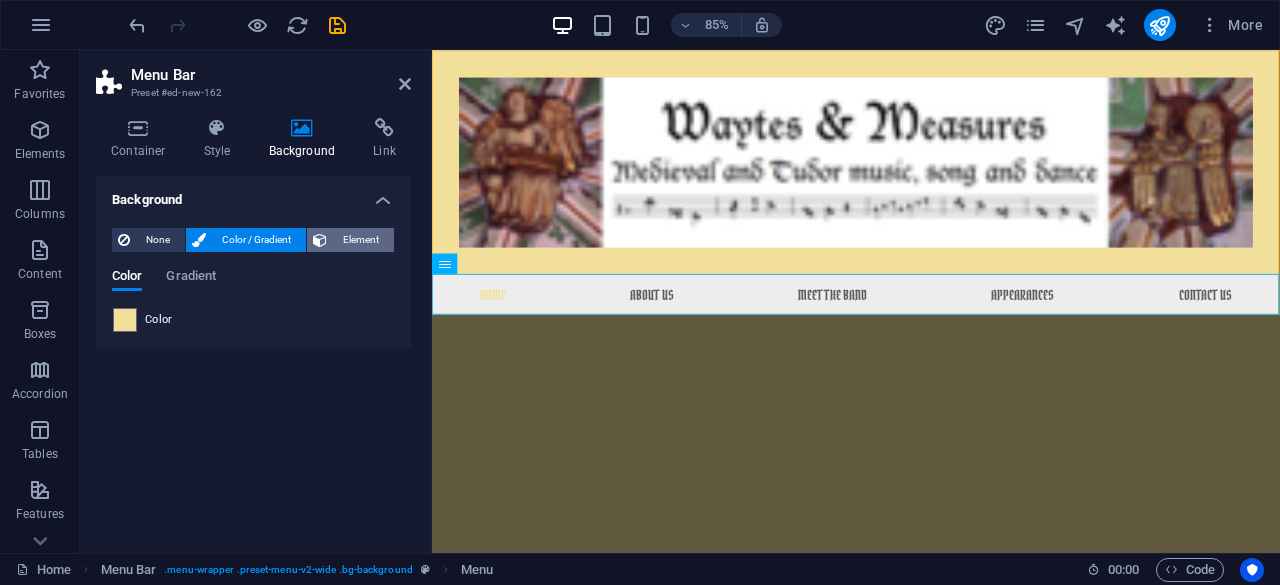 click on "Element" at bounding box center (360, 240) 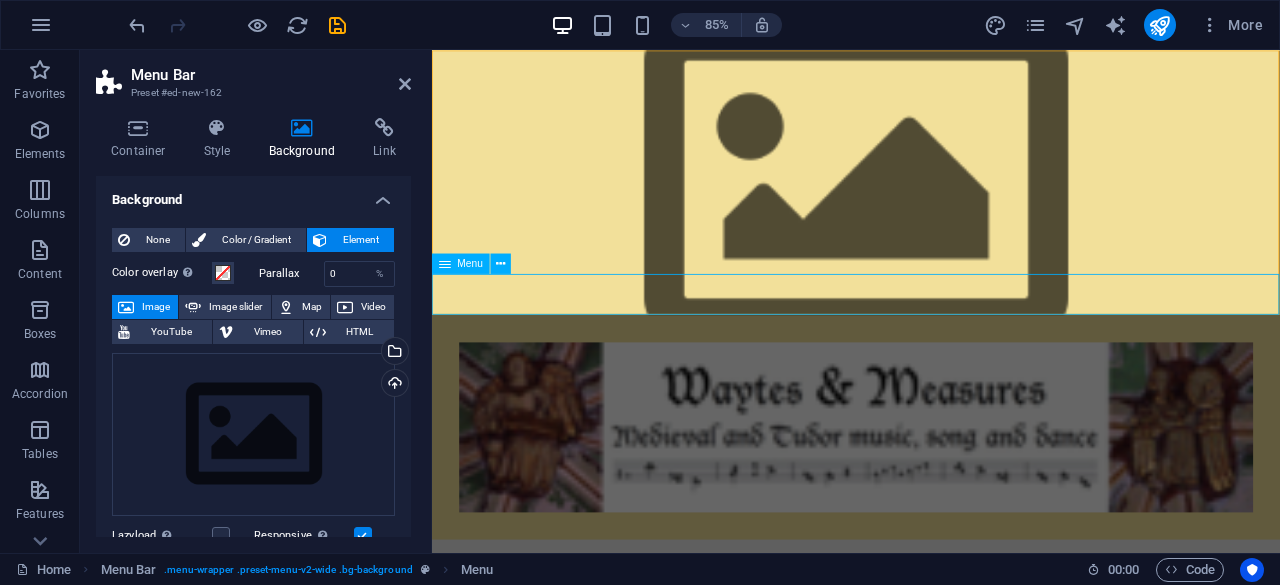 click on "Home About Us Meet the Band Appearances Contact Us" at bounding box center (931, 650) 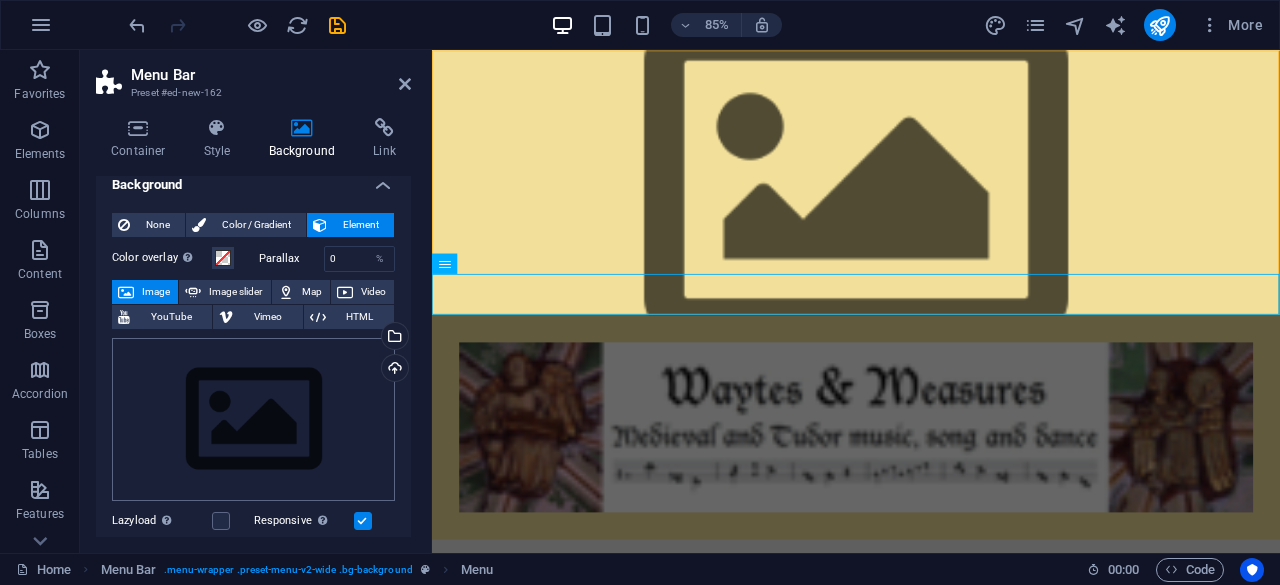 scroll, scrollTop: 0, scrollLeft: 0, axis: both 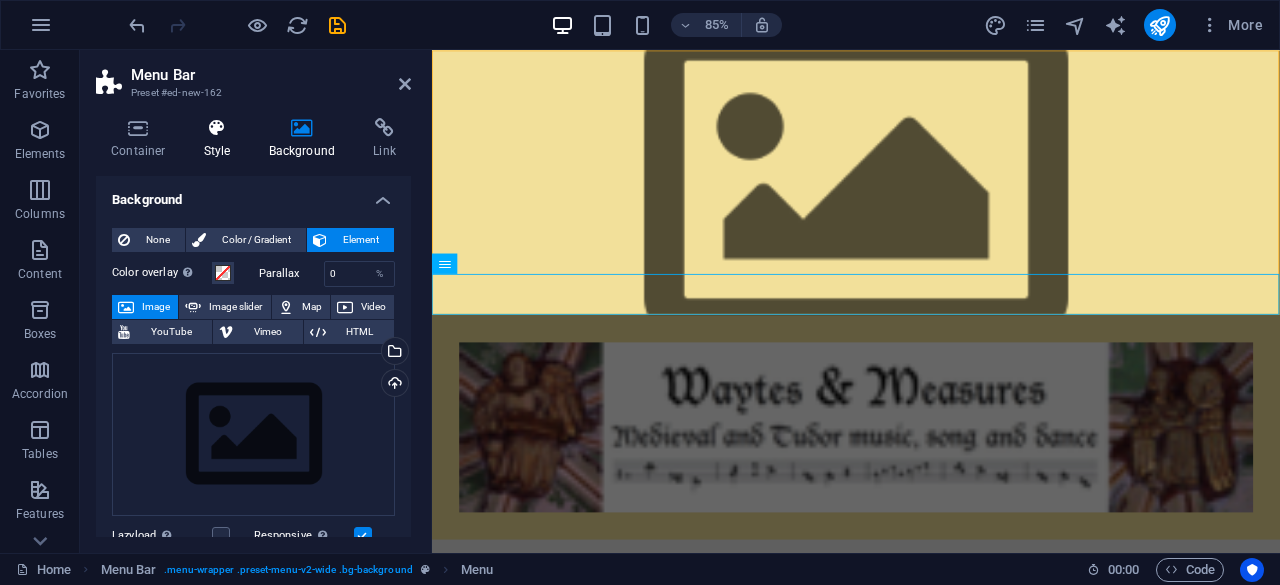 click at bounding box center [217, 128] 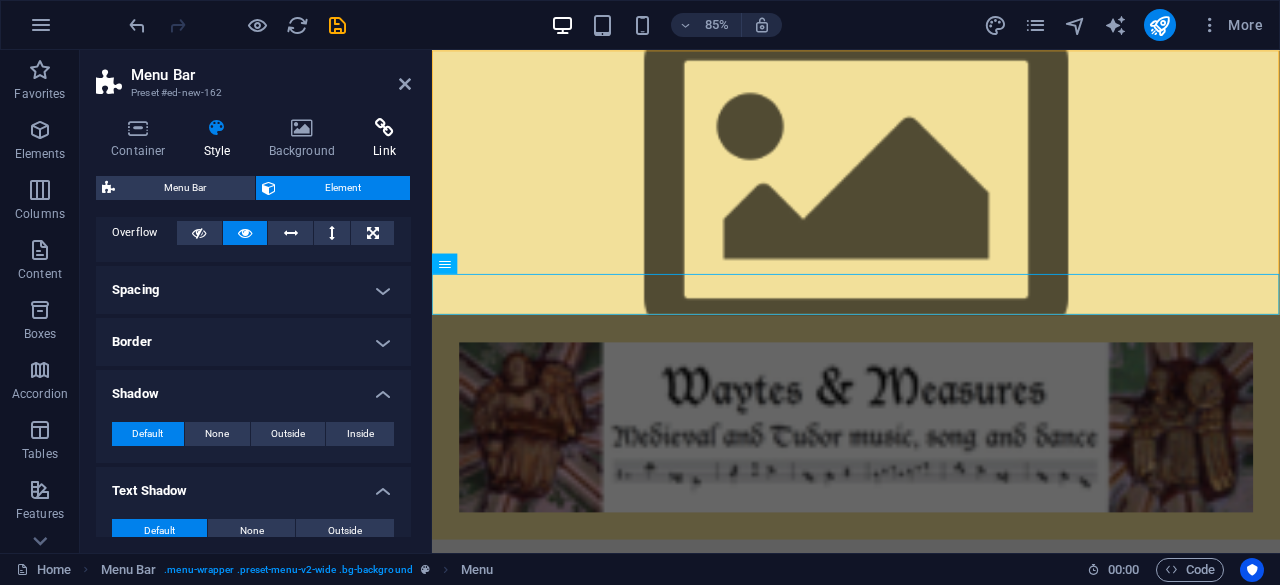 click at bounding box center [384, 128] 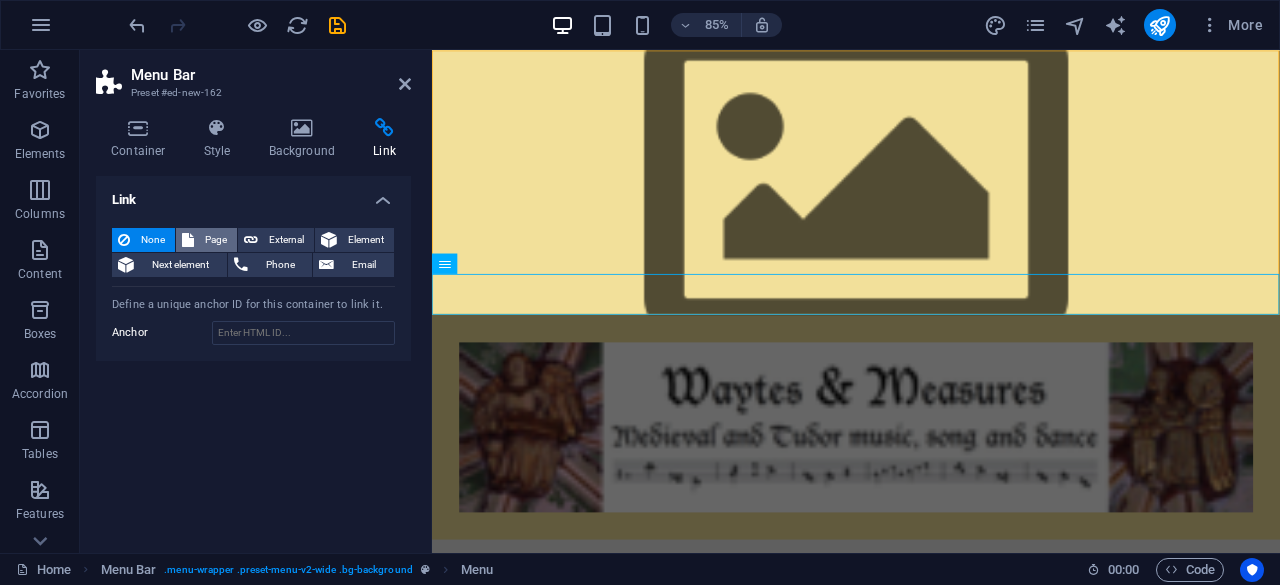 click on "Page" at bounding box center [215, 240] 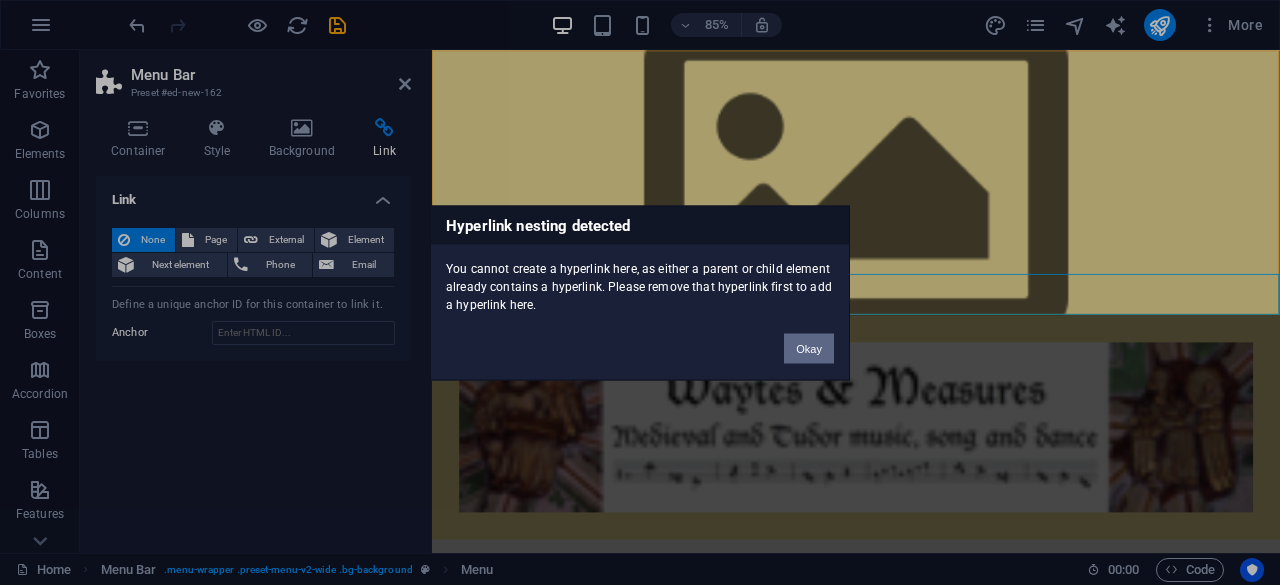 click on "Okay" at bounding box center (809, 348) 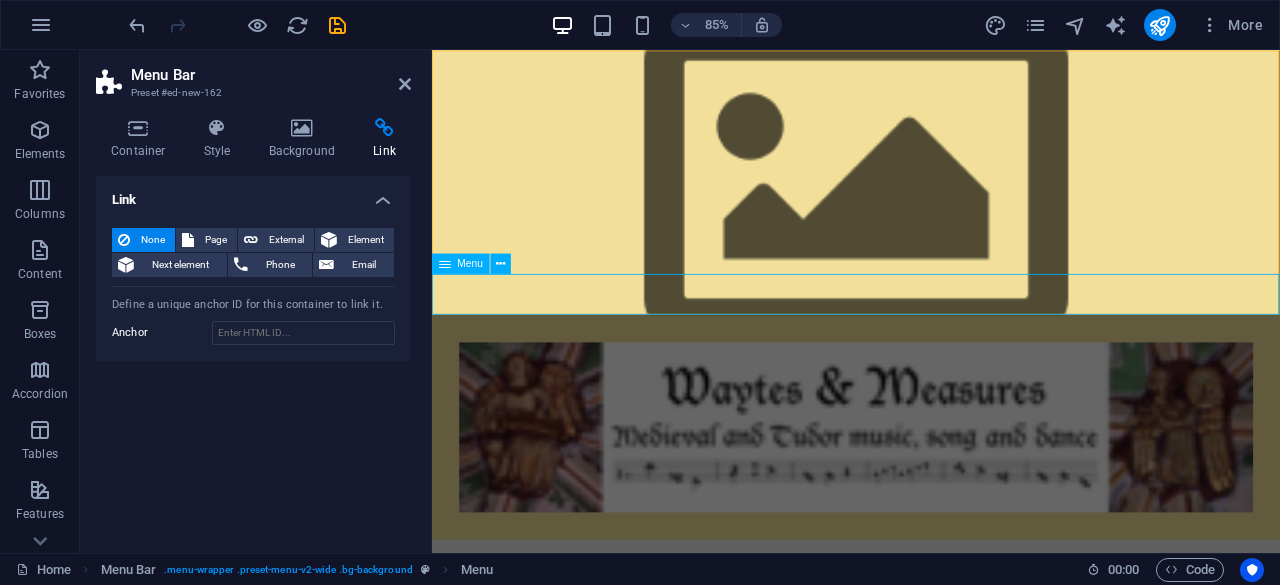 click on "Home About Us Meet the Band Appearances Contact Us" at bounding box center [931, 650] 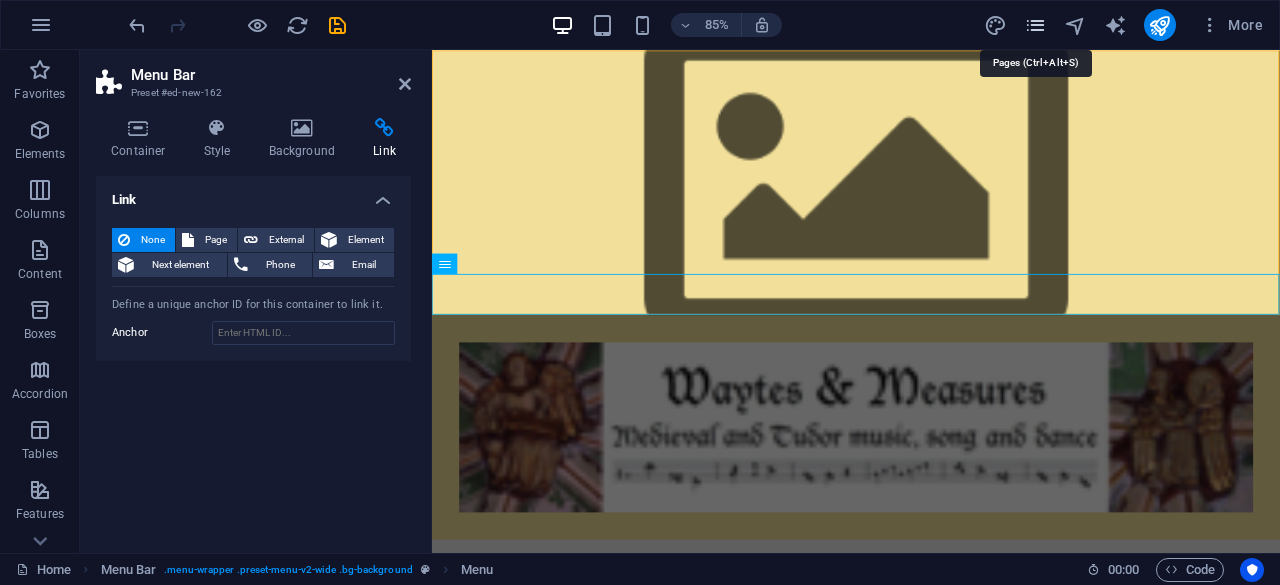 click at bounding box center (1035, 25) 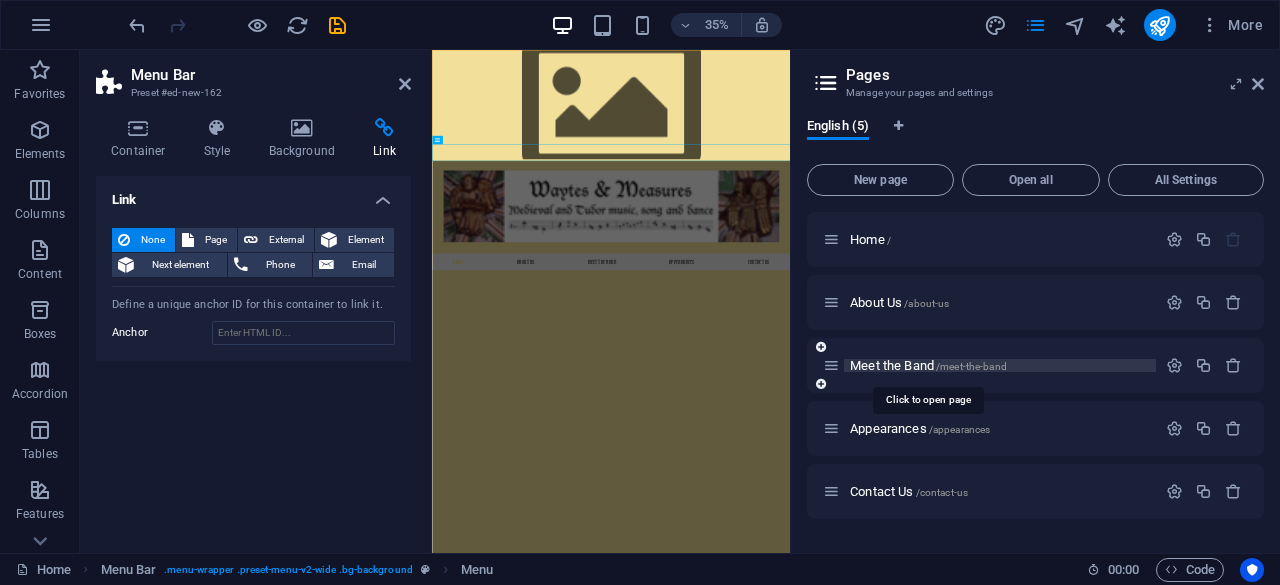 click on "/meet-the-band" at bounding box center (971, 366) 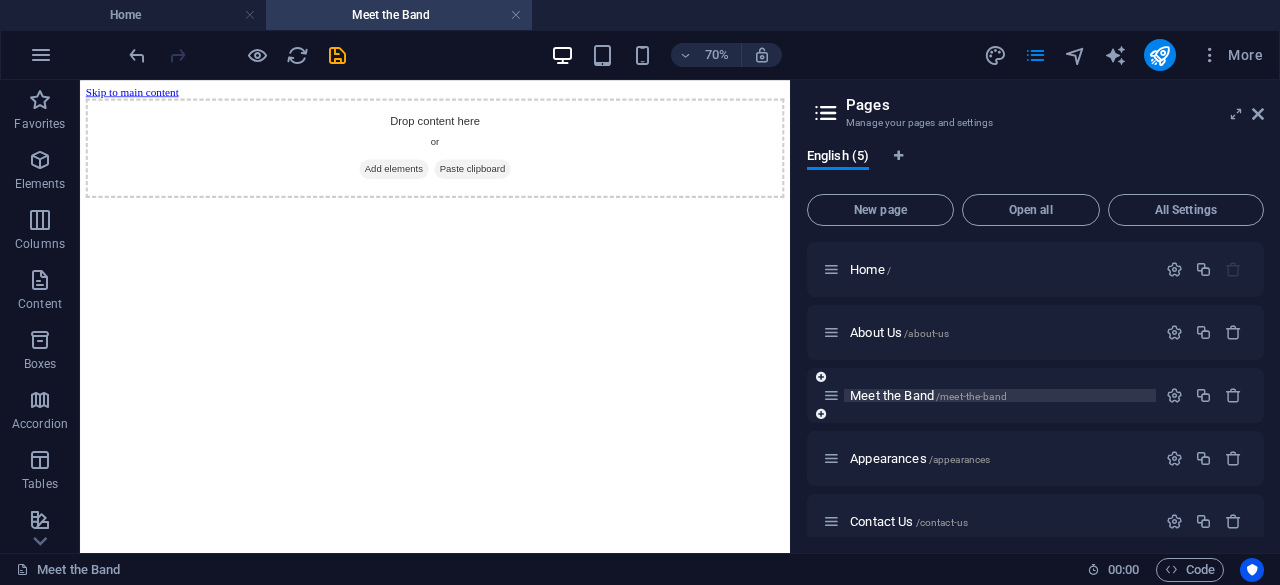 scroll, scrollTop: 0, scrollLeft: 0, axis: both 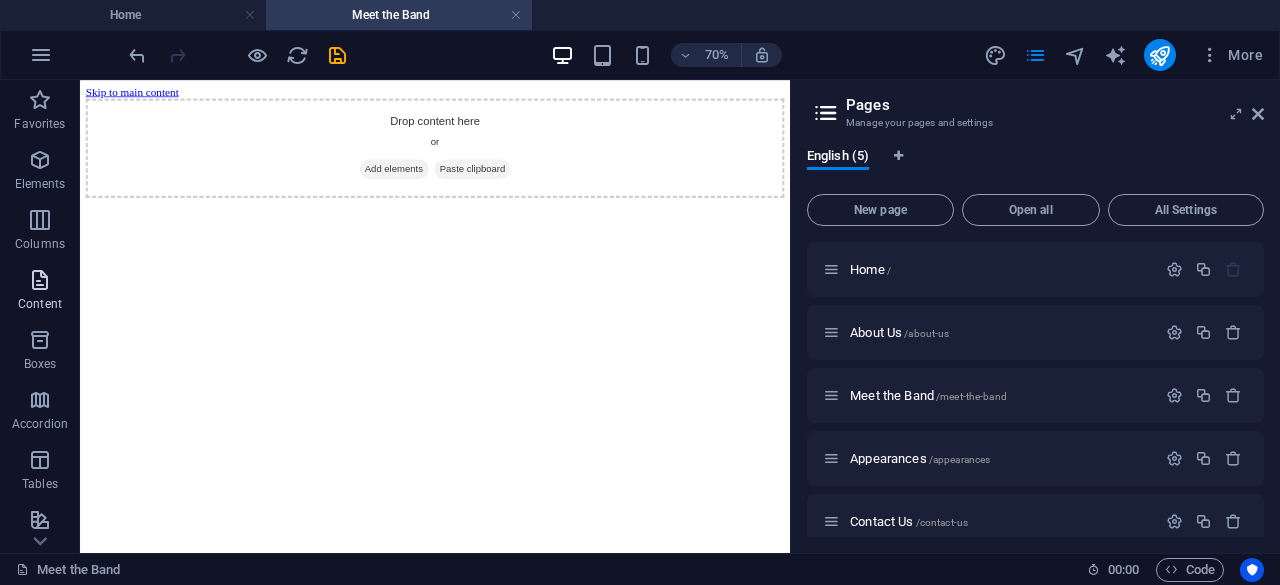 click at bounding box center [40, 280] 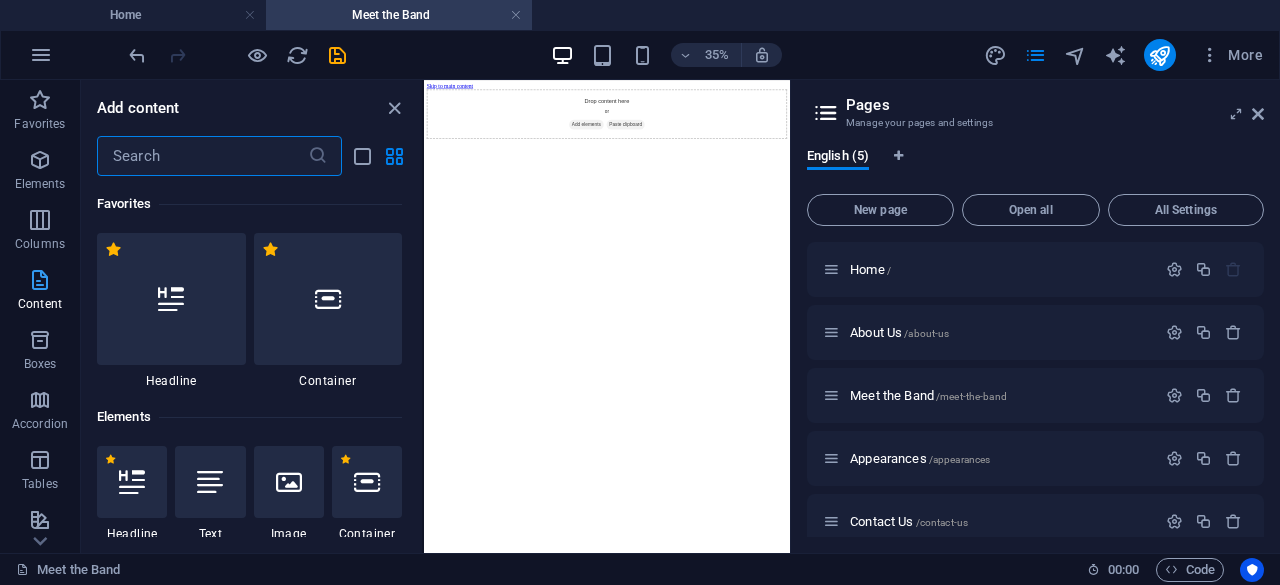 scroll, scrollTop: 426, scrollLeft: 0, axis: vertical 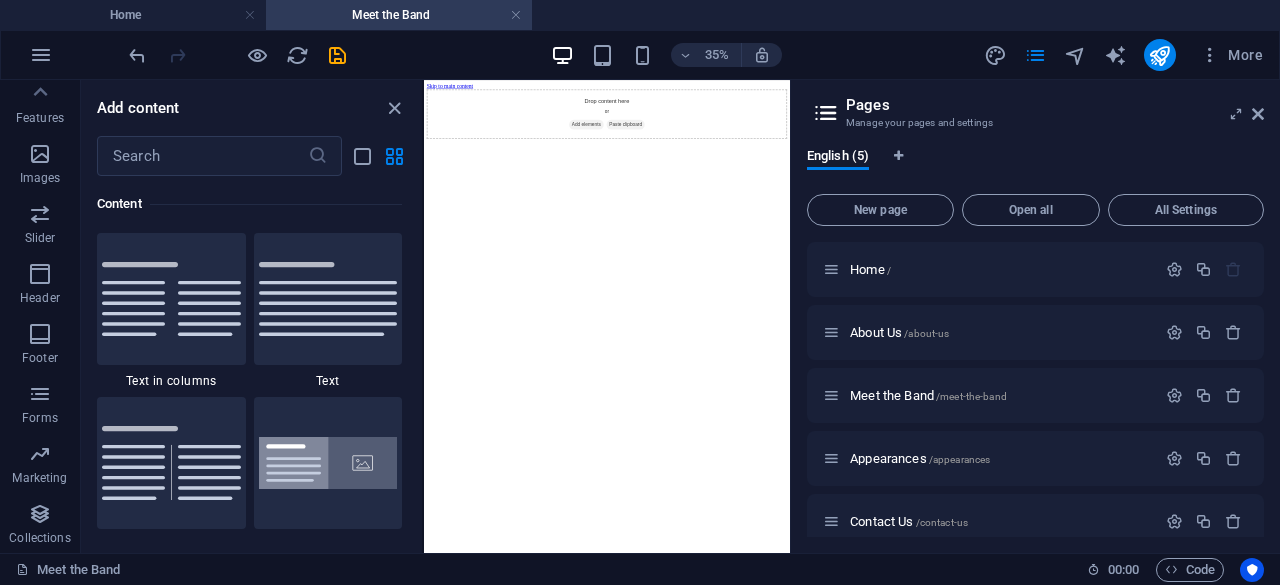 click at bounding box center (40, 274) 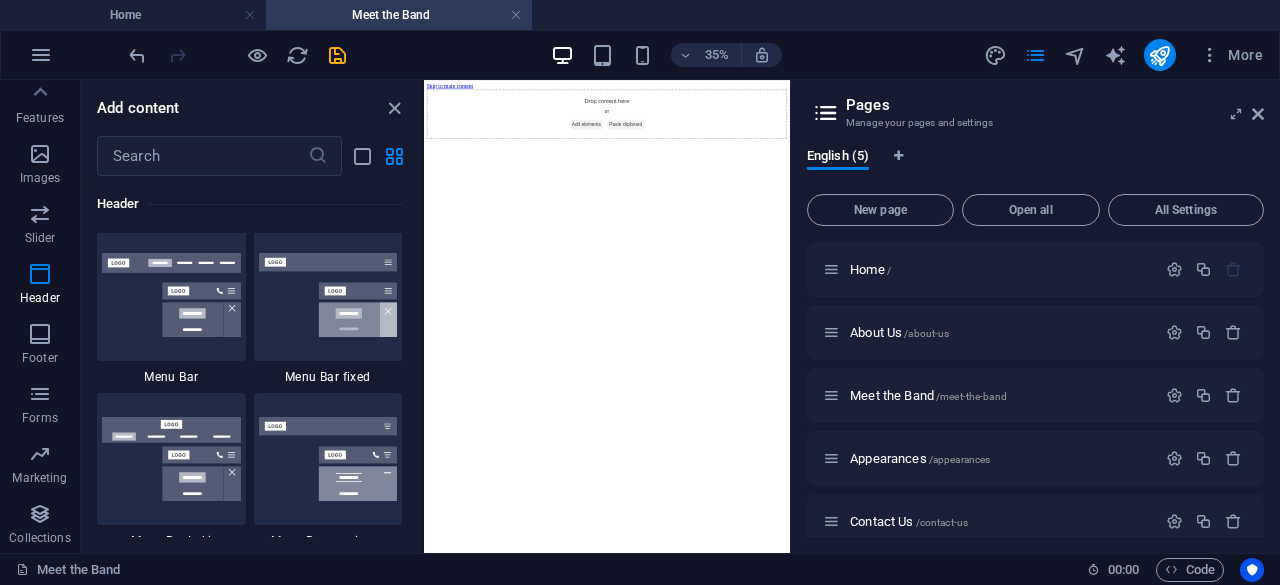 scroll, scrollTop: 12212, scrollLeft: 0, axis: vertical 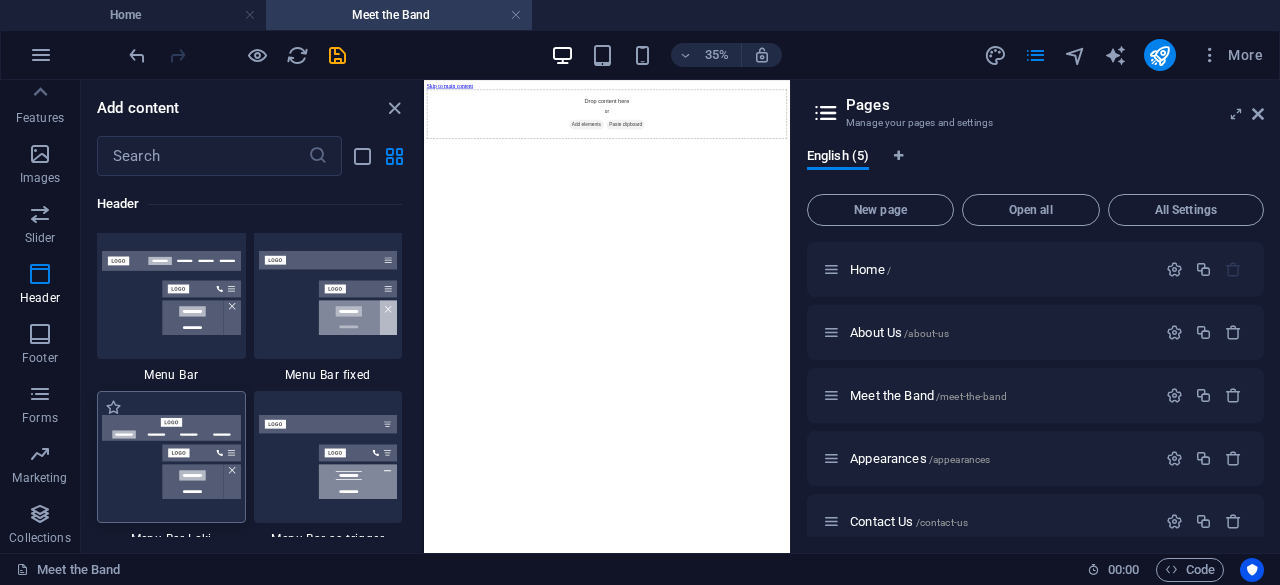 click at bounding box center (171, 457) 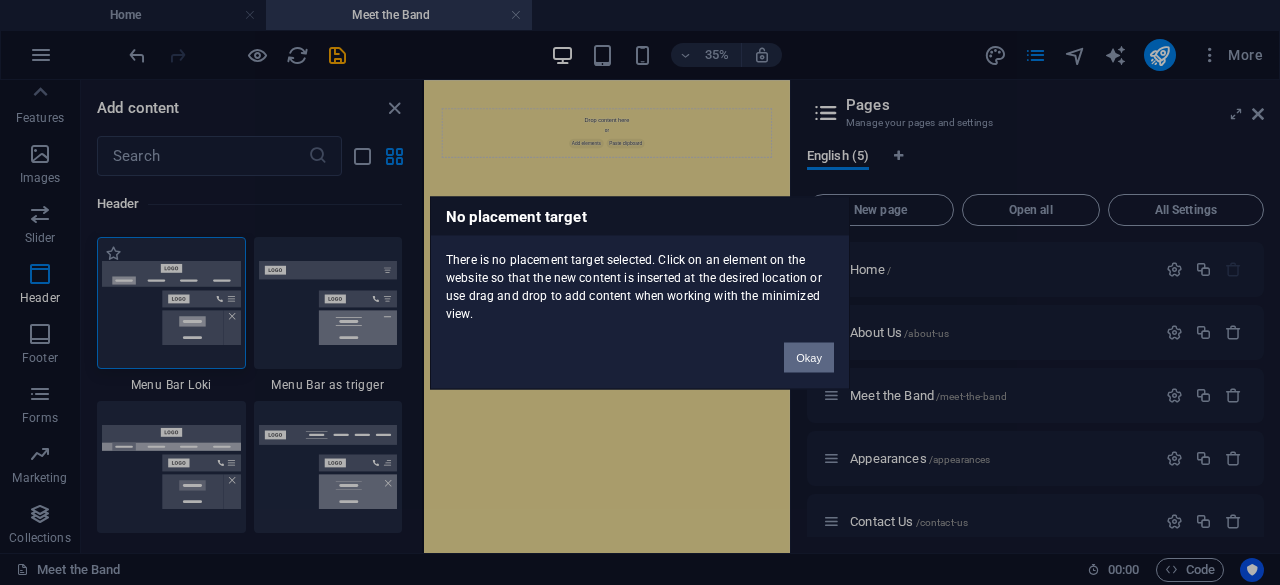 scroll, scrollTop: 12372, scrollLeft: 0, axis: vertical 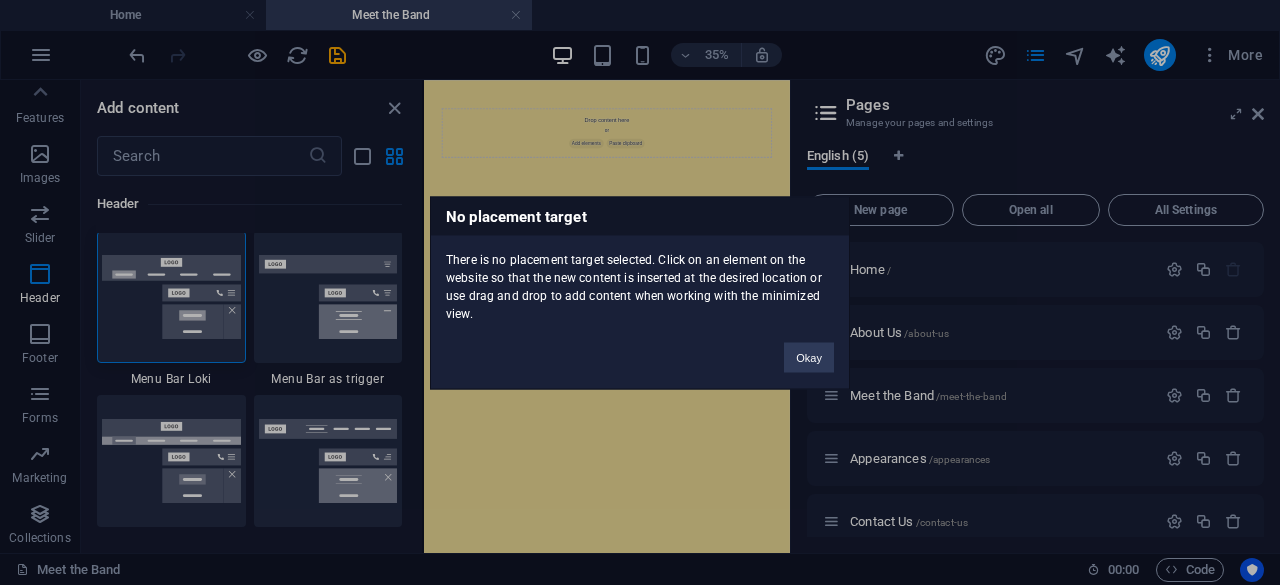 click on "No placement target There is no placement target selected. Click on an element on the website so that the new content is inserted at the desired location or use drag and drop to add content when working with the minimized view. Okay" at bounding box center (640, 292) 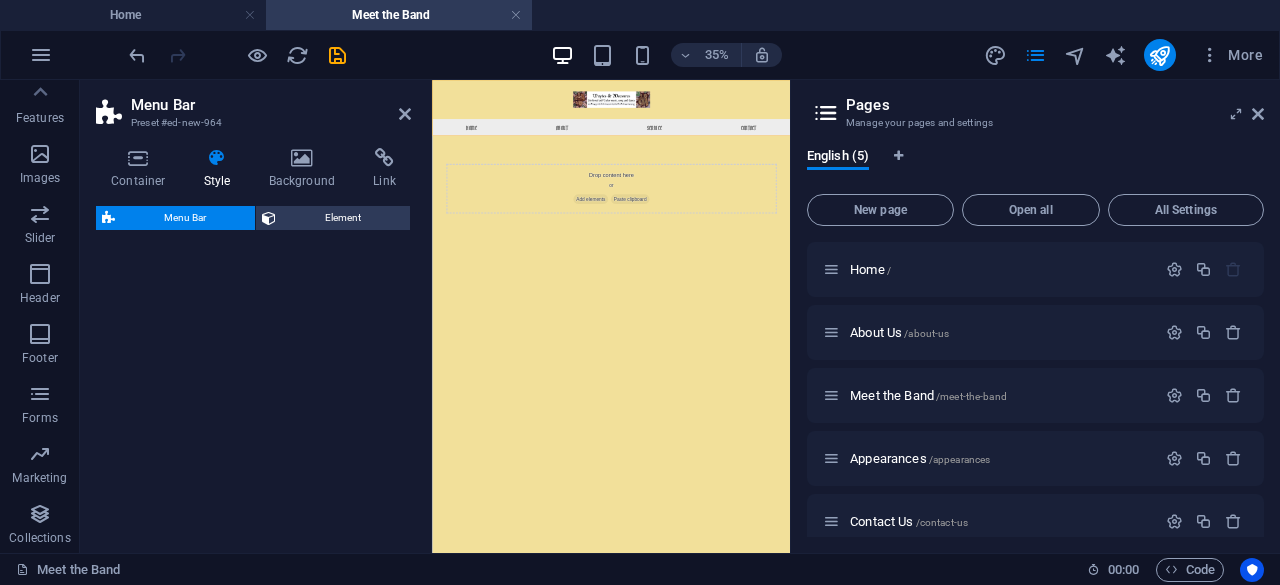 select on "rem" 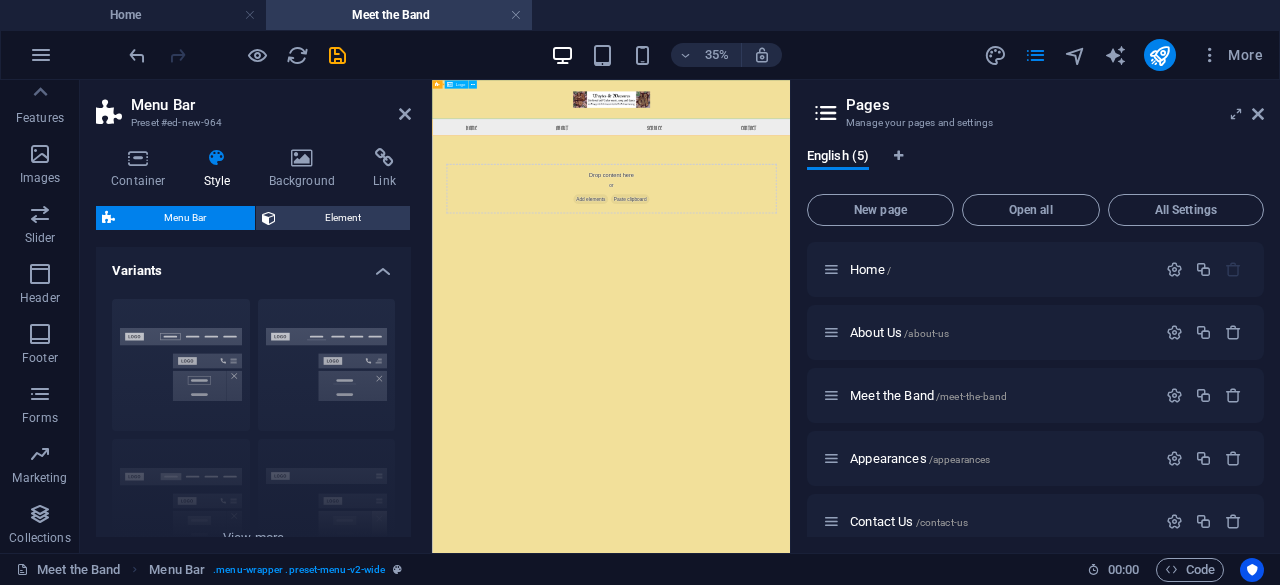 click at bounding box center (943, 135) 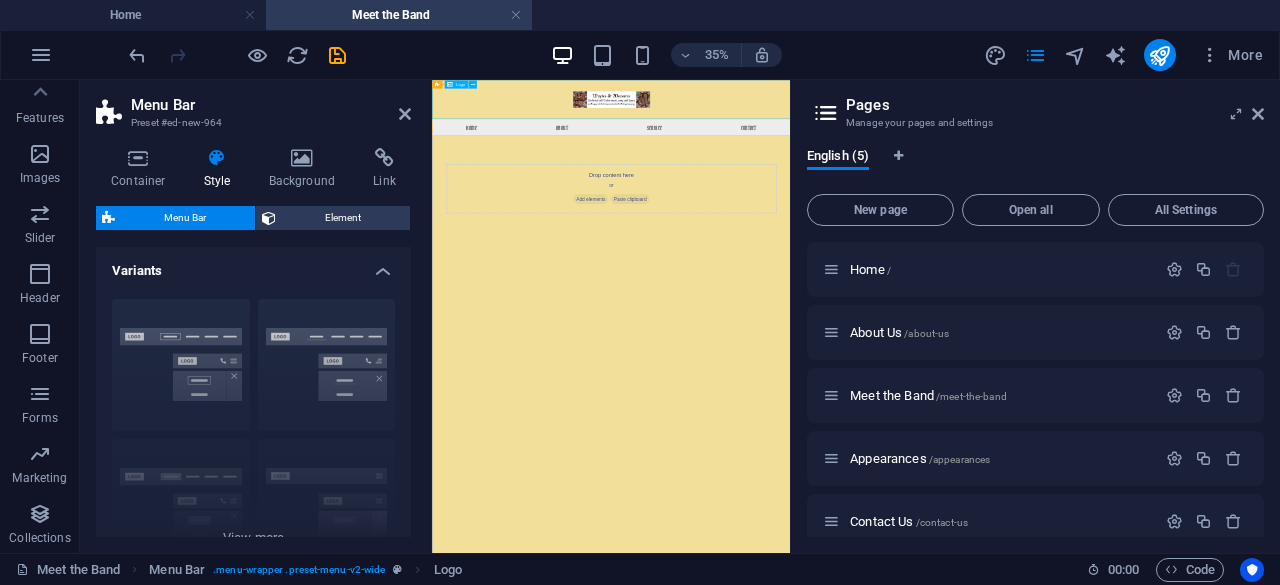 click at bounding box center (943, 135) 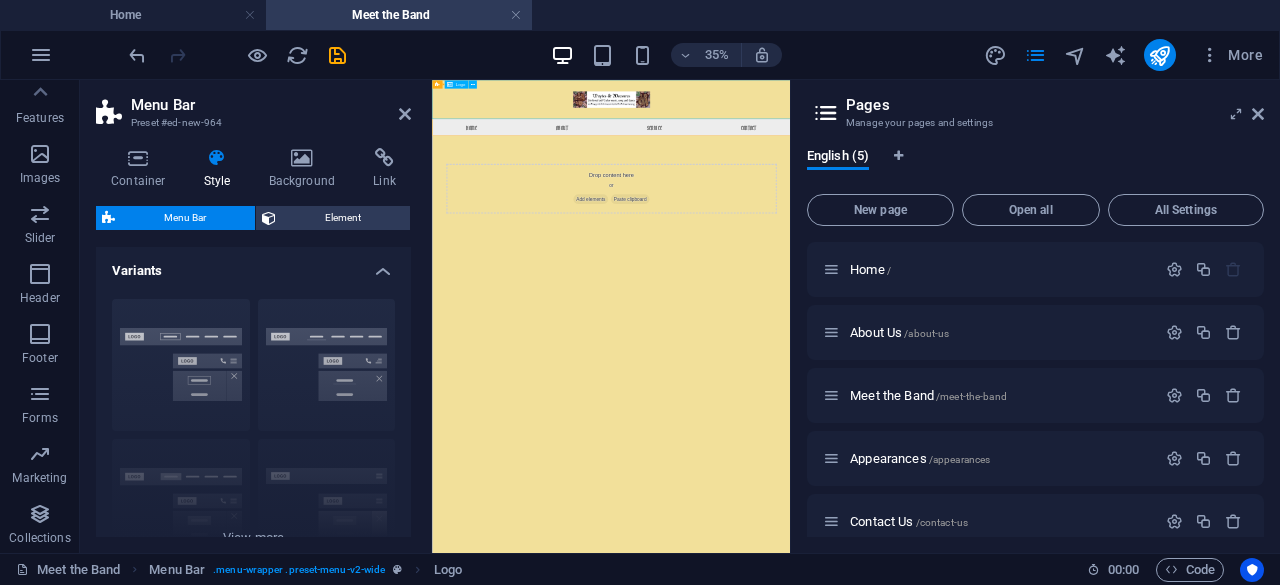 click at bounding box center [943, 135] 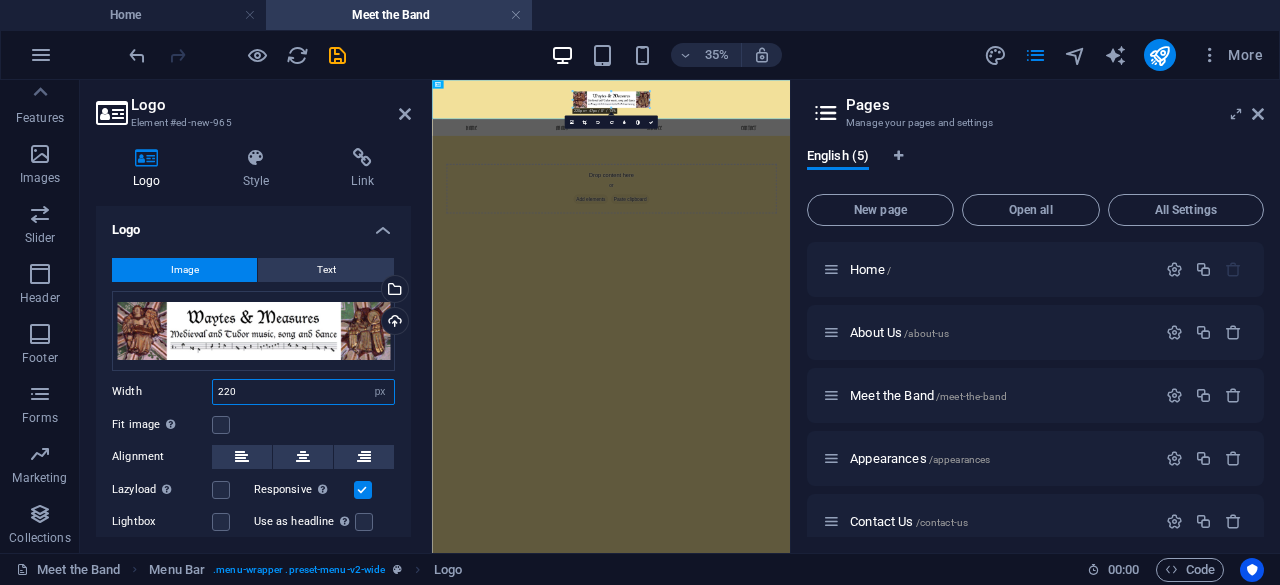 click on "220" at bounding box center (303, 392) 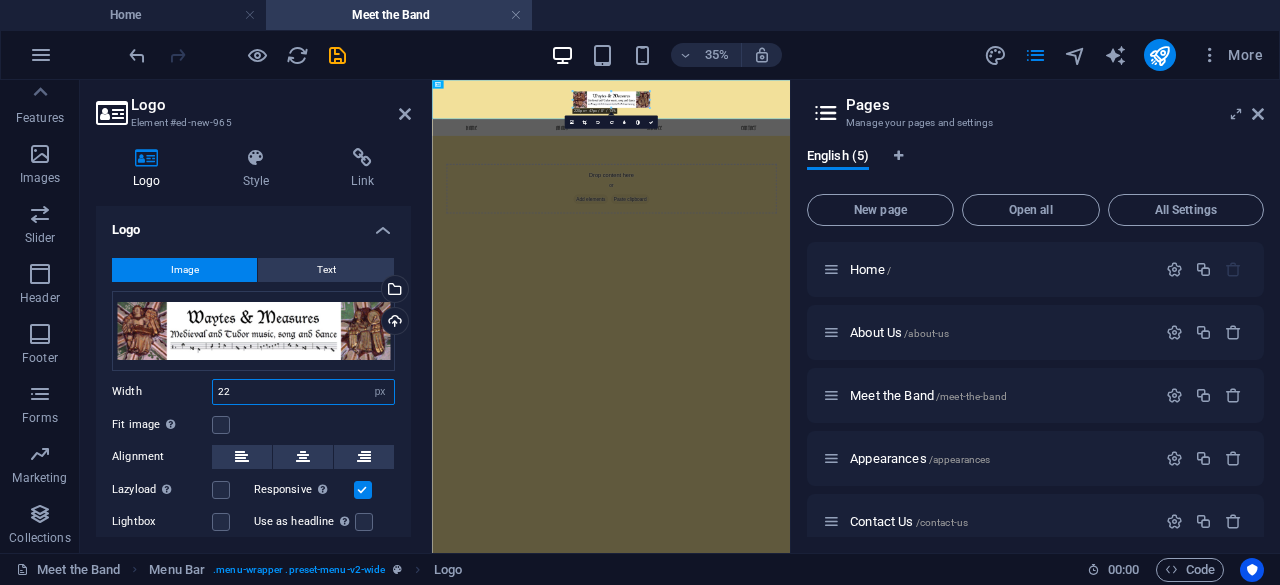 type on "2" 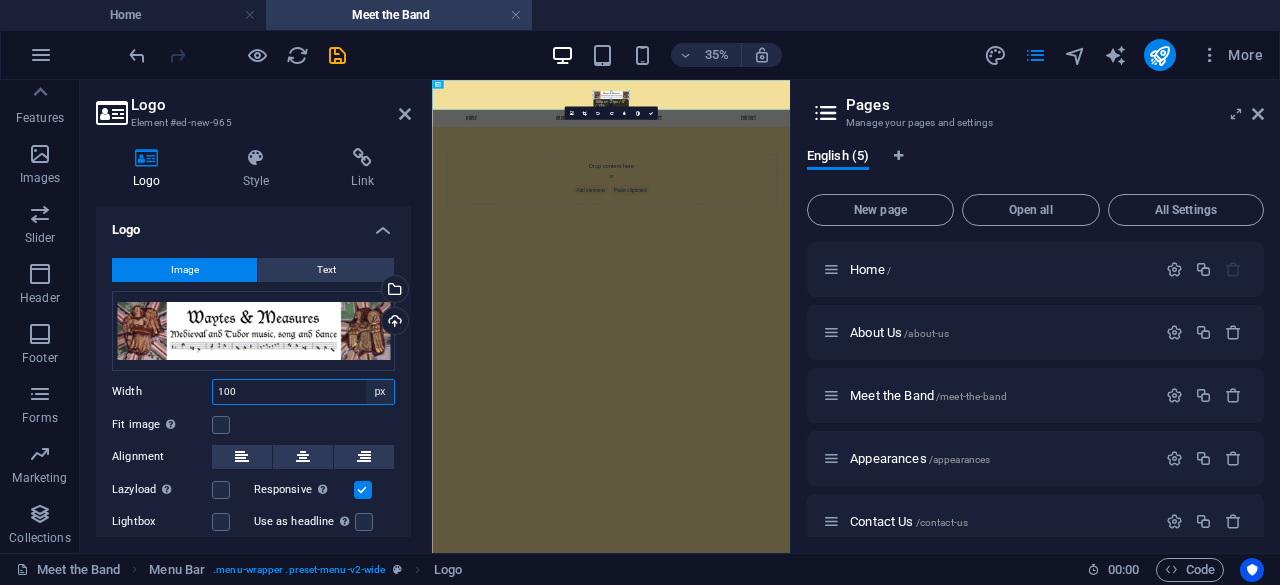 type on "100" 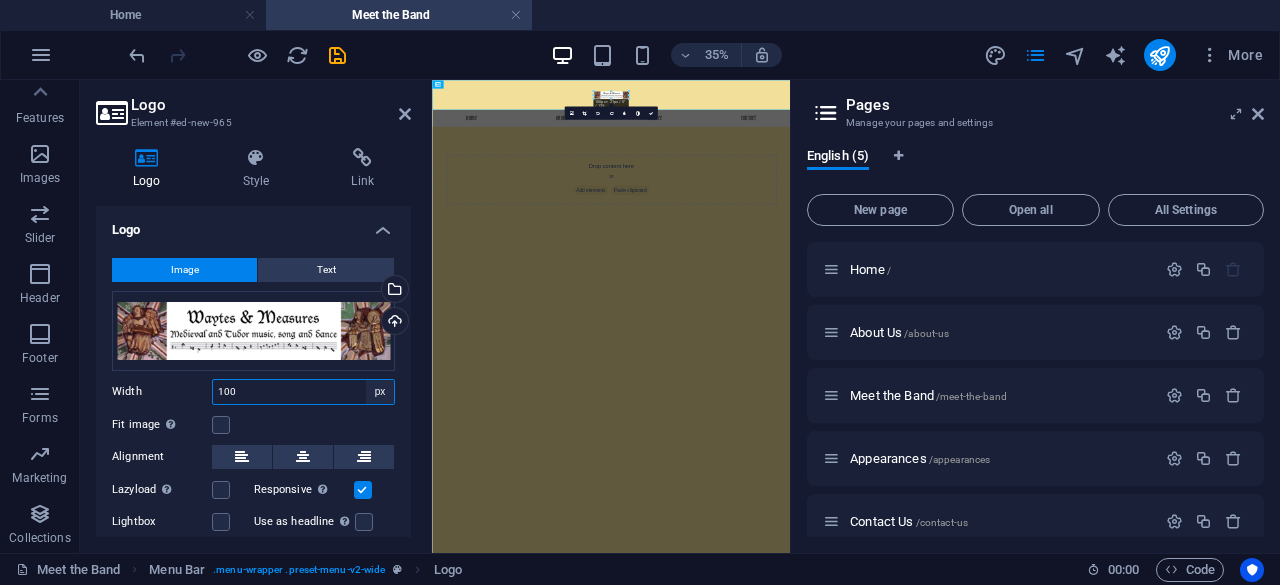 click on "Default auto px rem % em vh vw" at bounding box center [380, 392] 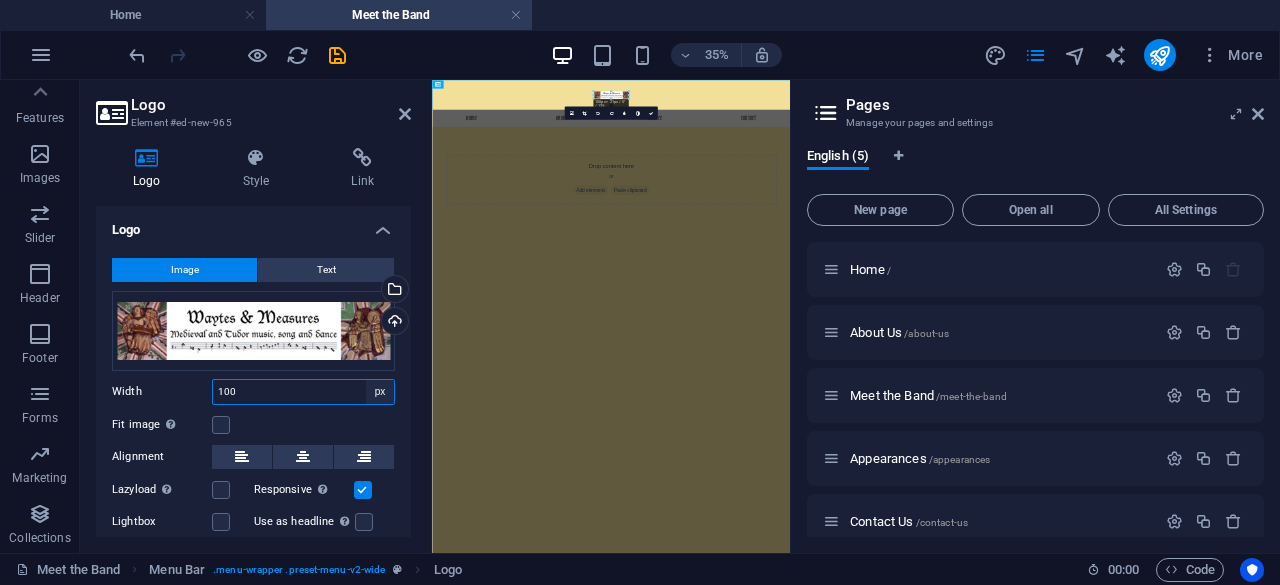 select on "%" 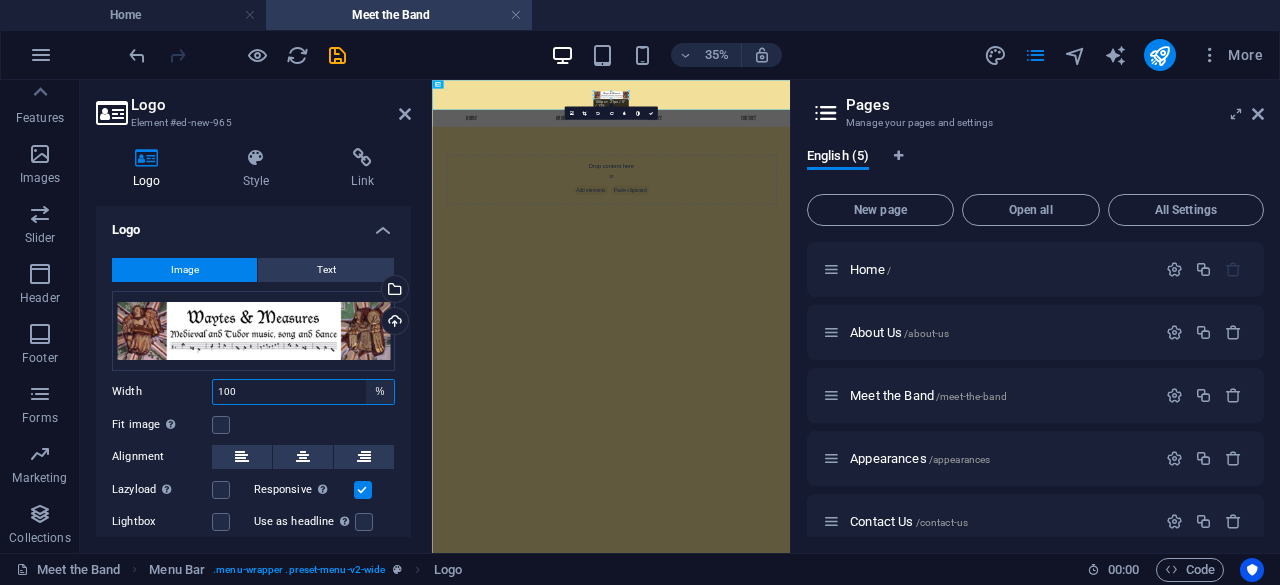 click on "Default auto px rem % em vh vw" at bounding box center [380, 392] 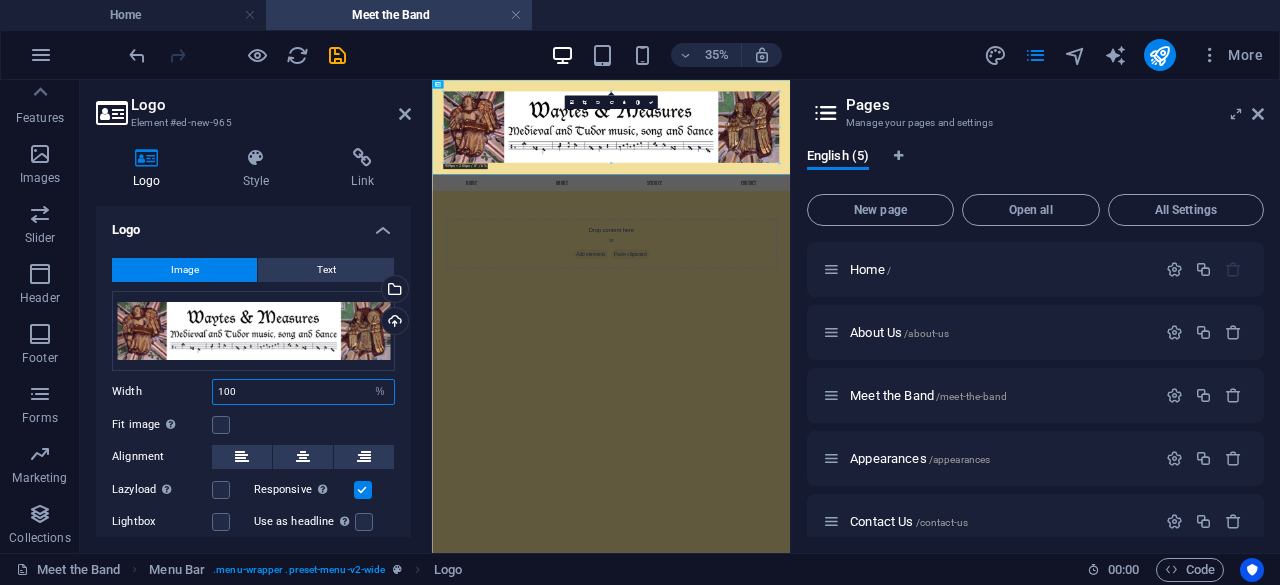 type on "100" 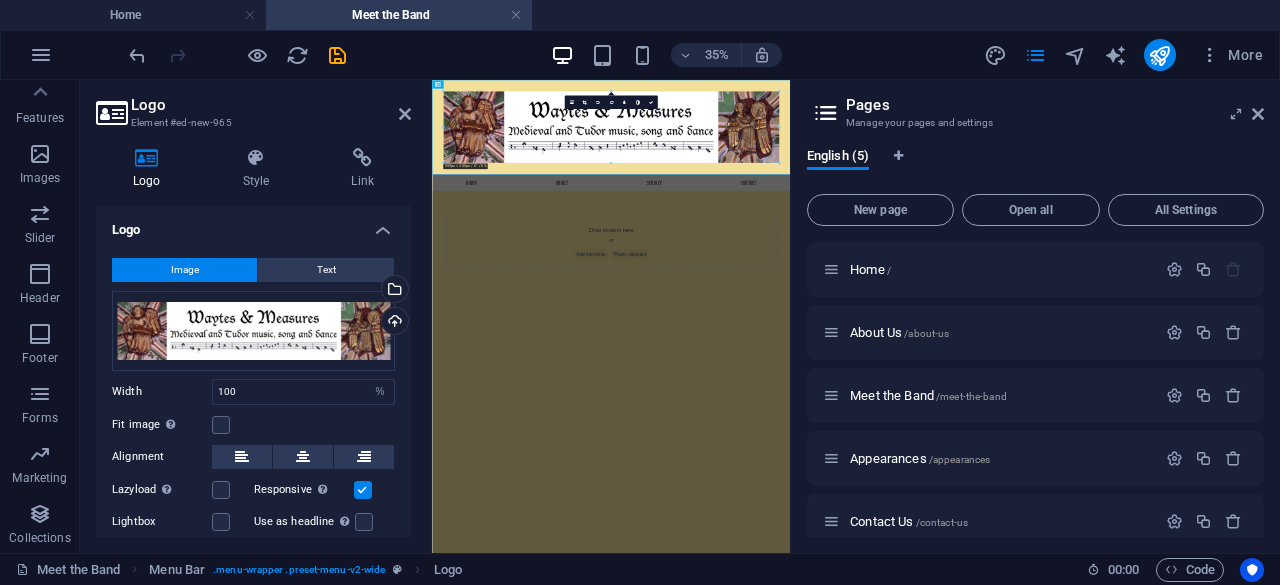 click on "Skip to main content
Menu Home About Service Contact Drop content here or  Add elements  Paste clipboard" at bounding box center [943, 389] 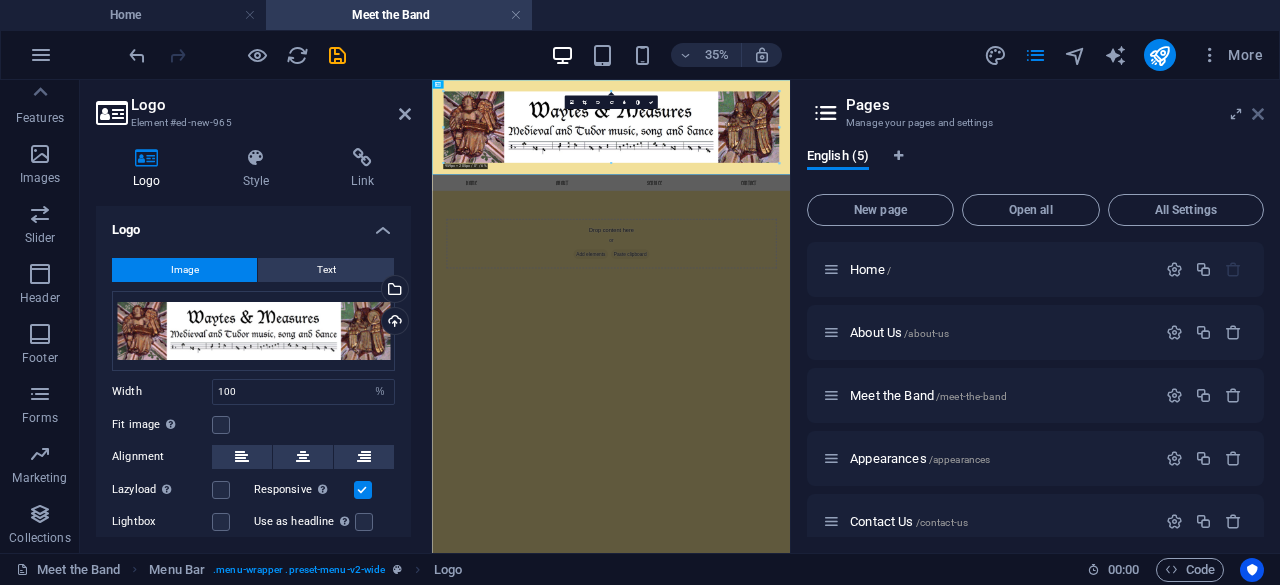 drag, startPoint x: 1257, startPoint y: 112, endPoint x: 902, endPoint y: 65, distance: 358.09775 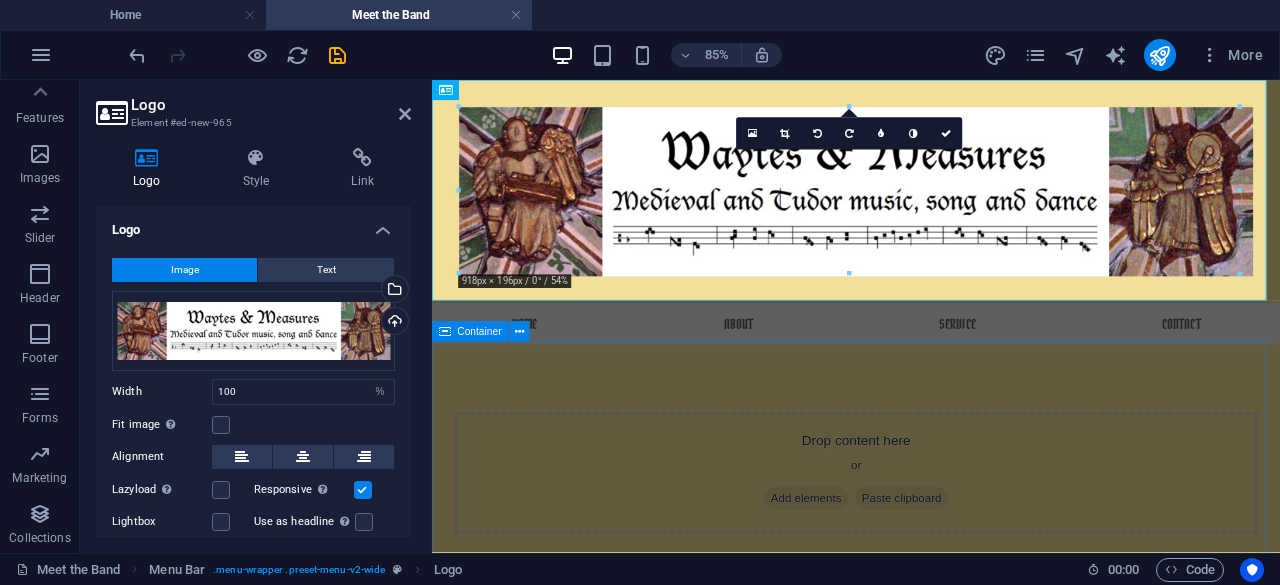 click on "Drop content here or  Add elements  Paste clipboard" at bounding box center [931, 542] 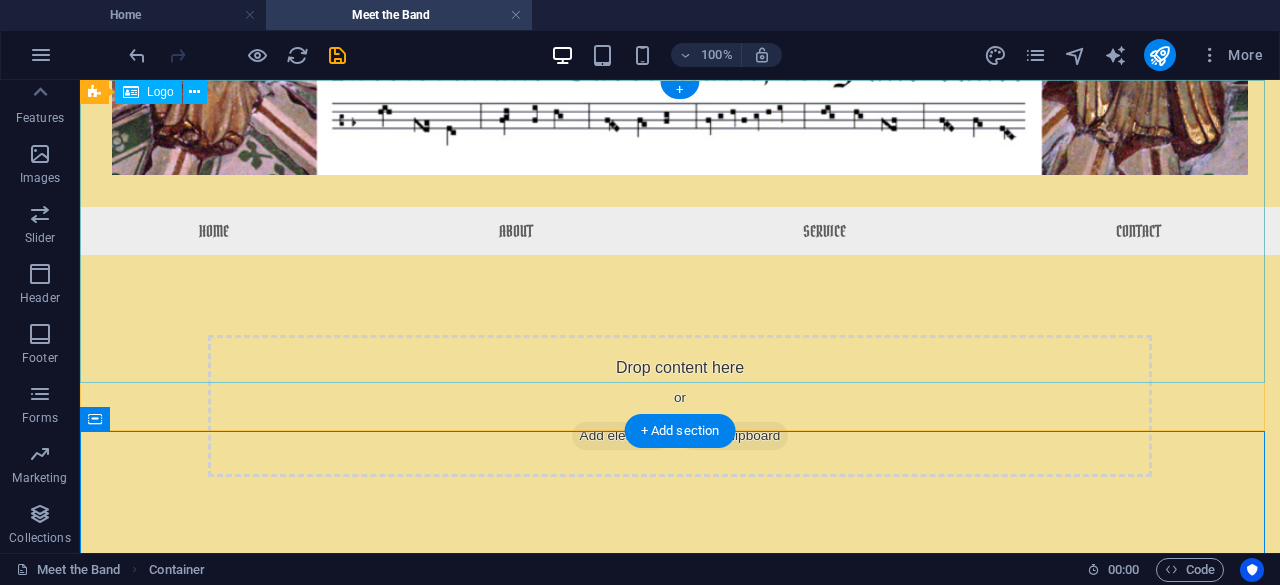 scroll, scrollTop: 0, scrollLeft: 0, axis: both 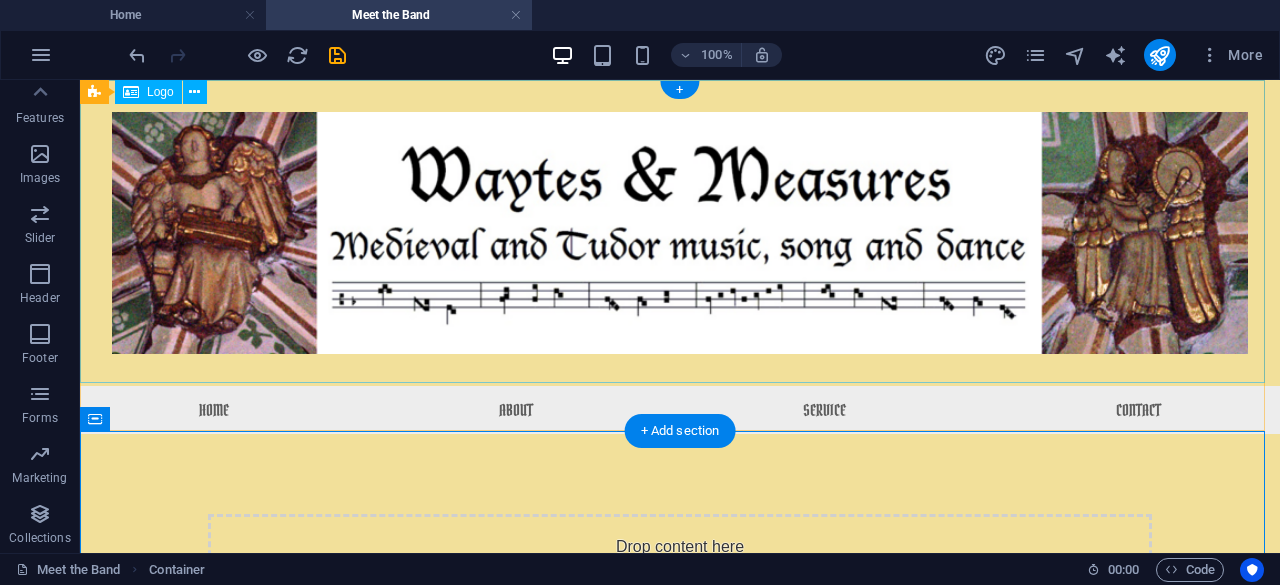 click at bounding box center [680, 233] 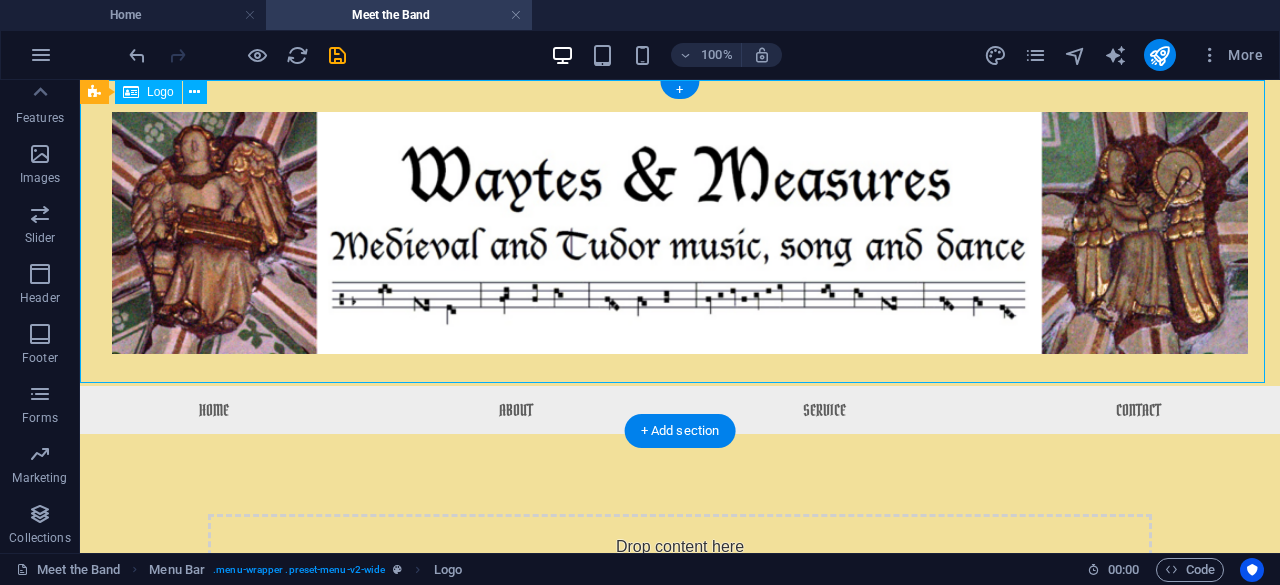 click at bounding box center (680, 233) 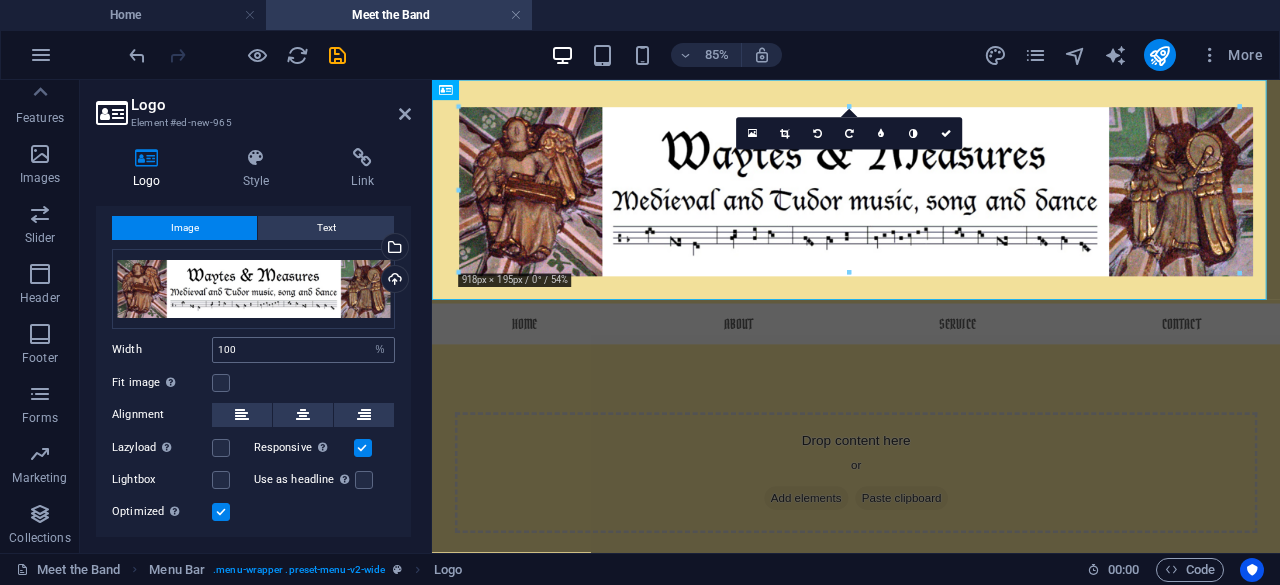 scroll, scrollTop: 37, scrollLeft: 0, axis: vertical 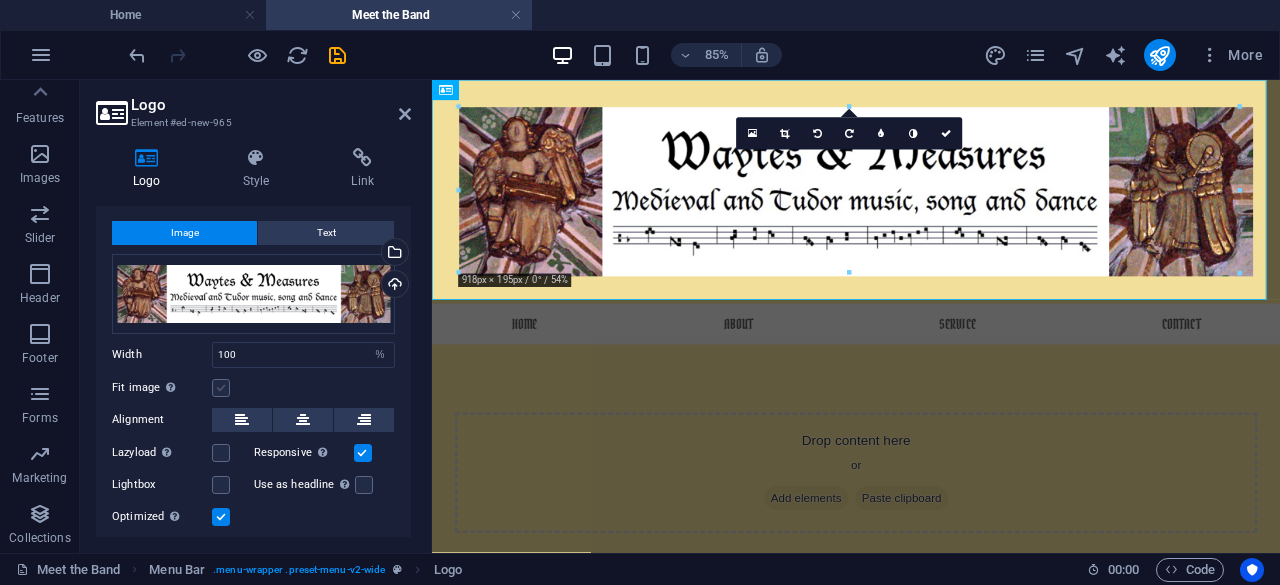 click at bounding box center (221, 388) 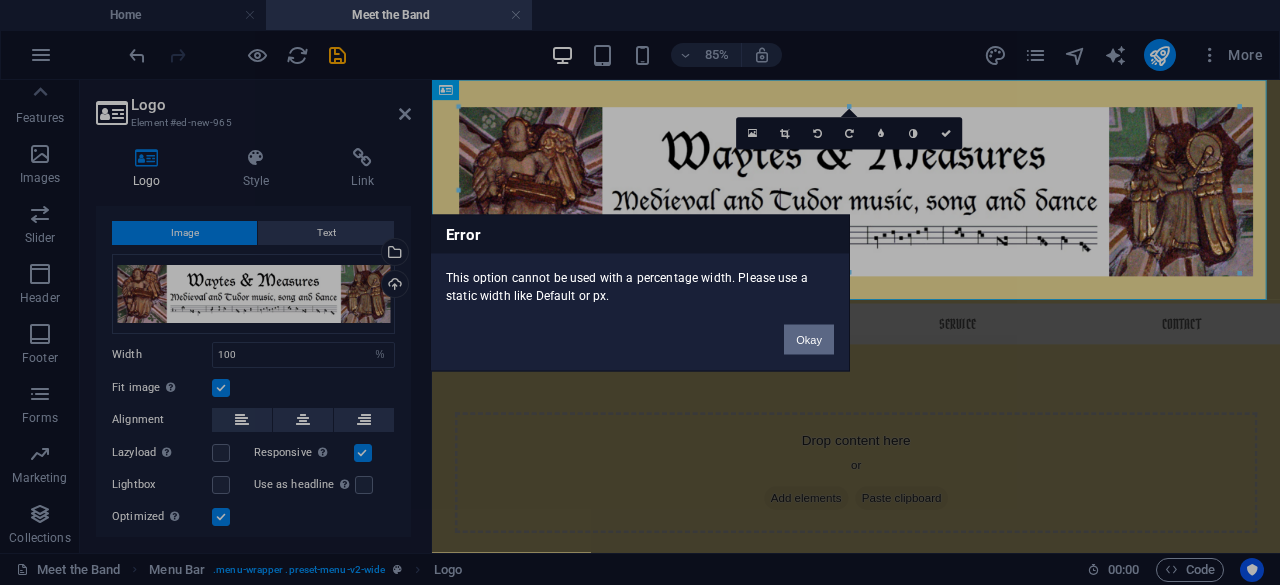 drag, startPoint x: 812, startPoint y: 341, endPoint x: 446, endPoint y: 307, distance: 367.57584 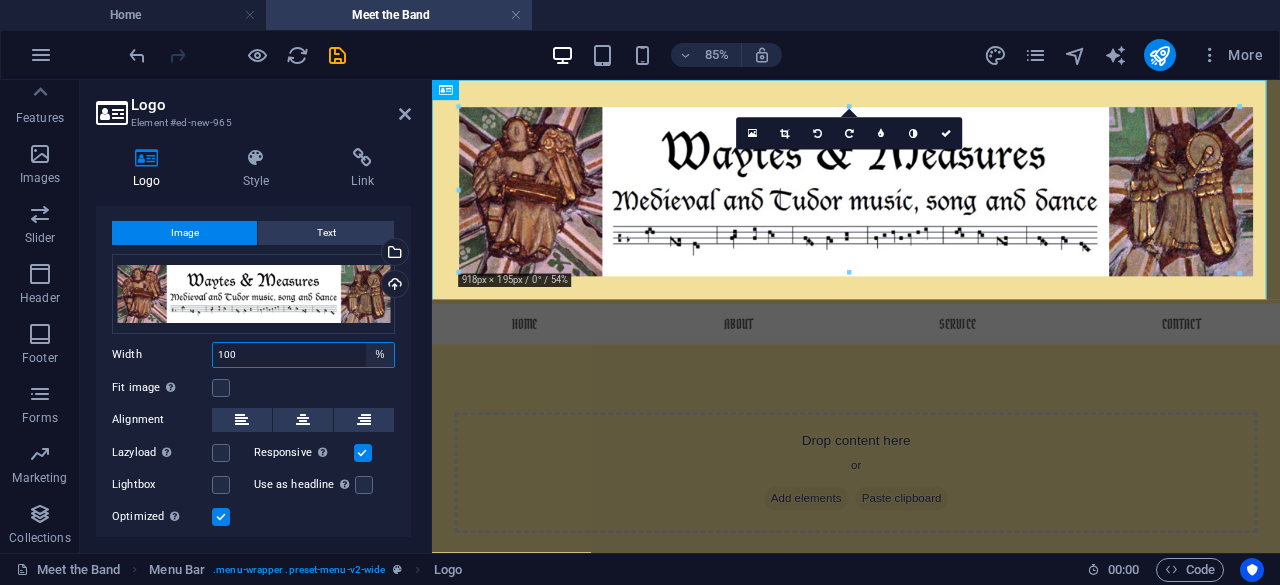 click on "Default auto px rem % em vh vw" at bounding box center (380, 355) 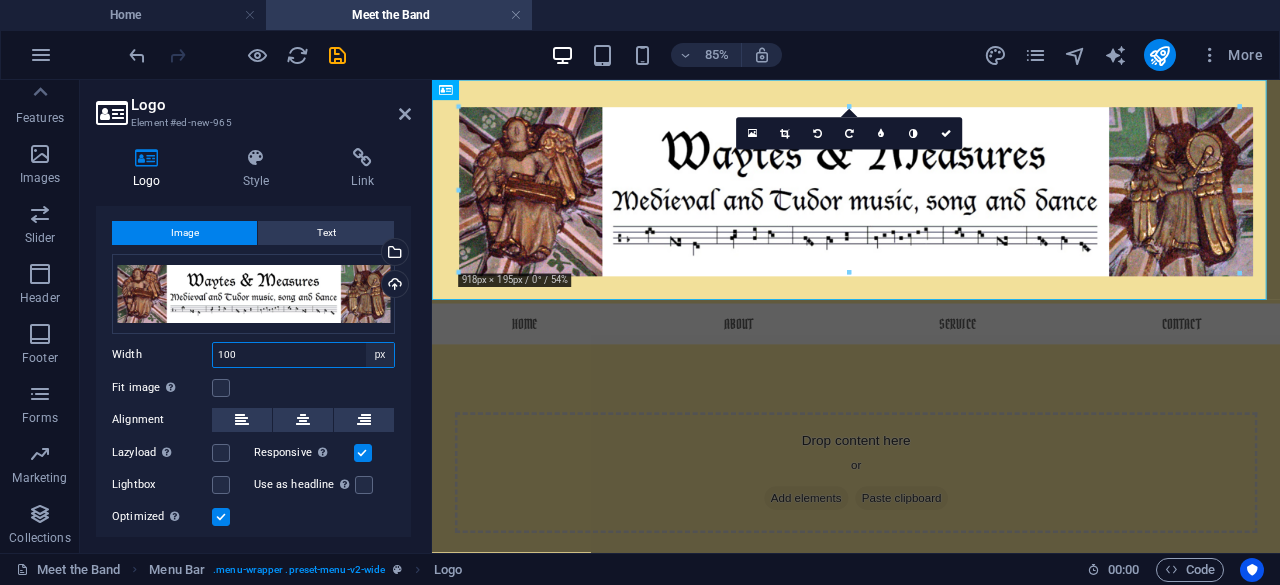 click on "Default auto px rem % em vh vw" at bounding box center (380, 355) 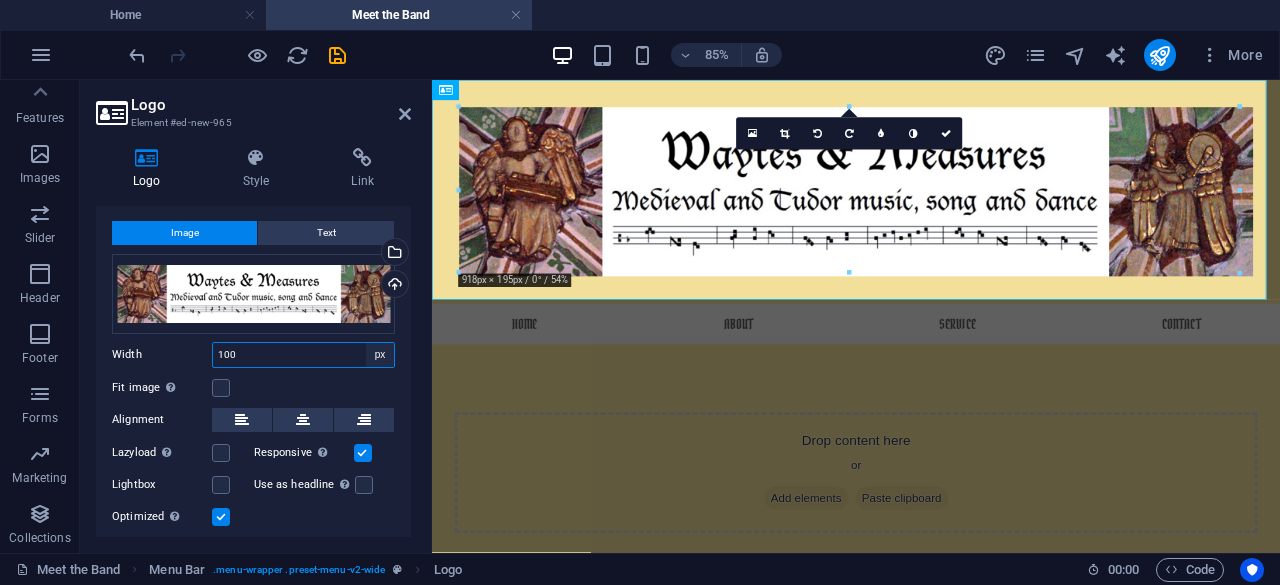 type on "918" 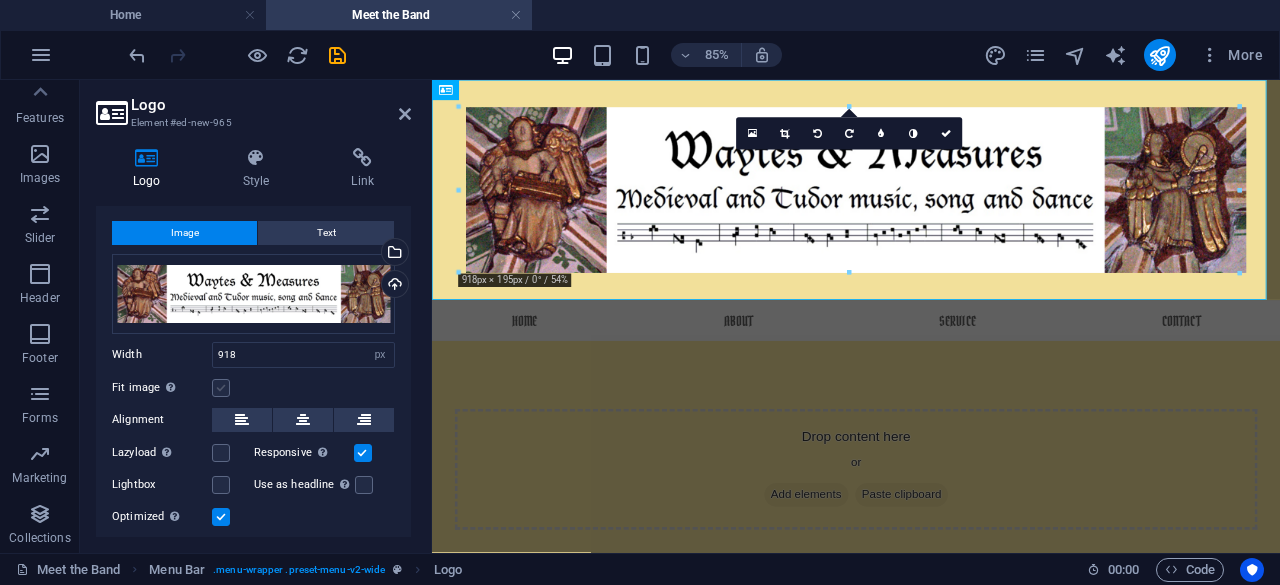 click at bounding box center [221, 388] 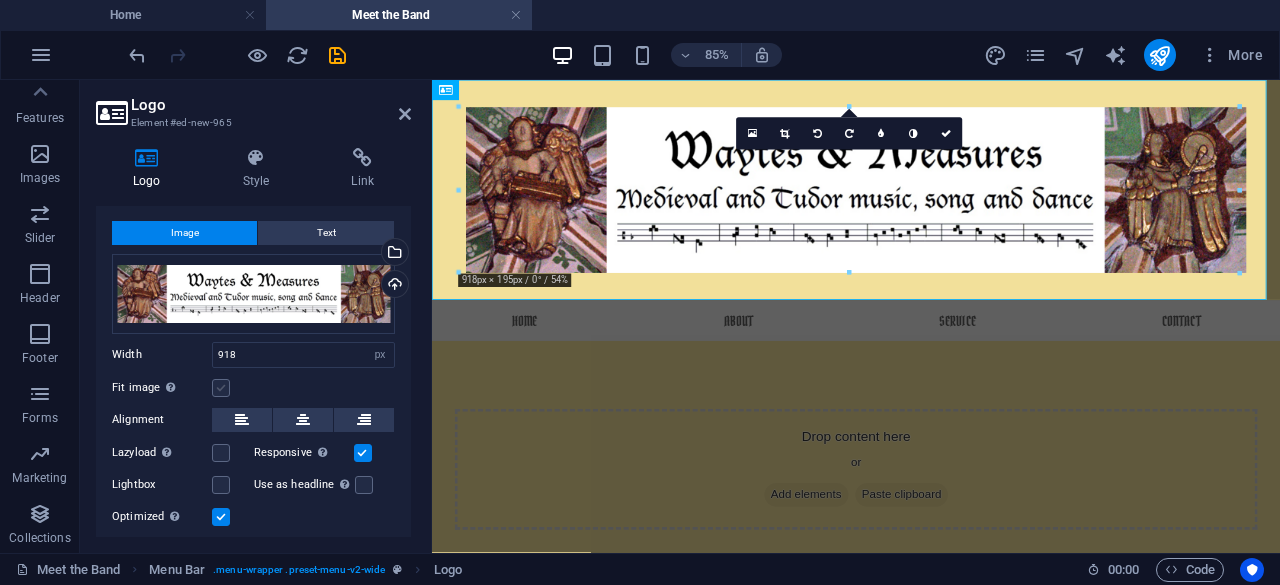 click on "Fit image Automatically fit image to a fixed width and height" at bounding box center (0, 0) 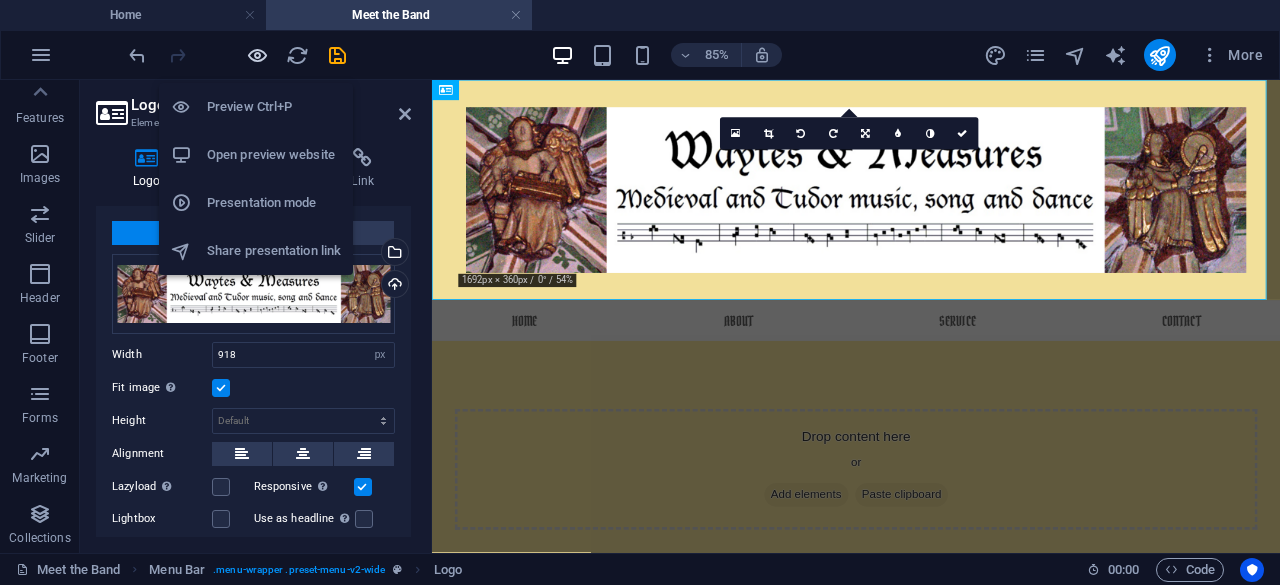 click at bounding box center [257, 55] 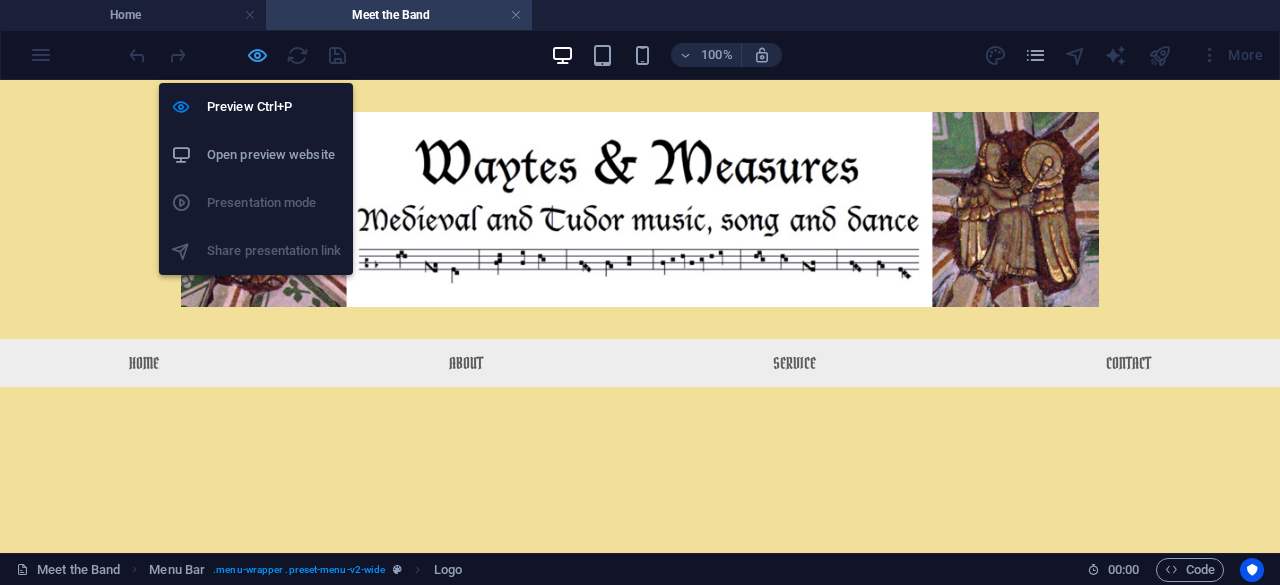 click at bounding box center (257, 55) 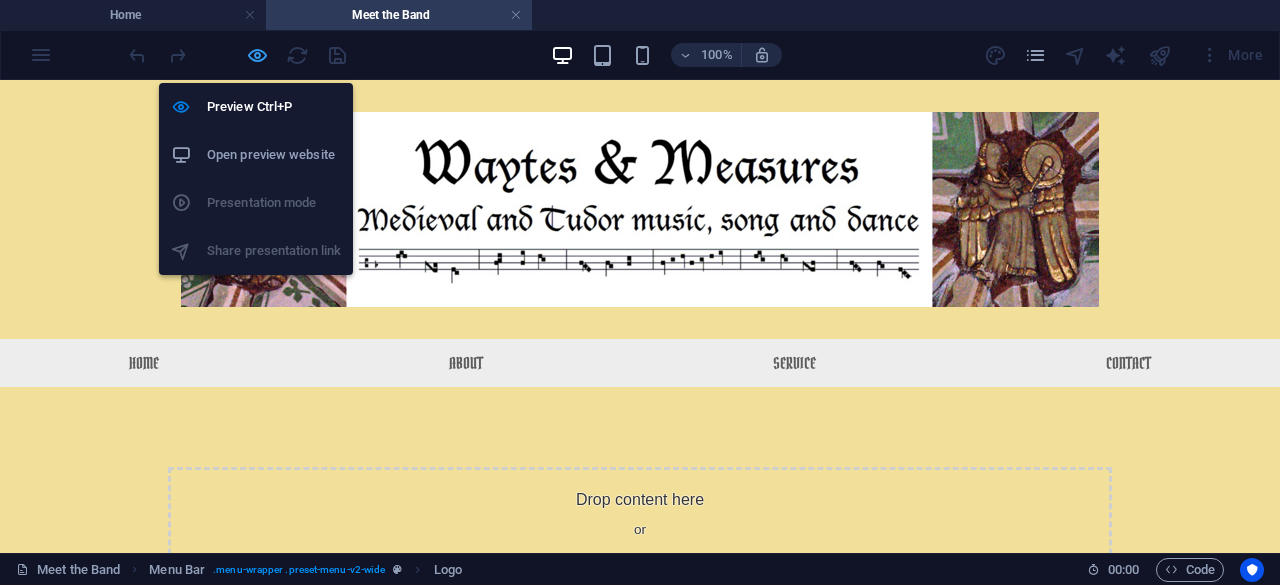 select on "px" 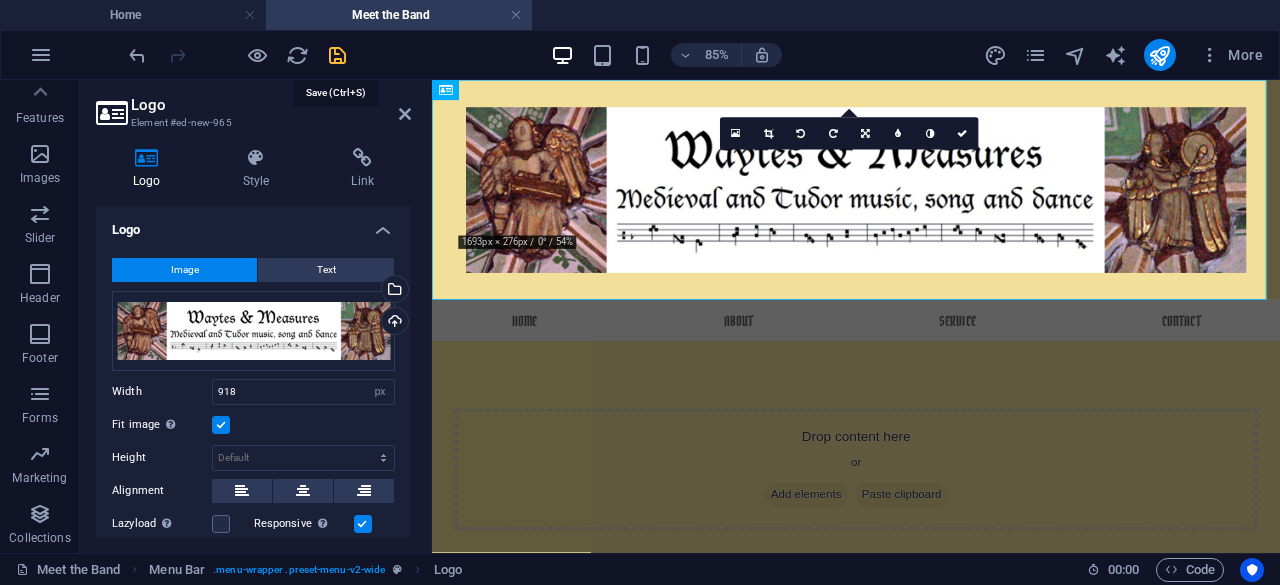click at bounding box center [337, 55] 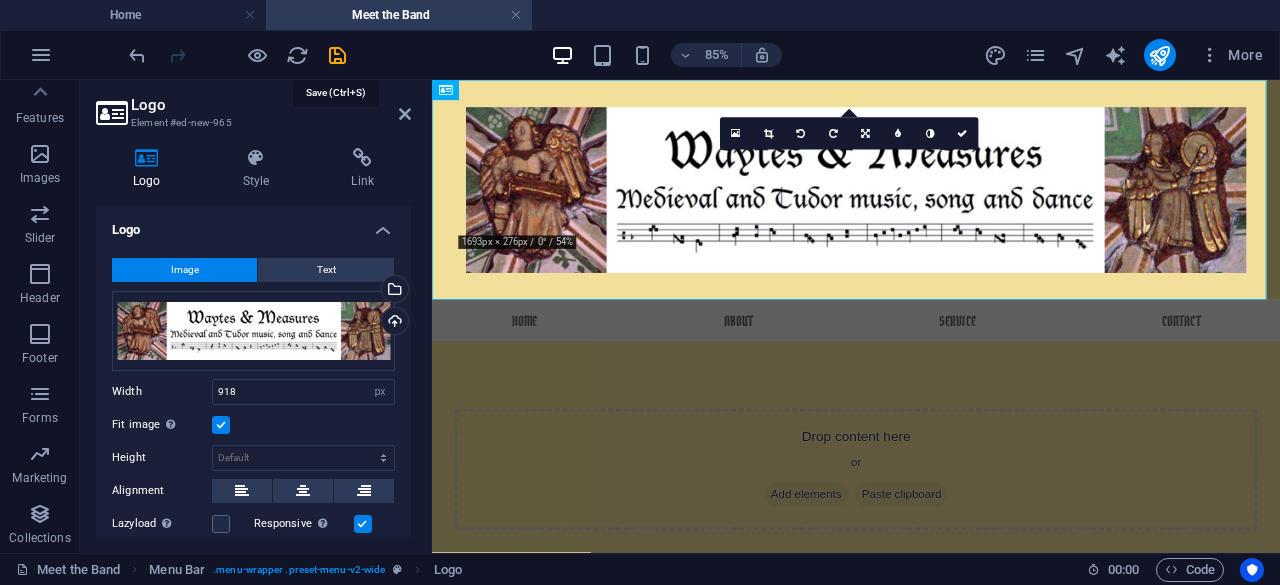 select on "px" 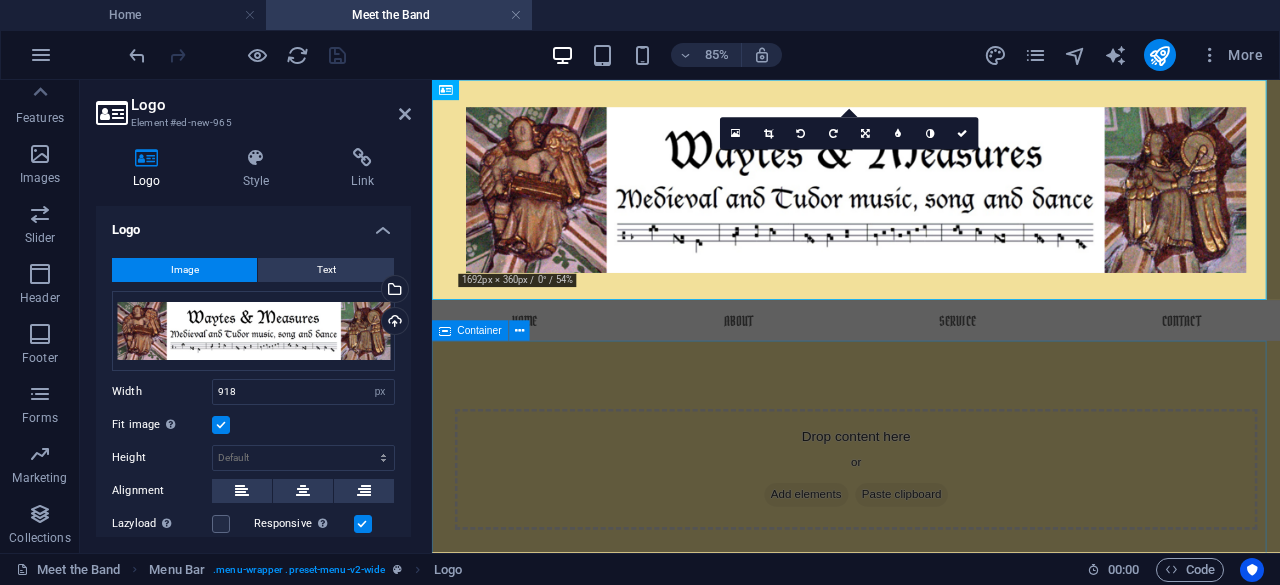 click on "Drop content here or  Add elements  Paste clipboard" at bounding box center (931, 538) 